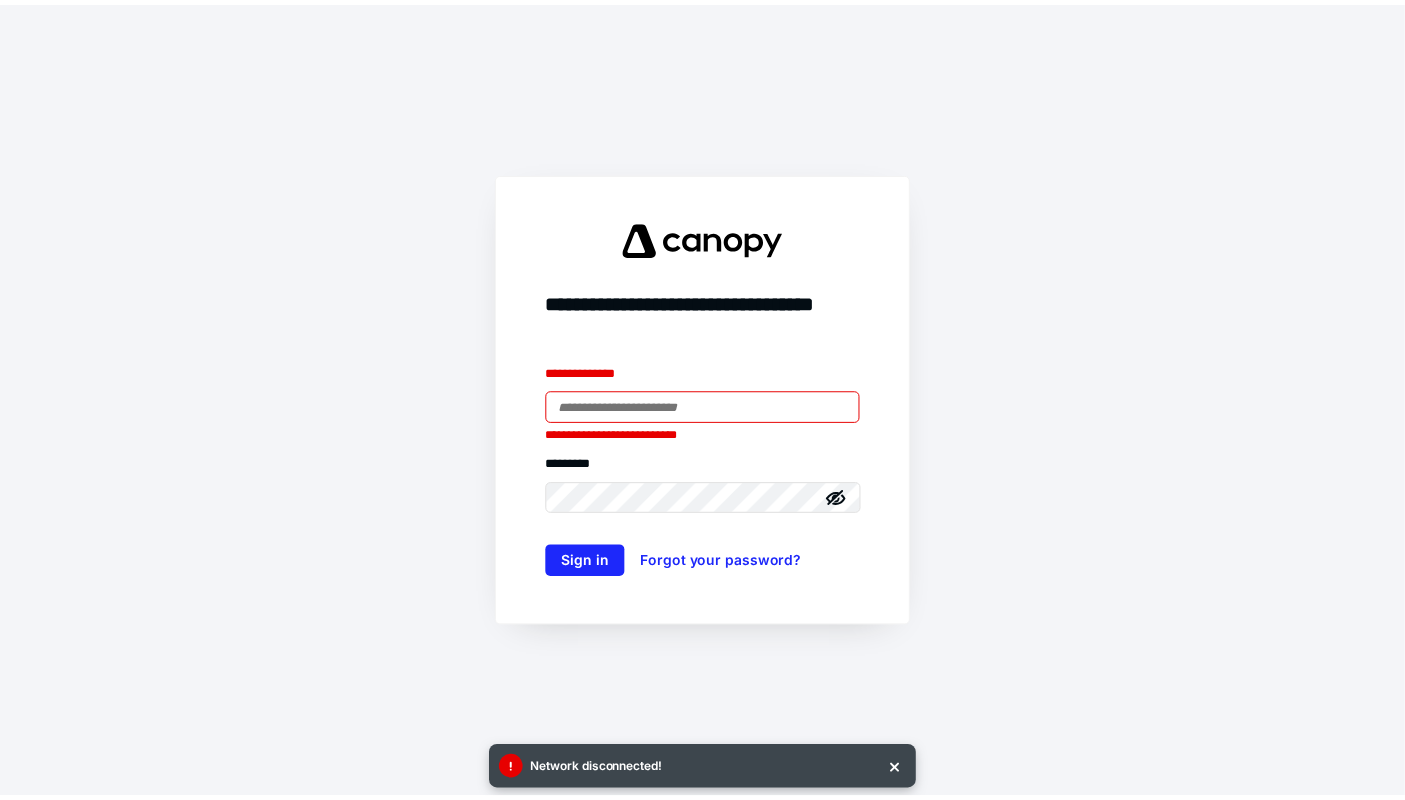 scroll, scrollTop: 0, scrollLeft: 0, axis: both 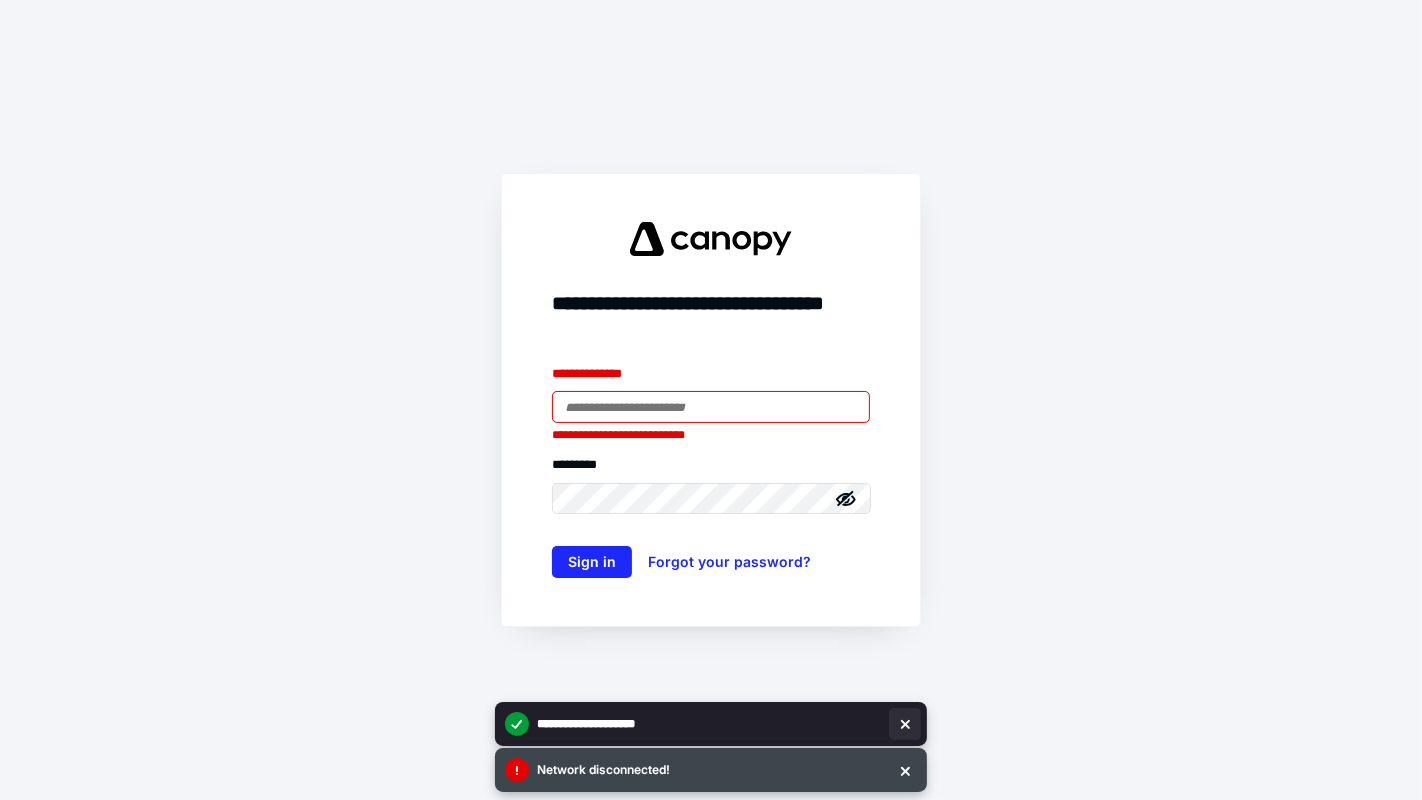 click at bounding box center (905, 770) 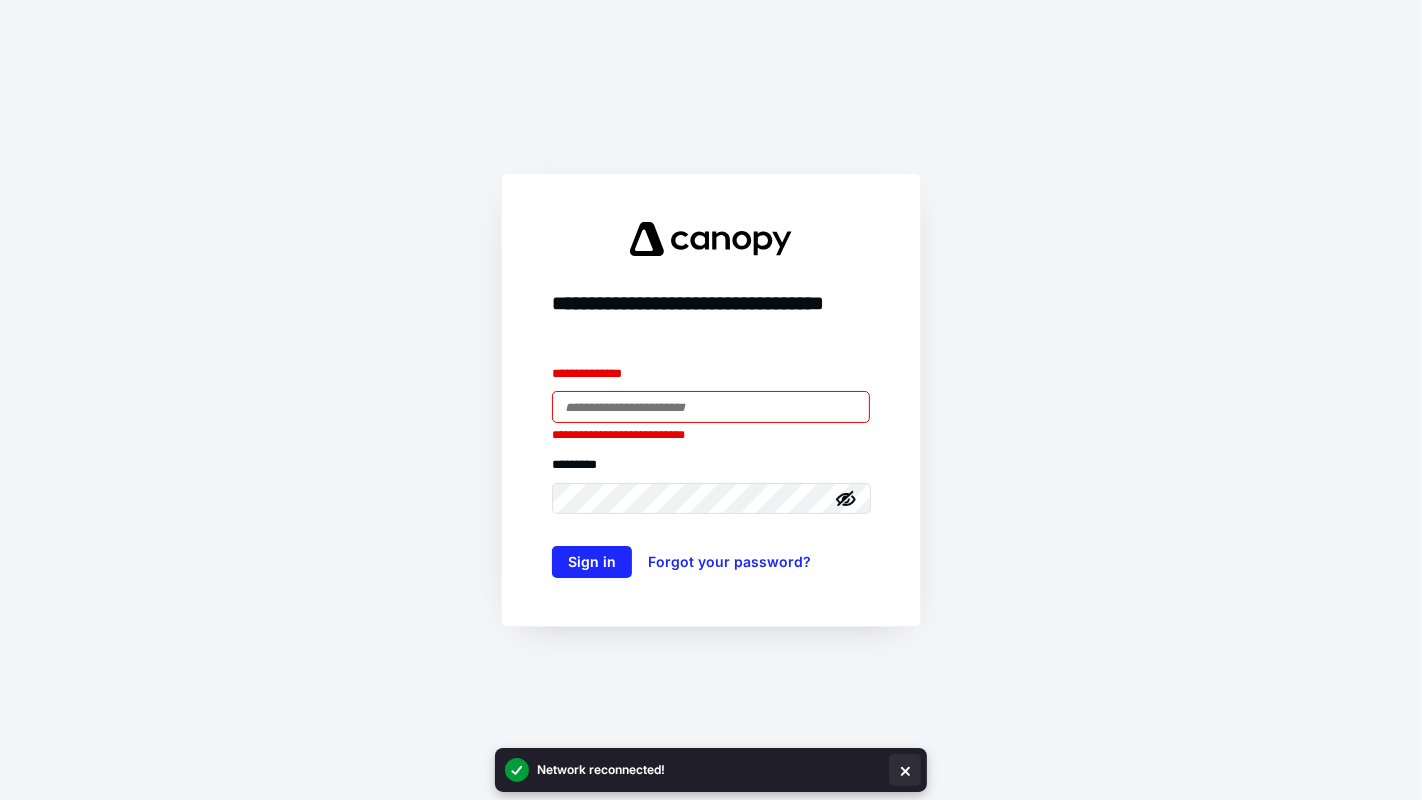 click at bounding box center (905, 770) 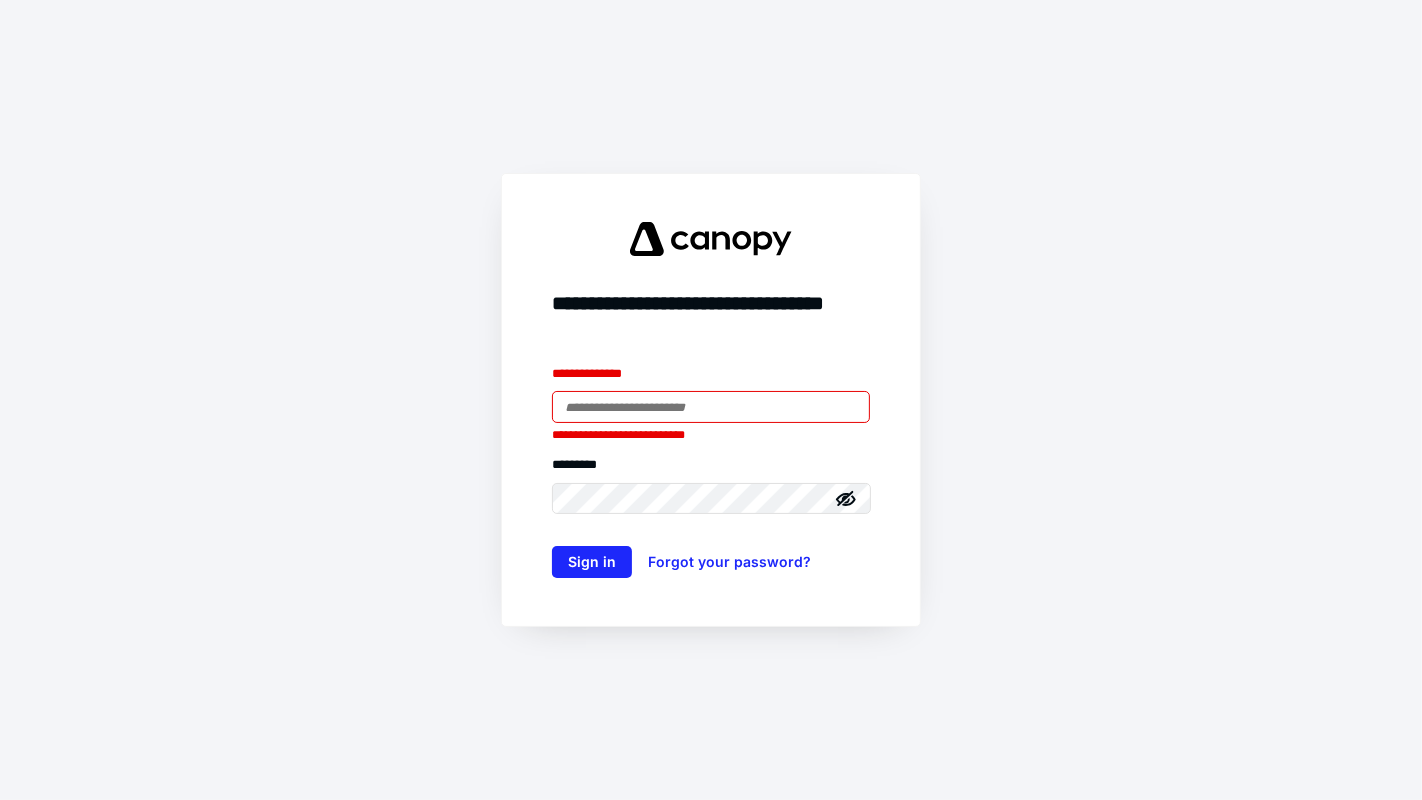 click on "**********" at bounding box center (711, 400) 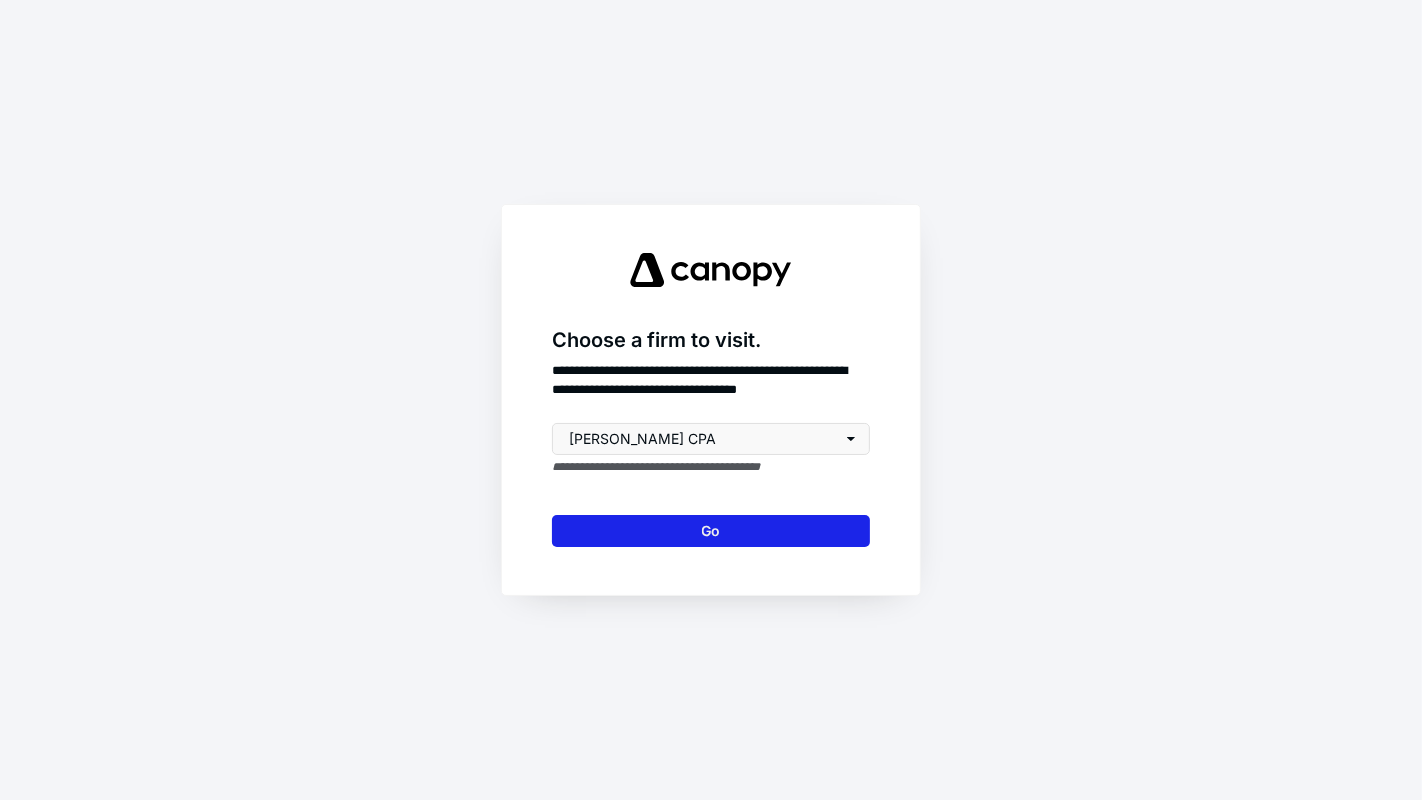 click on "Go" at bounding box center (711, 531) 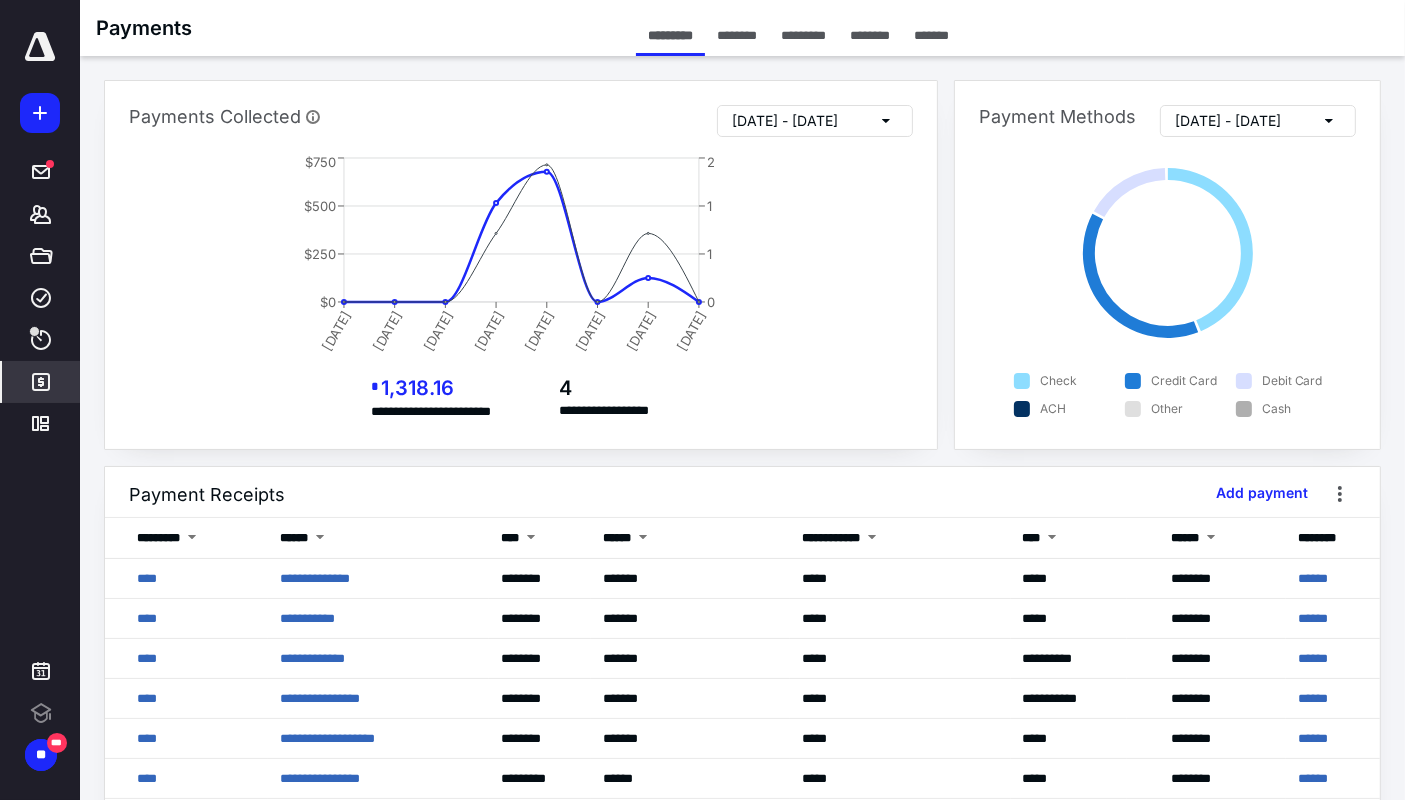 scroll, scrollTop: 0, scrollLeft: 0, axis: both 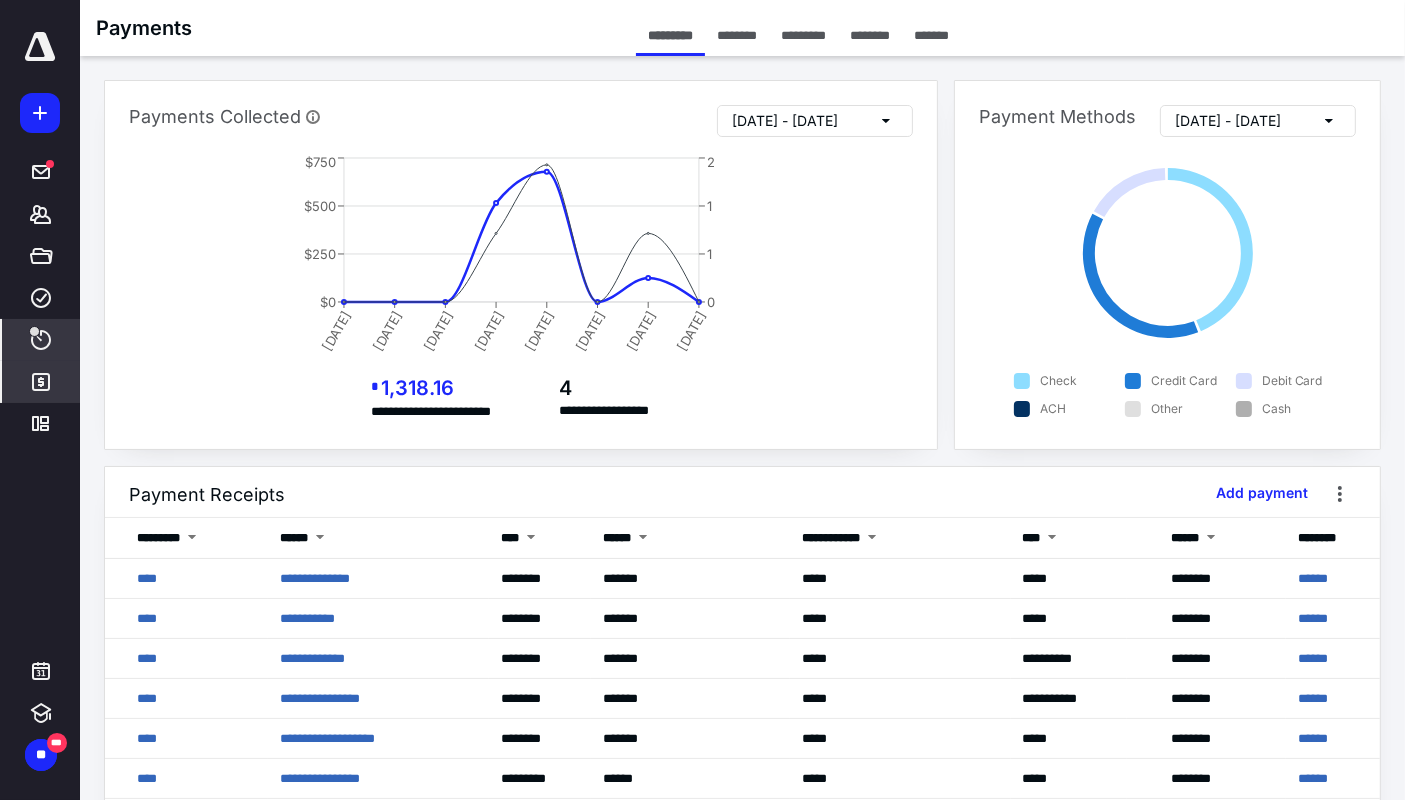 click 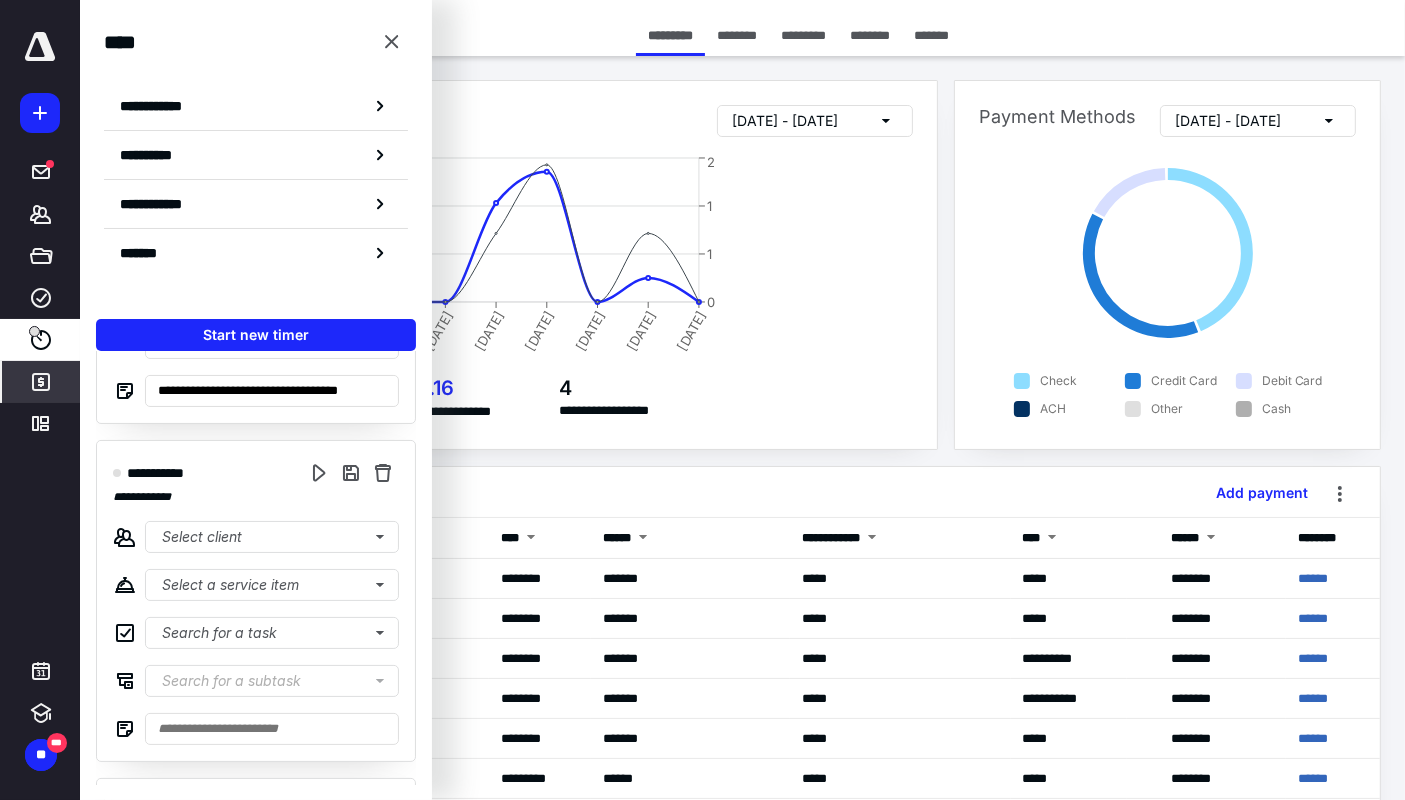 scroll, scrollTop: 666, scrollLeft: 0, axis: vertical 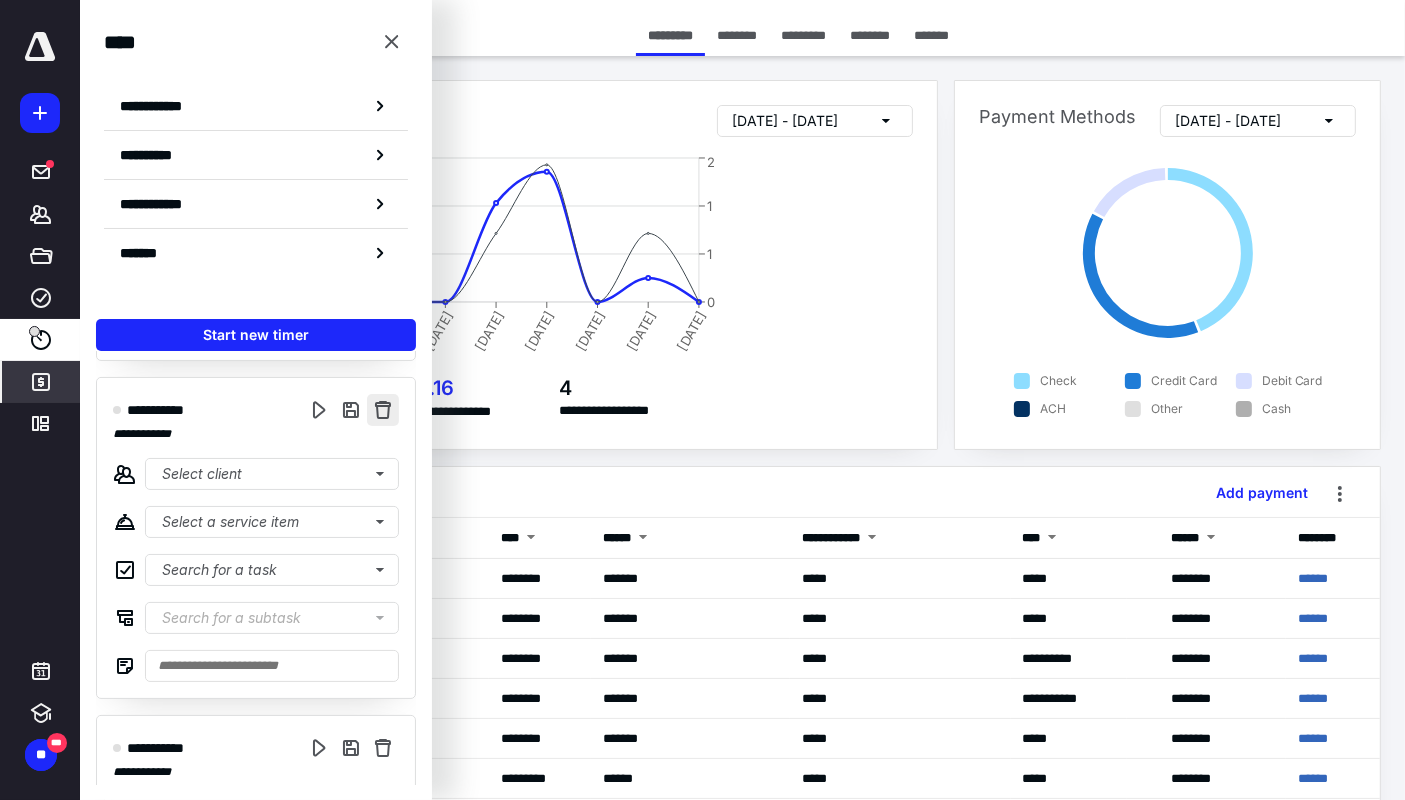 click at bounding box center (383, 410) 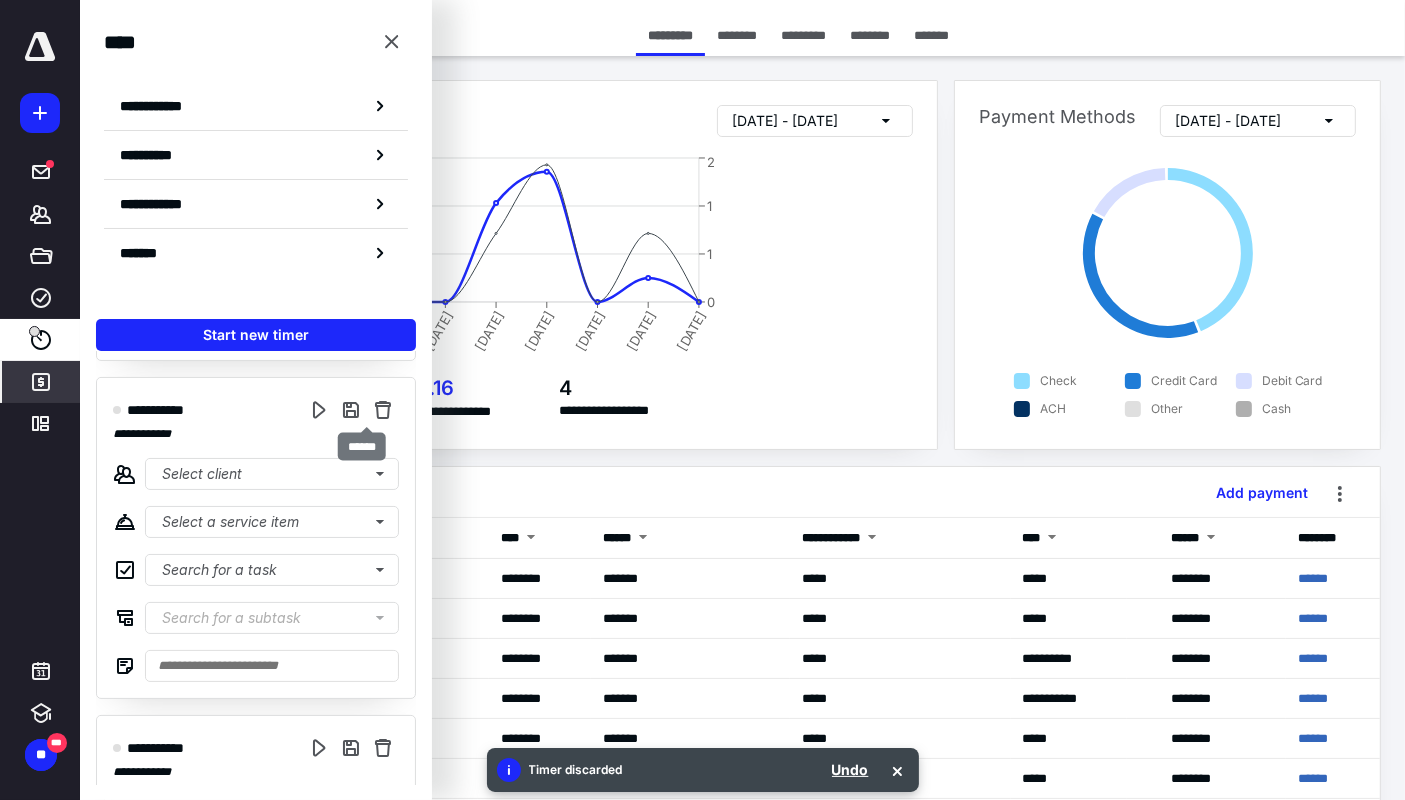 scroll, scrollTop: 577, scrollLeft: 0, axis: vertical 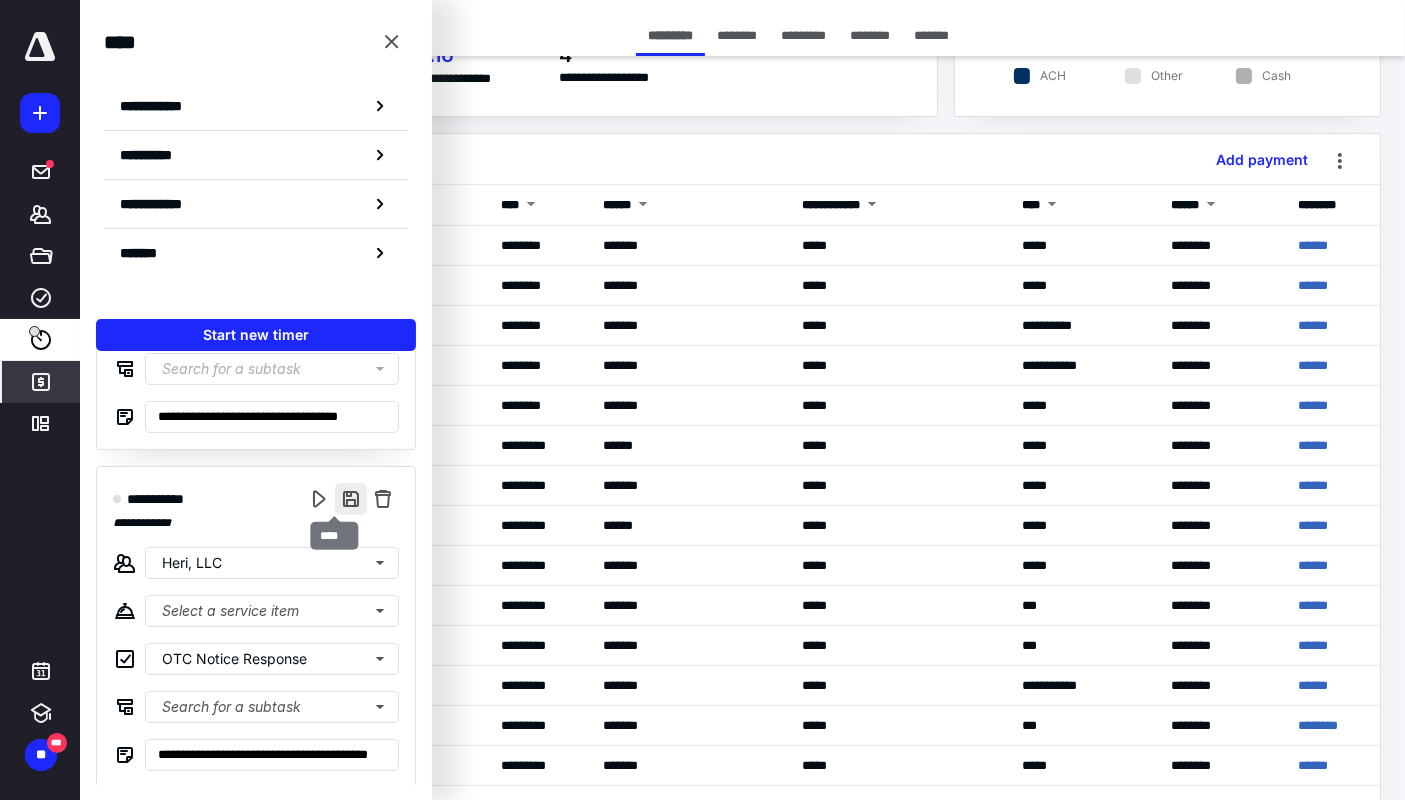 click at bounding box center (351, 499) 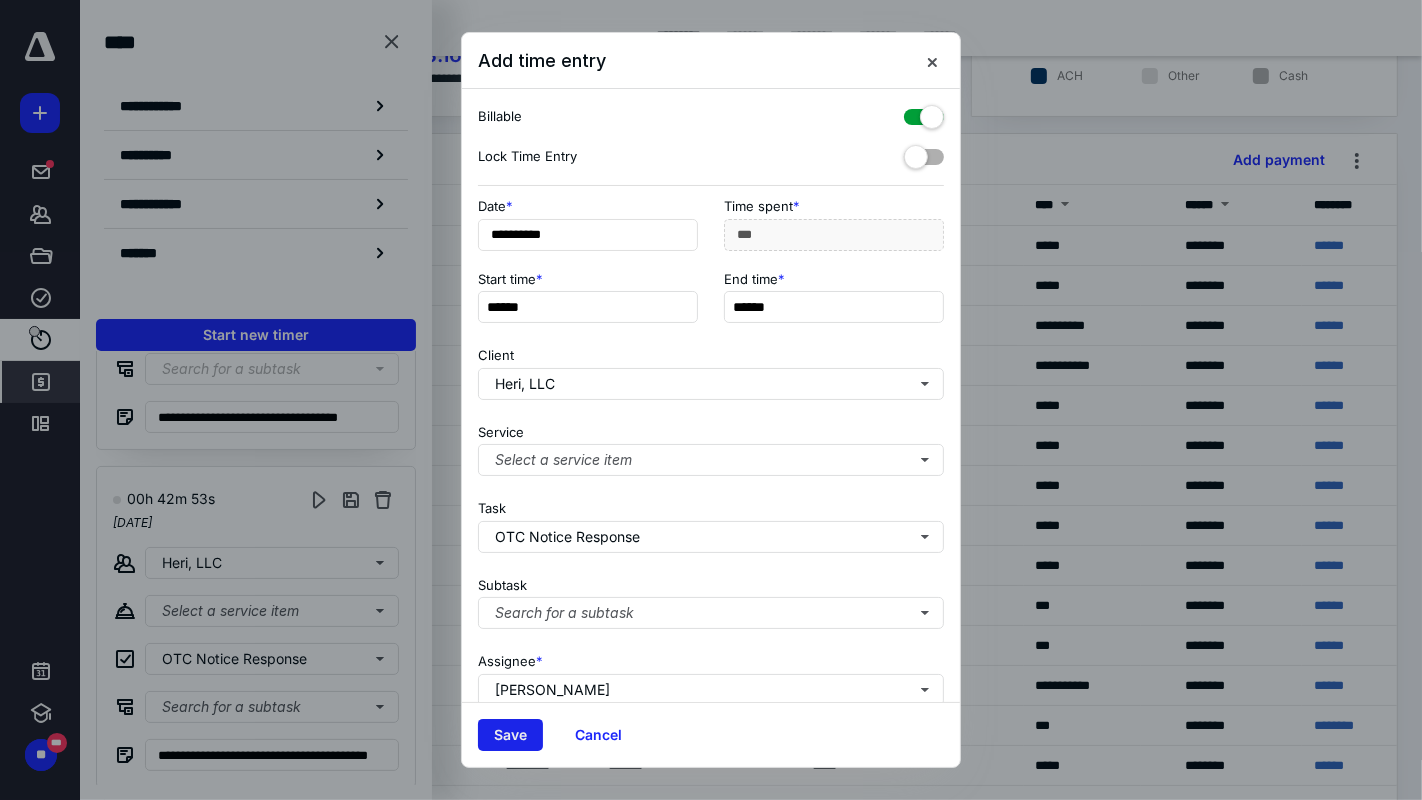 click on "Save" at bounding box center (510, 735) 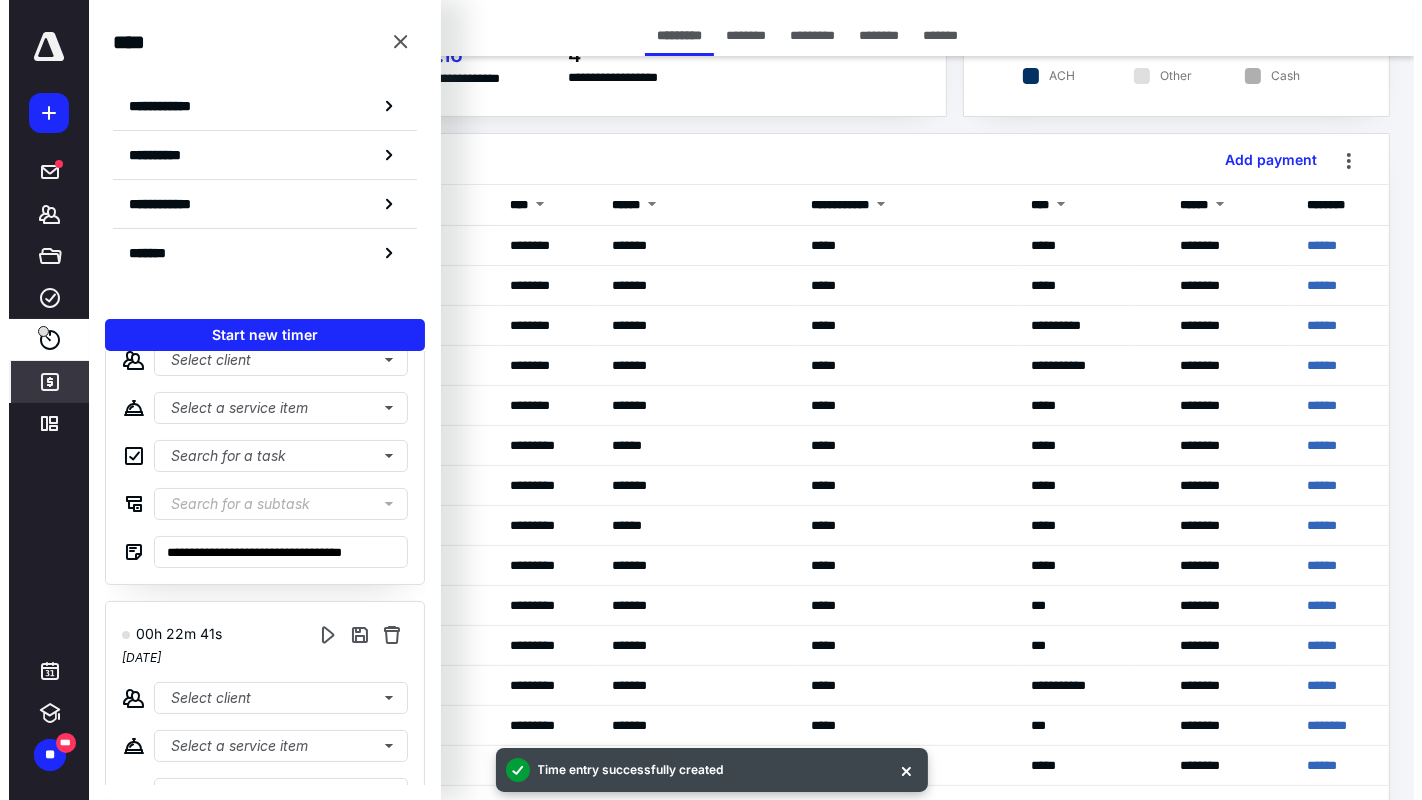 scroll, scrollTop: 0, scrollLeft: 0, axis: both 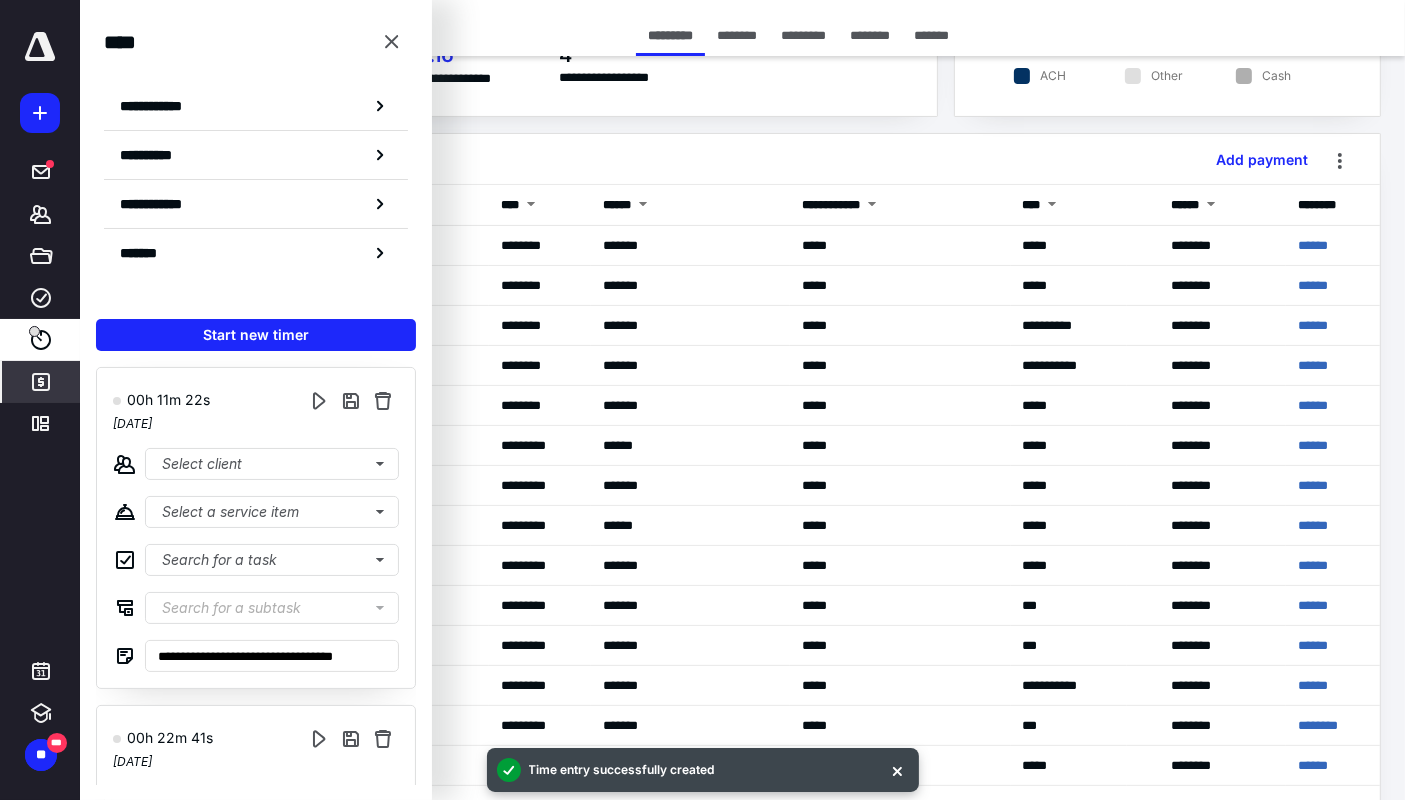 click 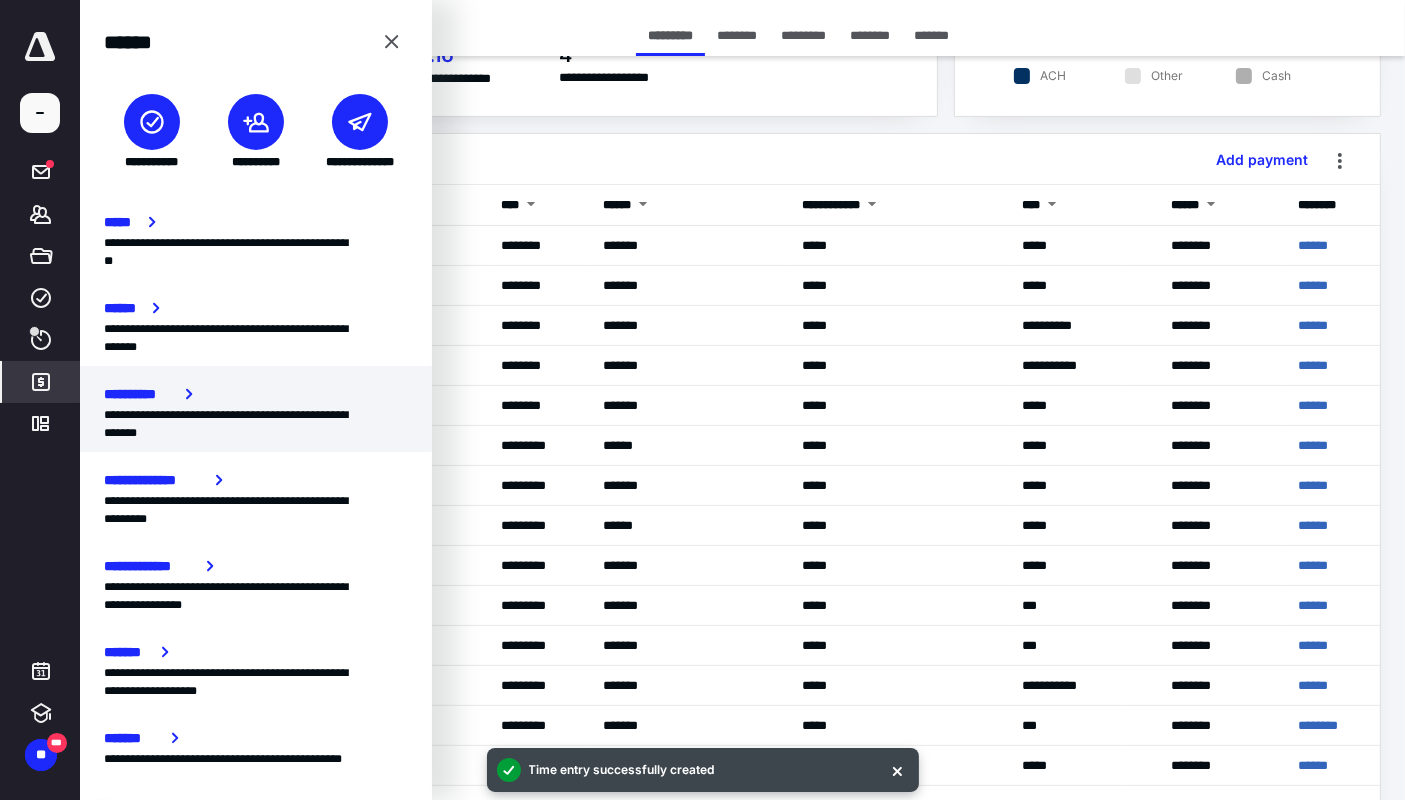 click on "**********" at bounding box center [247, 424] 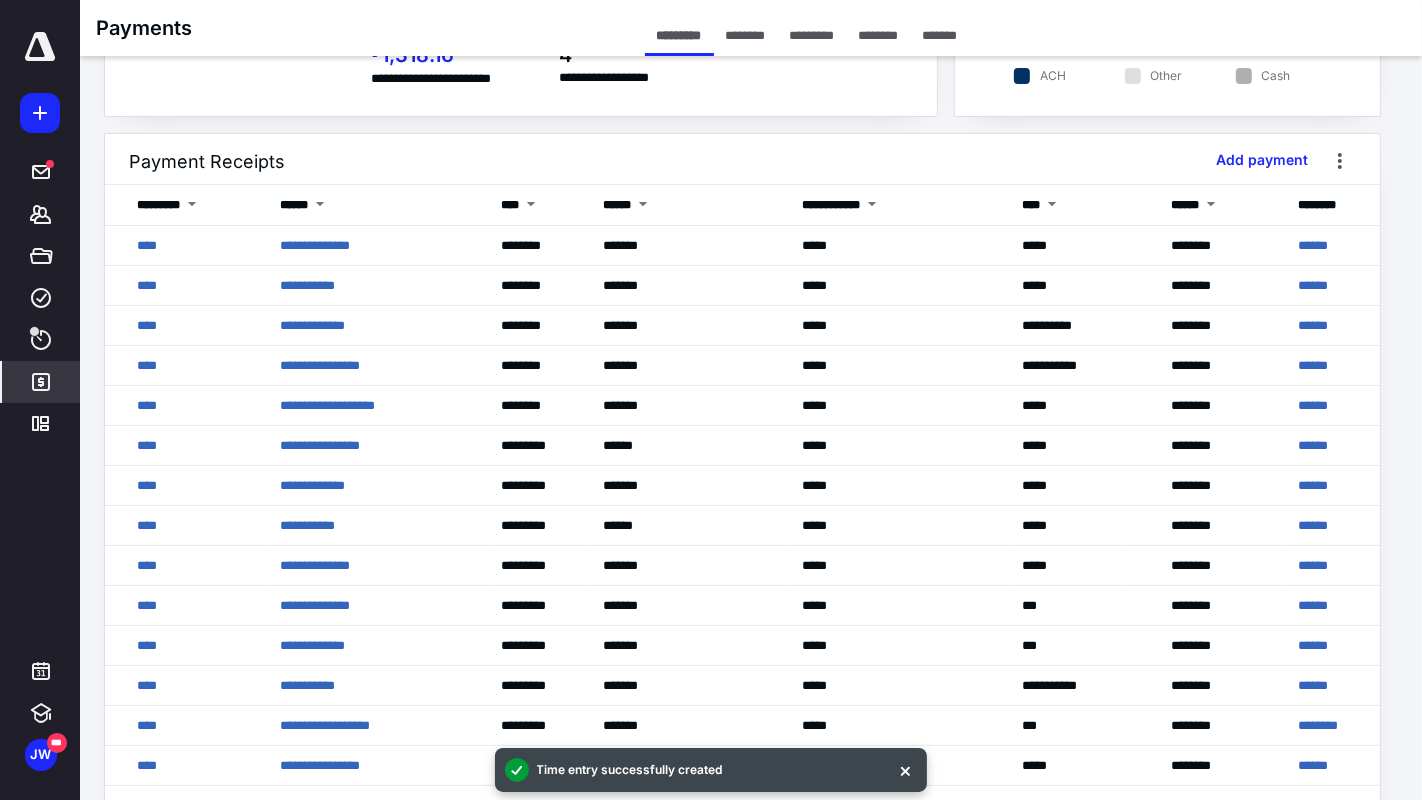 type on "******" 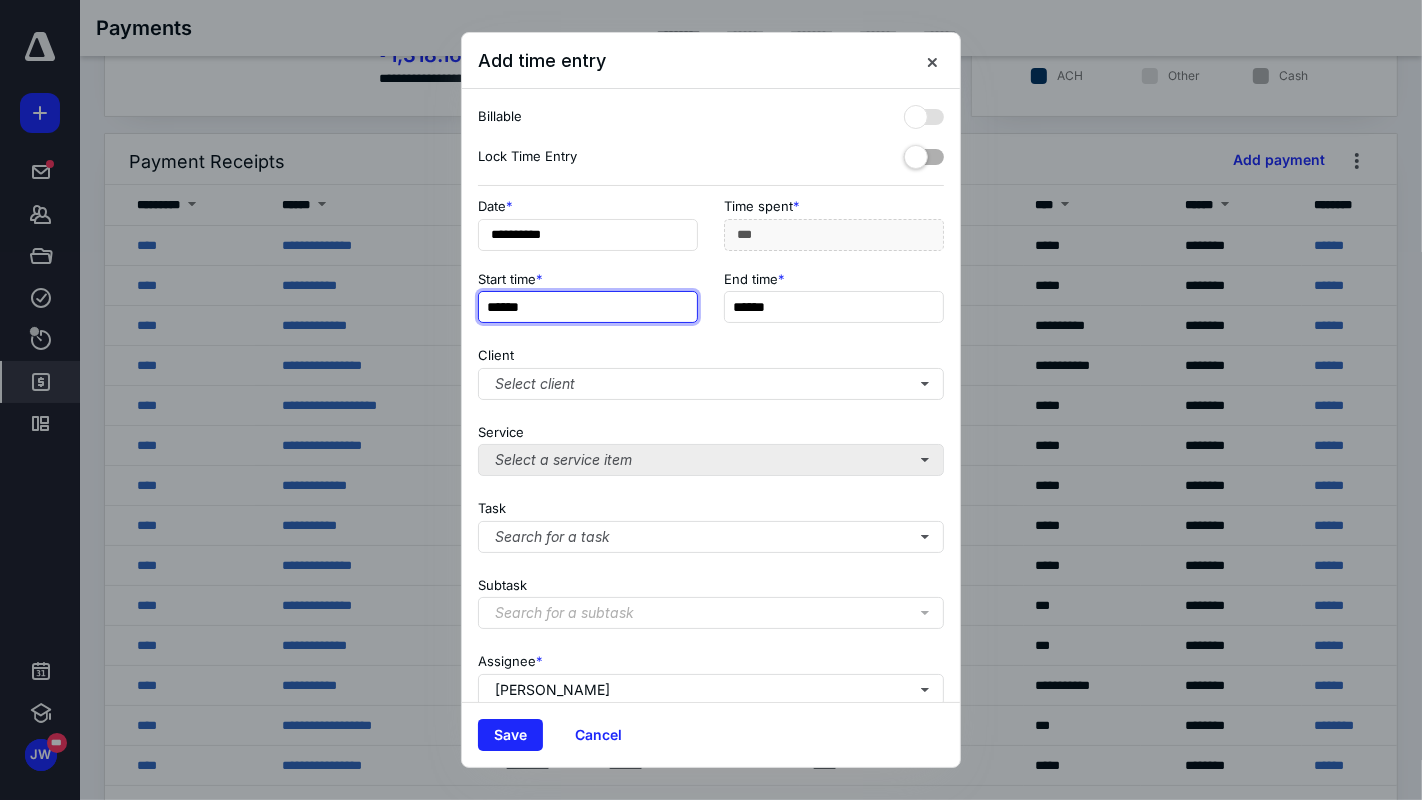 type on "******" 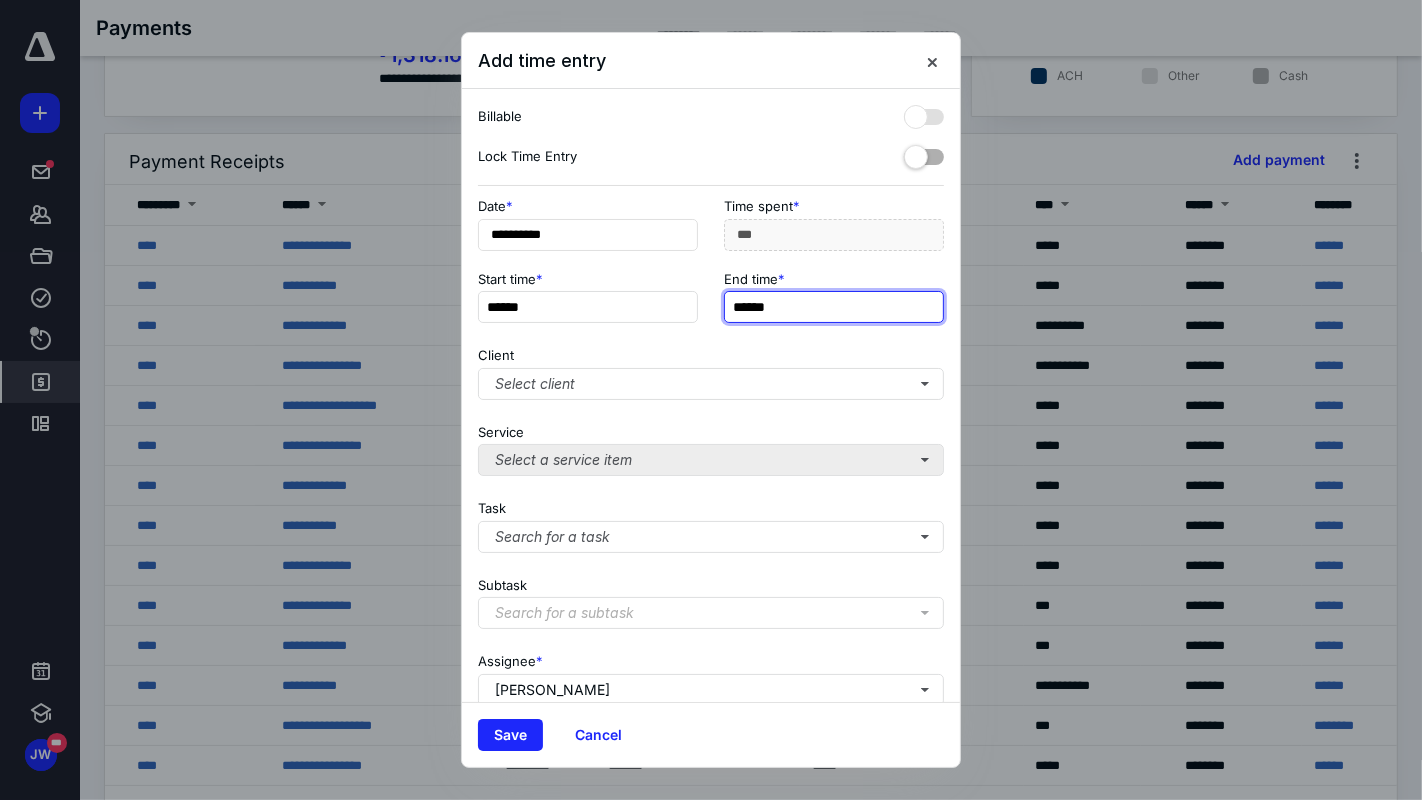 type on "******" 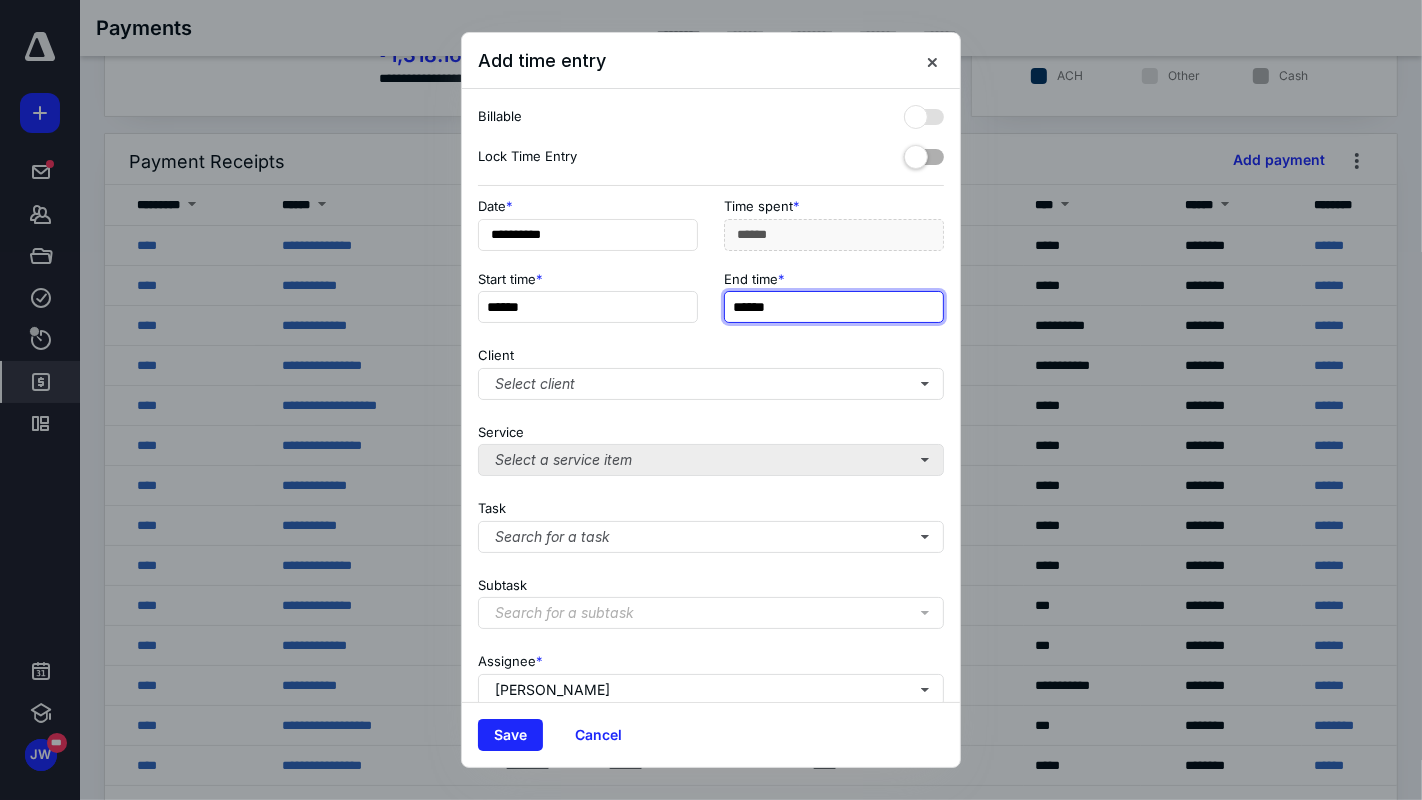 type on "******" 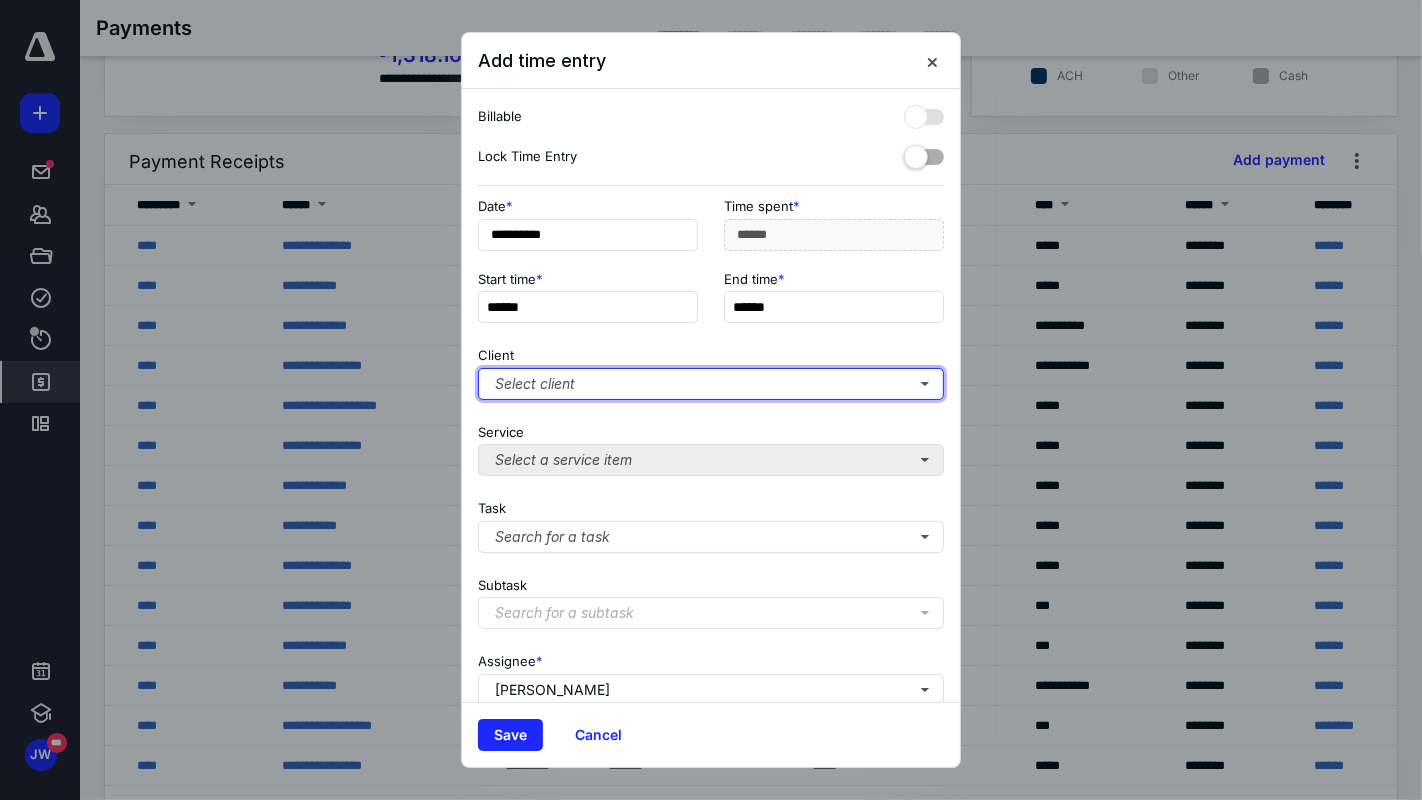 type on "***" 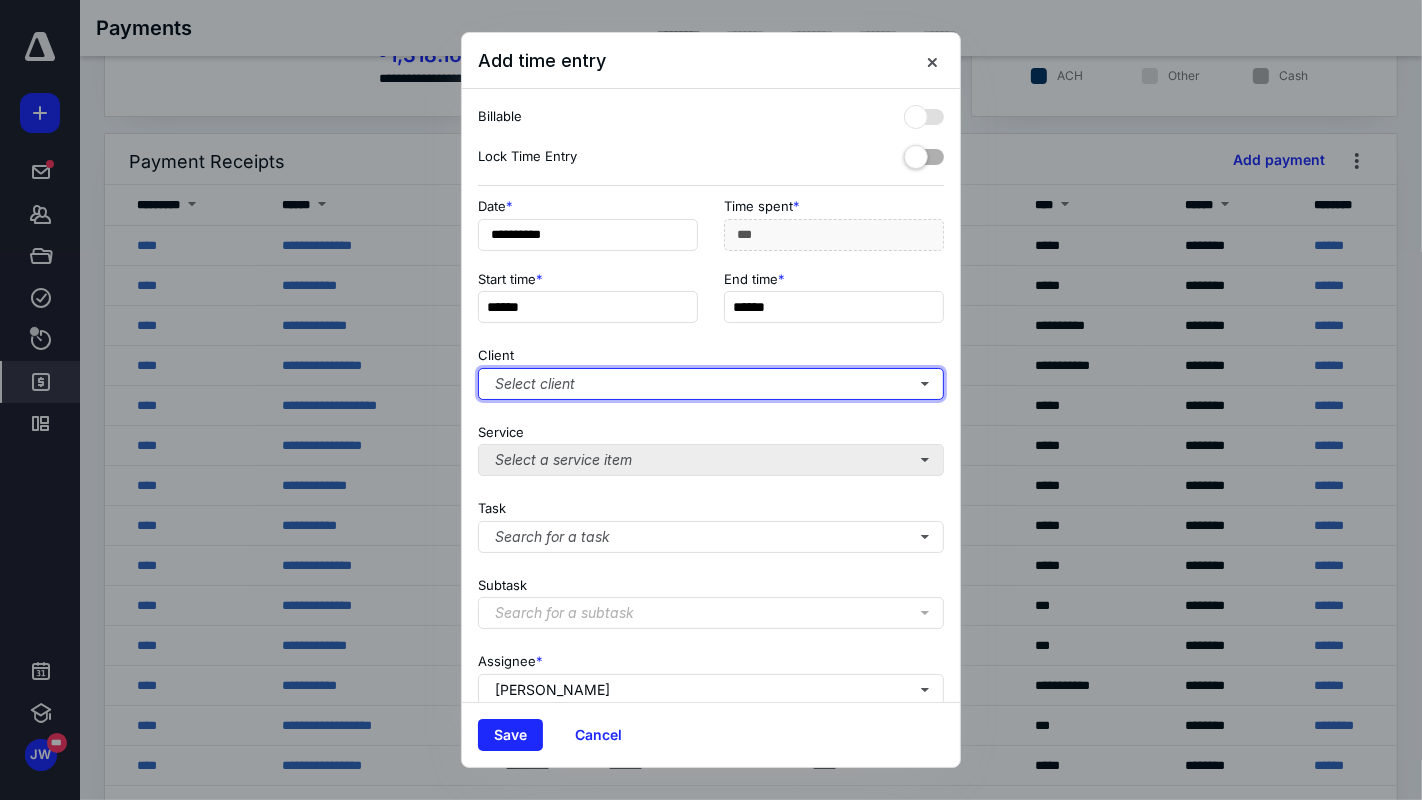 type 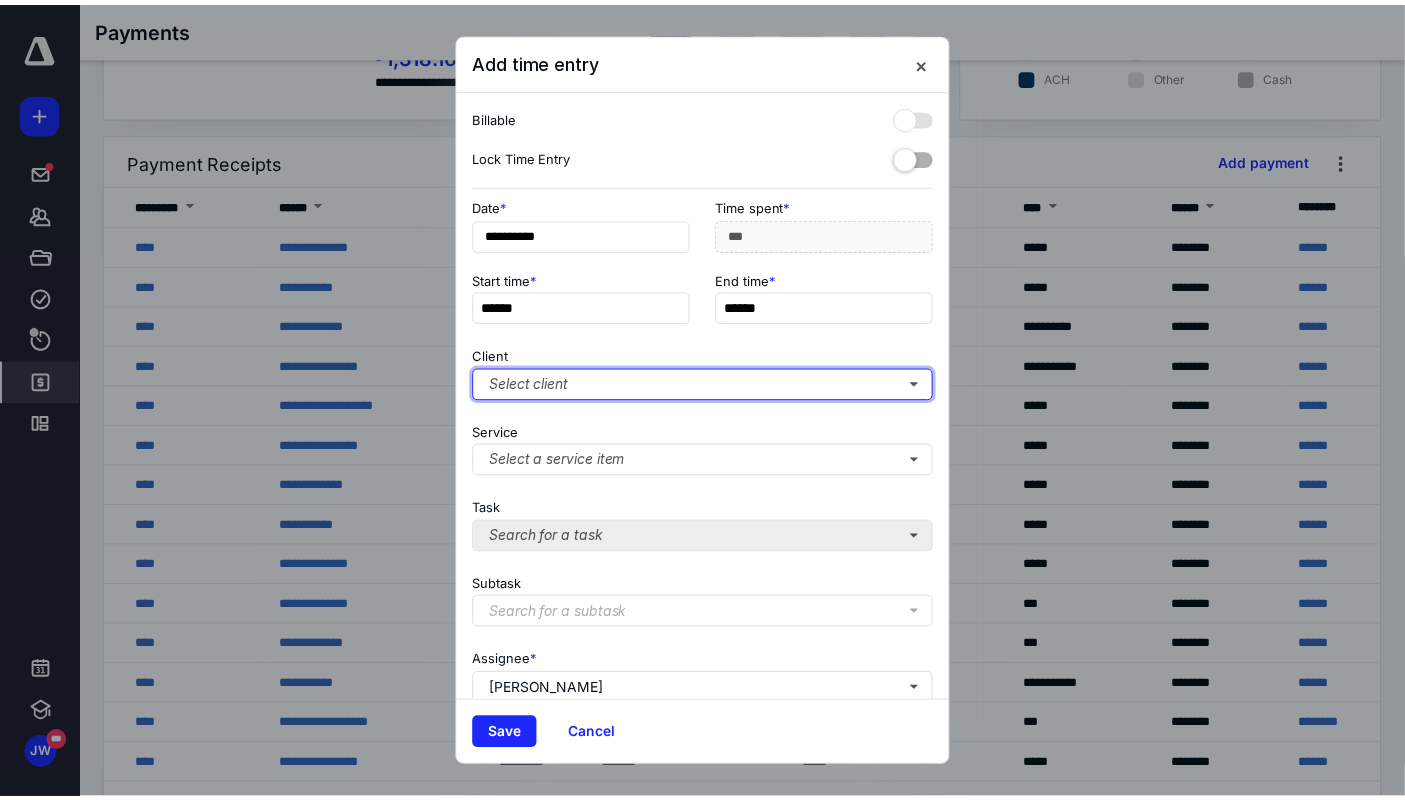 scroll, scrollTop: 174, scrollLeft: 0, axis: vertical 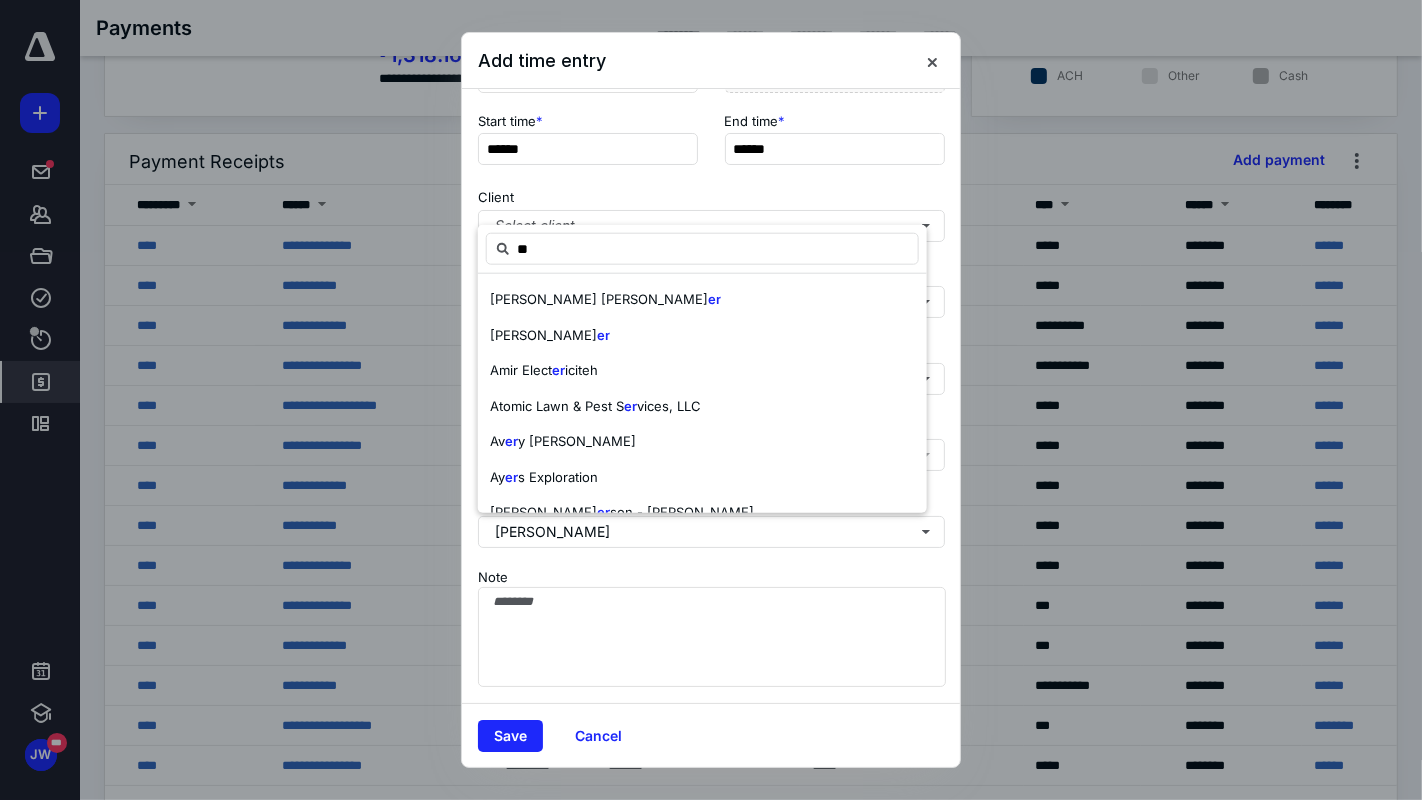 type on "*" 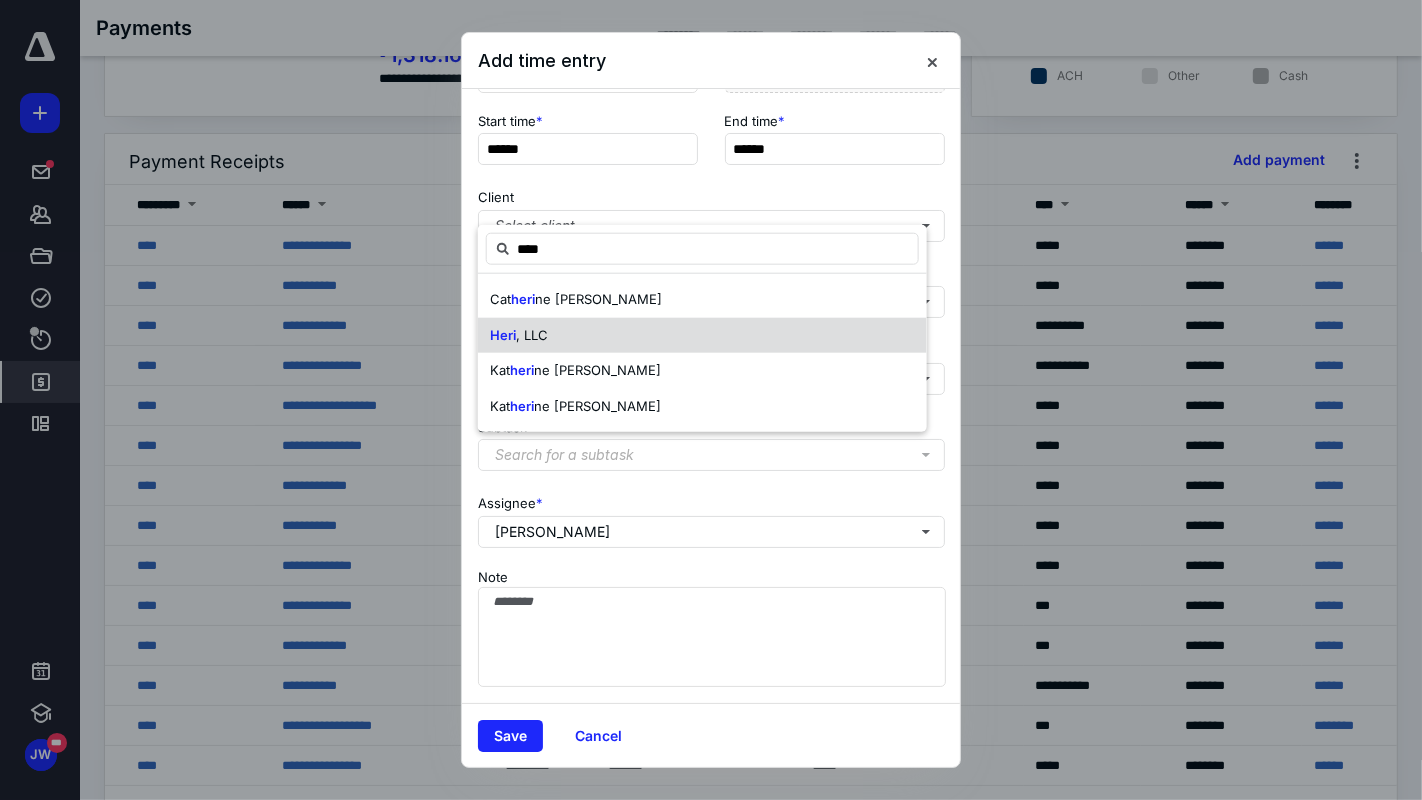 click on "Heri , LLC" at bounding box center (702, 335) 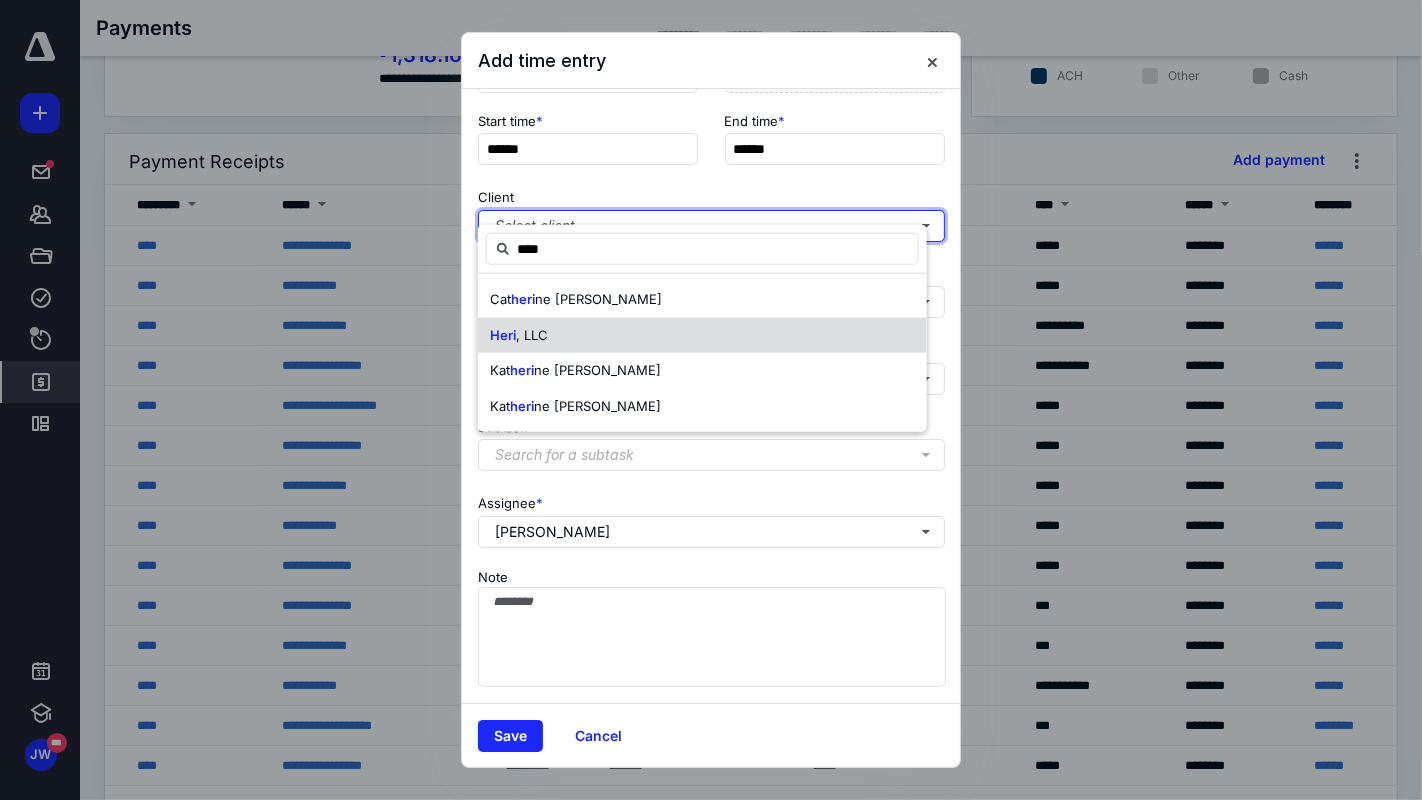checkbox on "true" 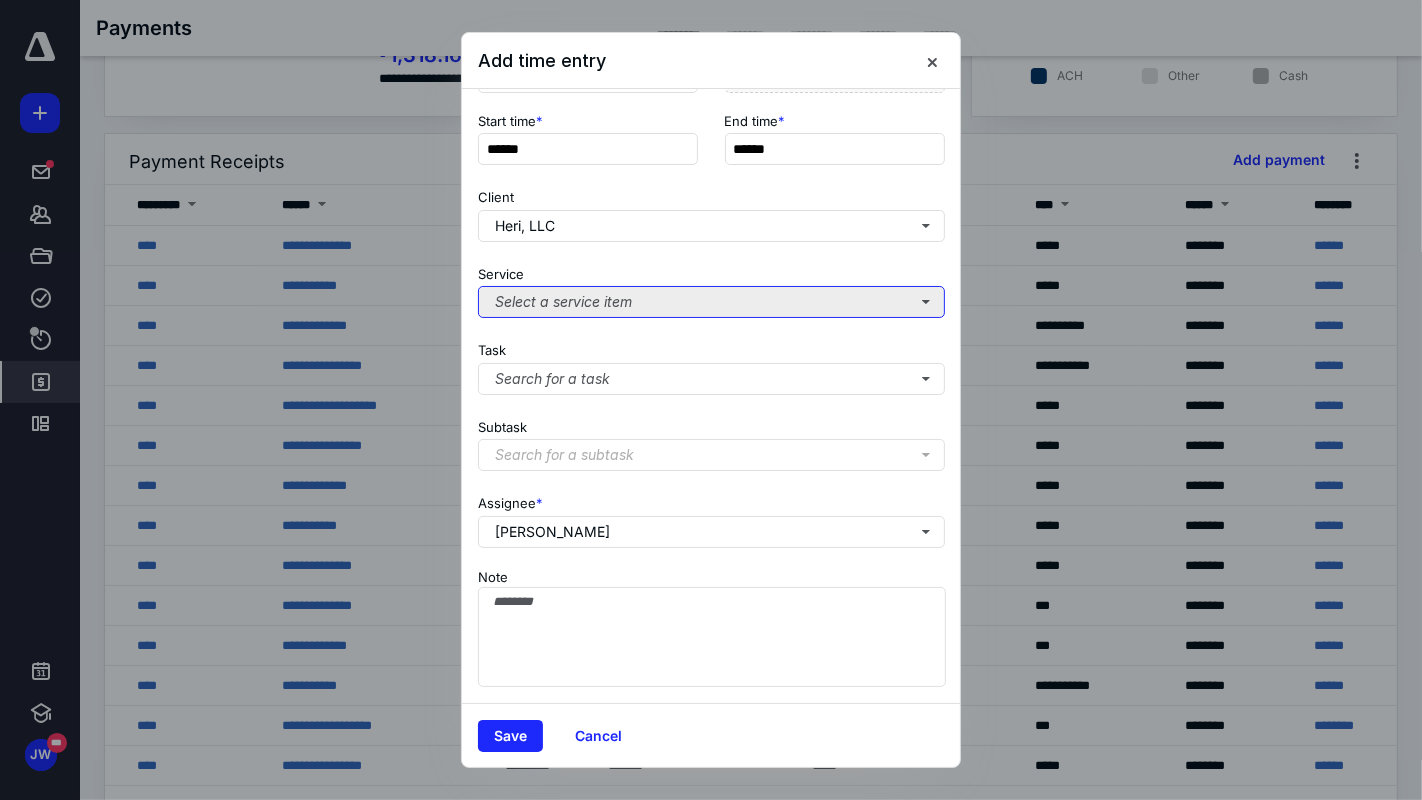 click on "Select a service item" at bounding box center [711, 302] 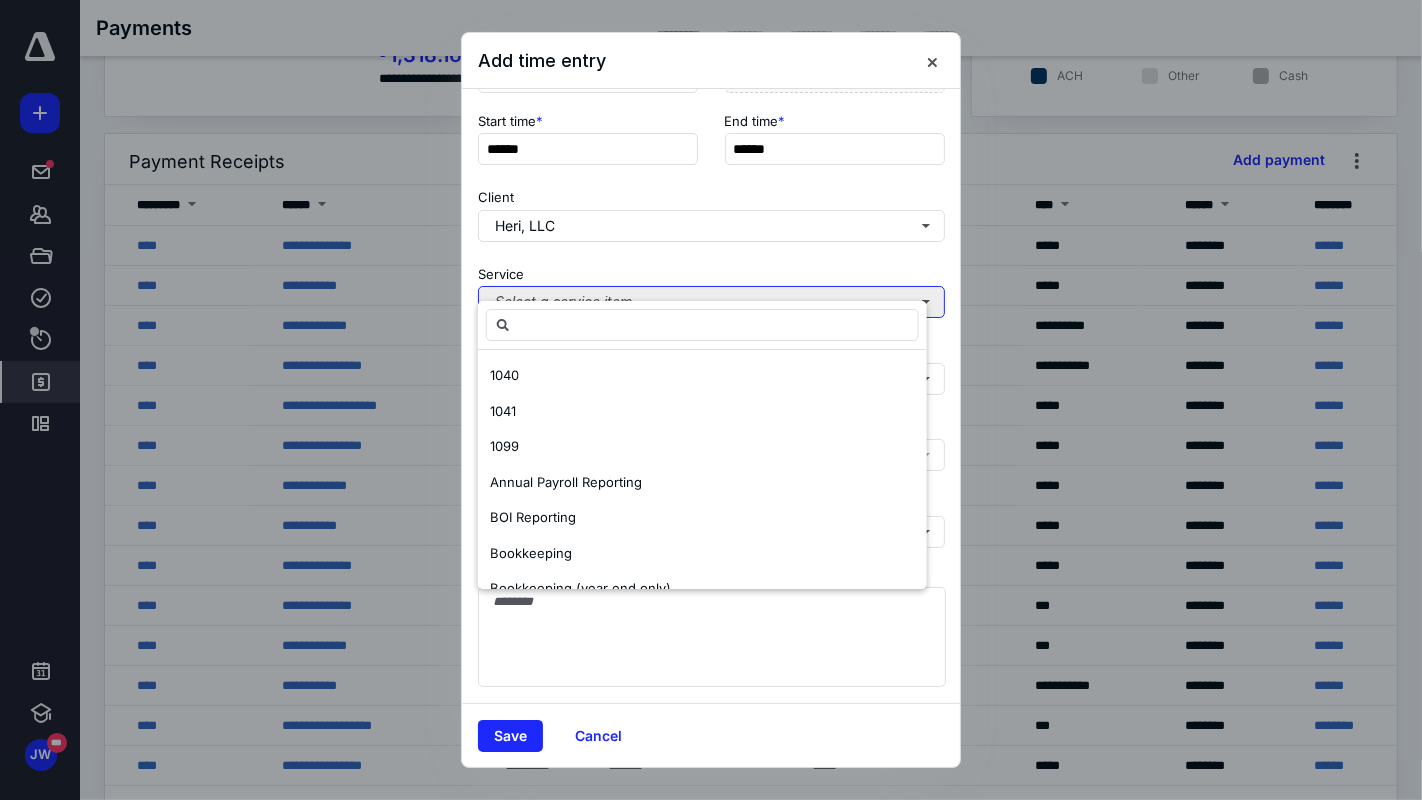 click on "Select a service item" at bounding box center (711, 302) 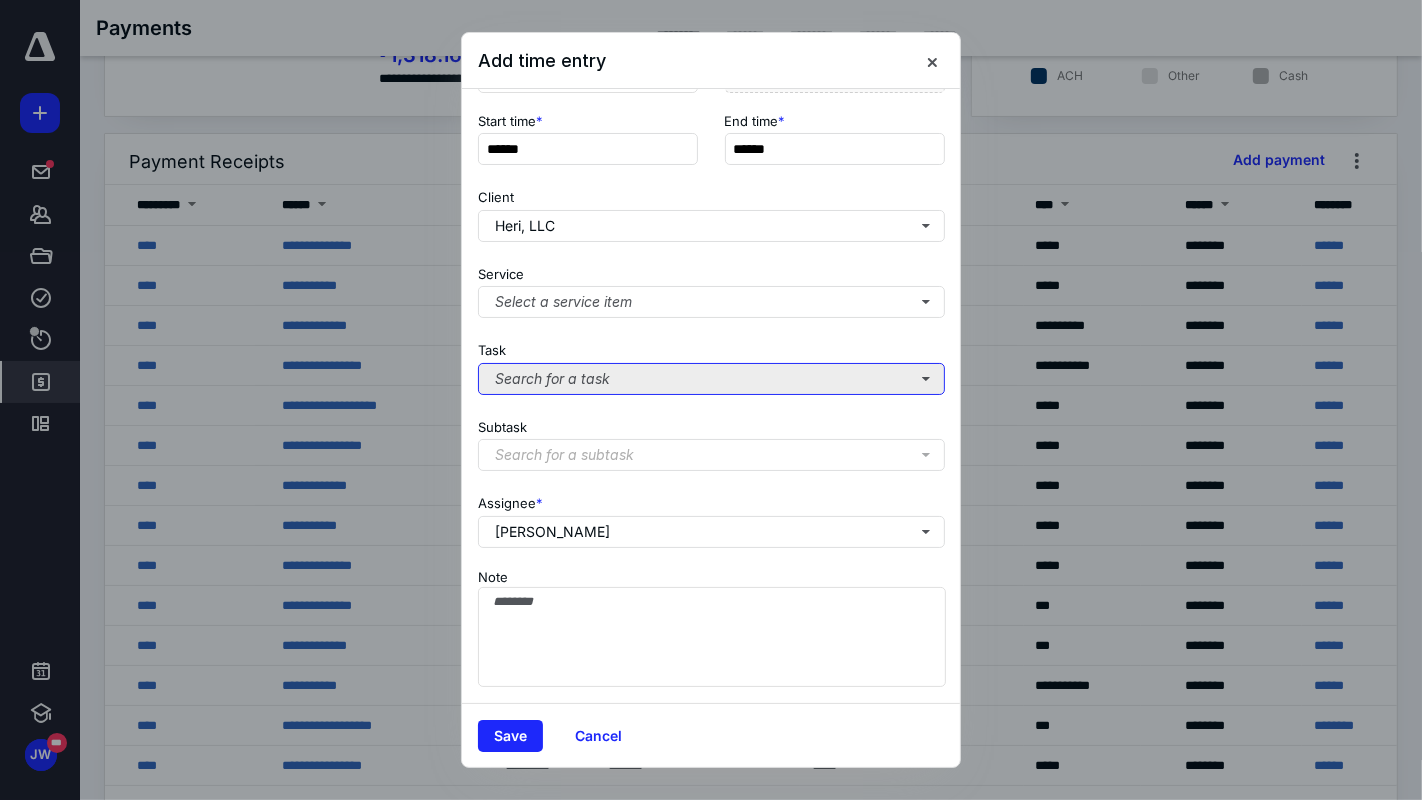 click on "Search for a task" at bounding box center [711, 379] 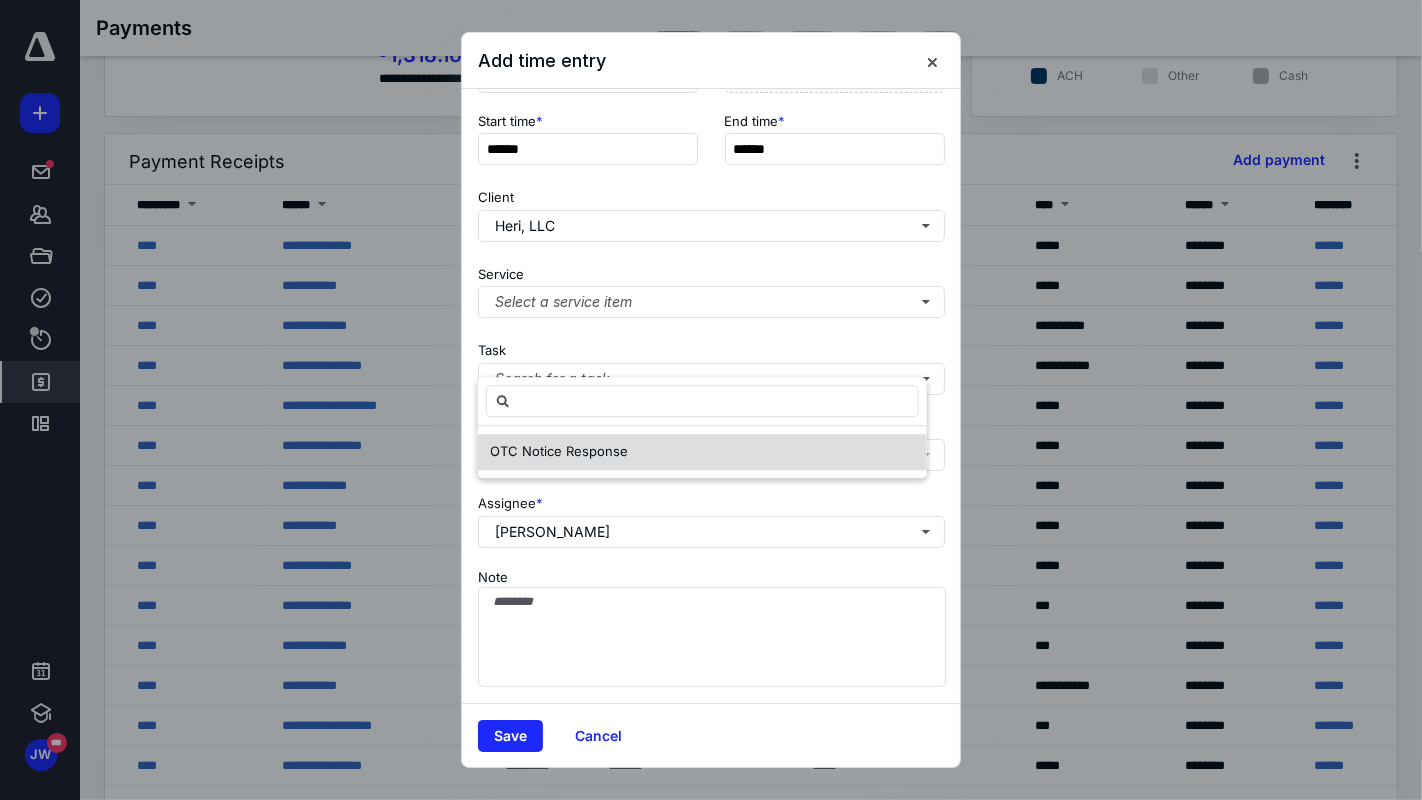 click on "OTC Notice Response" at bounding box center (702, 452) 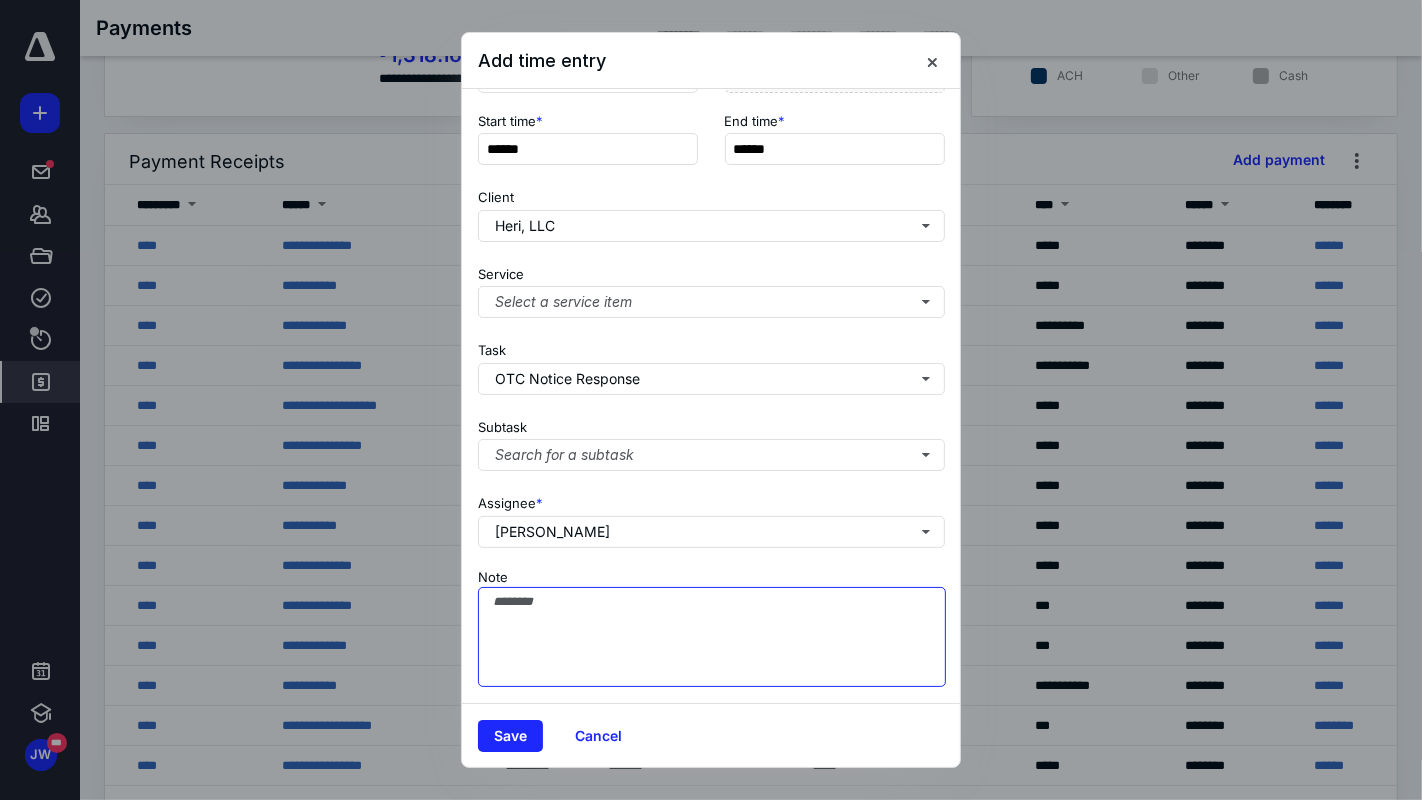 click on "Note" at bounding box center (712, 637) 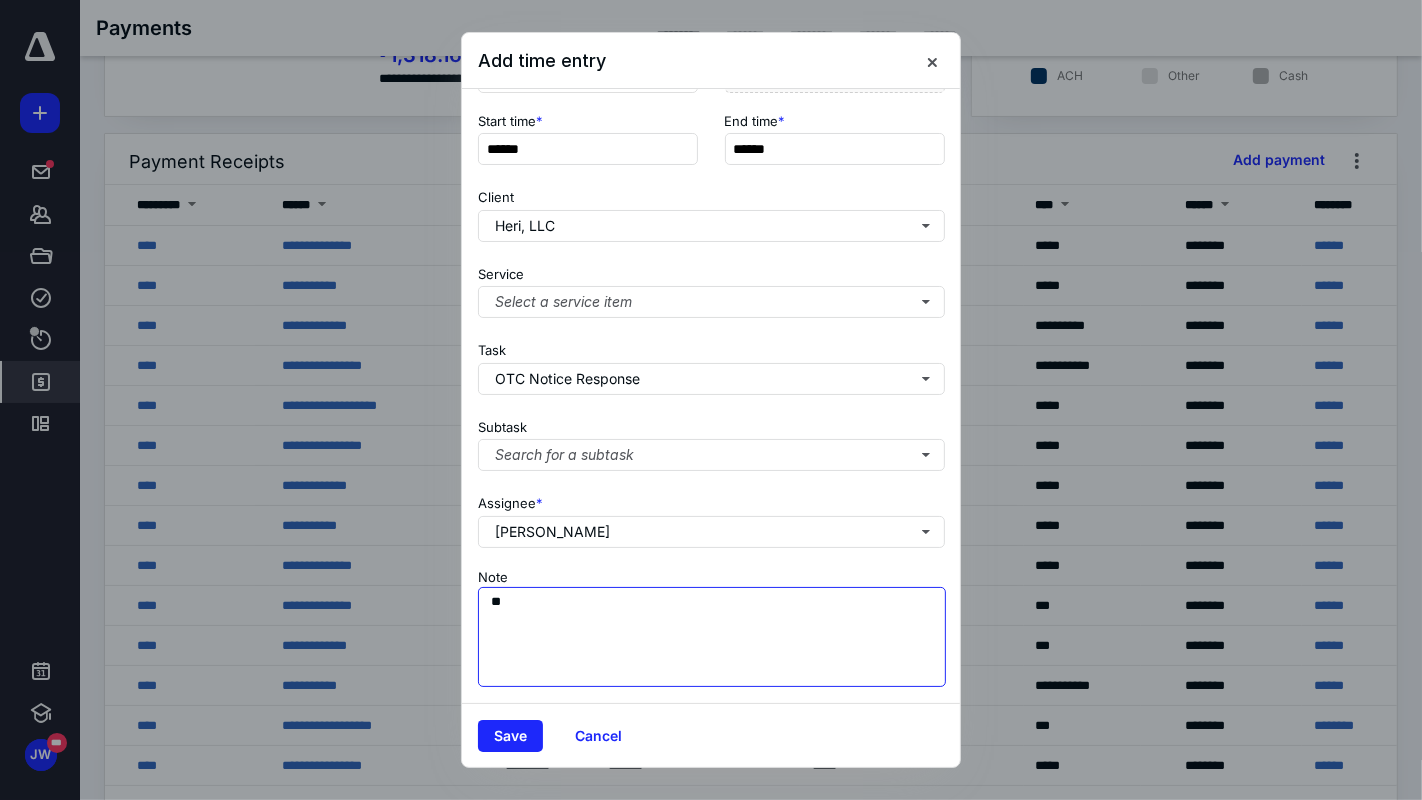type on "*" 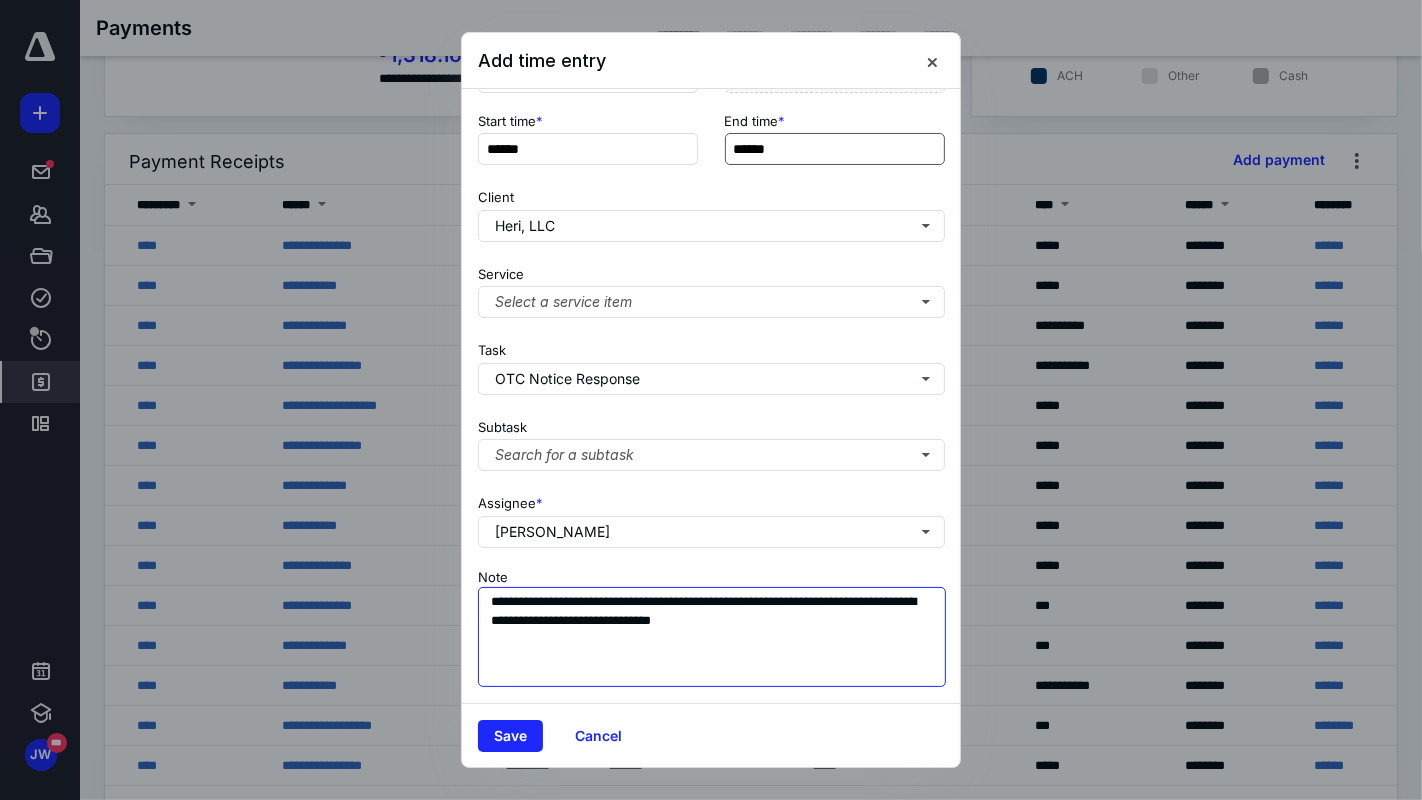 type on "**********" 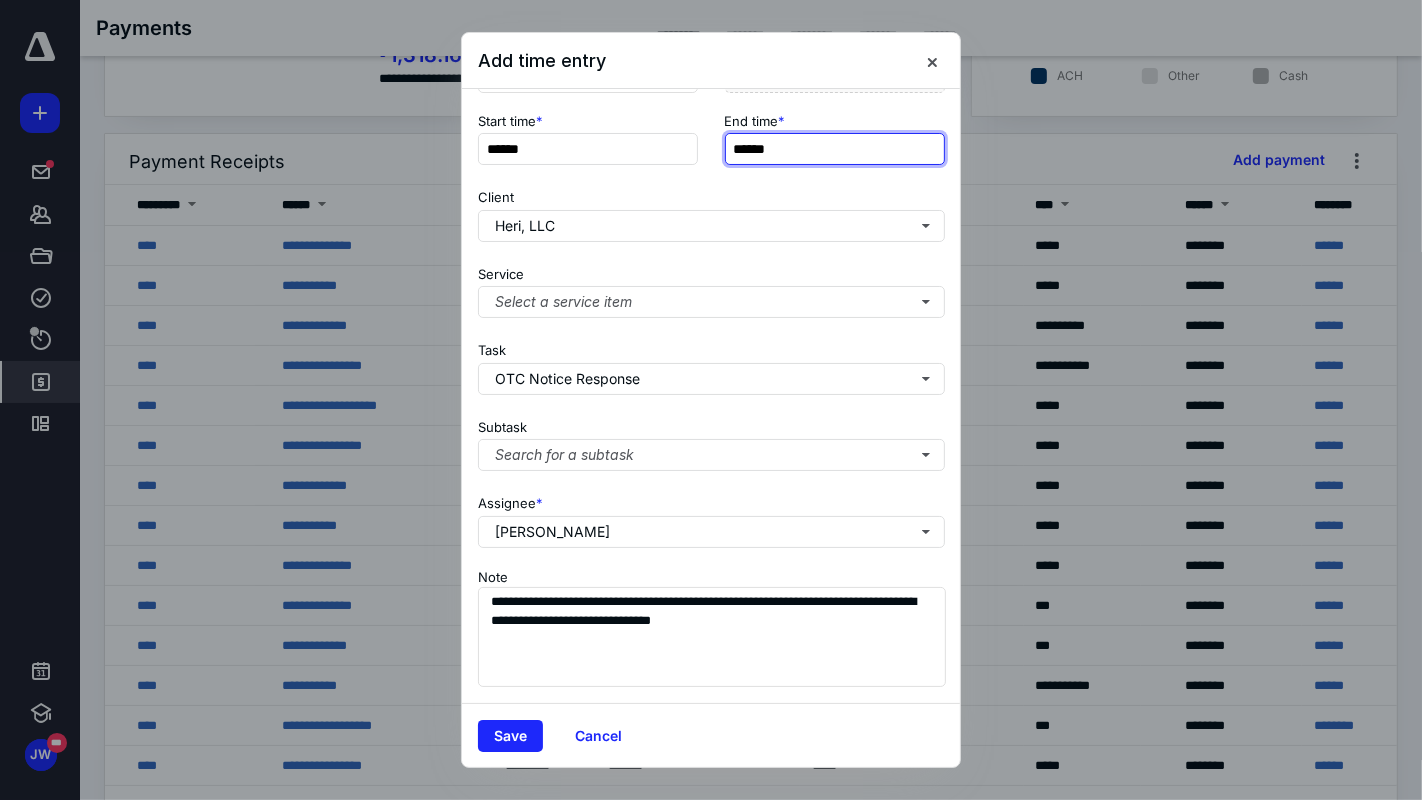 click on "******" at bounding box center (835, 149) 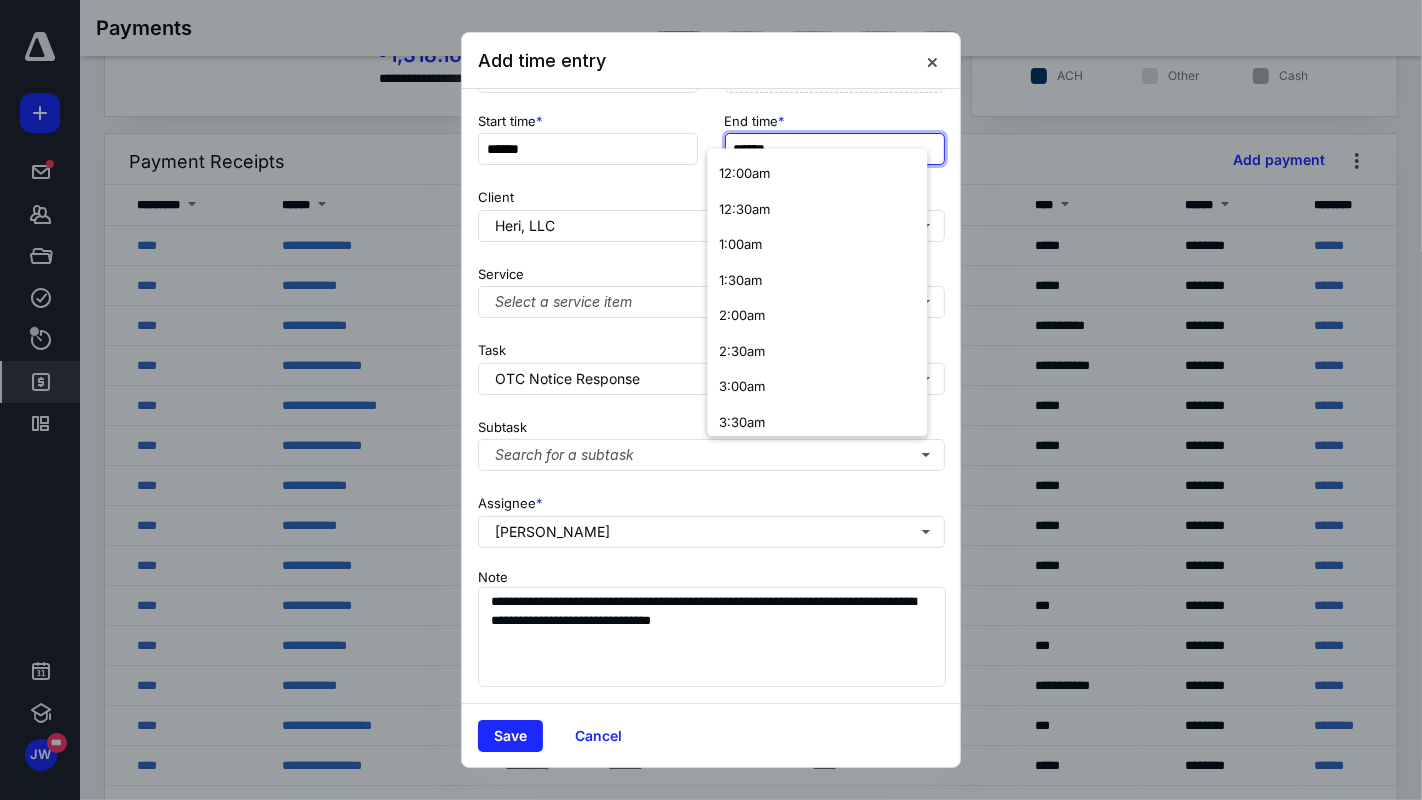 click on "******" at bounding box center [835, 149] 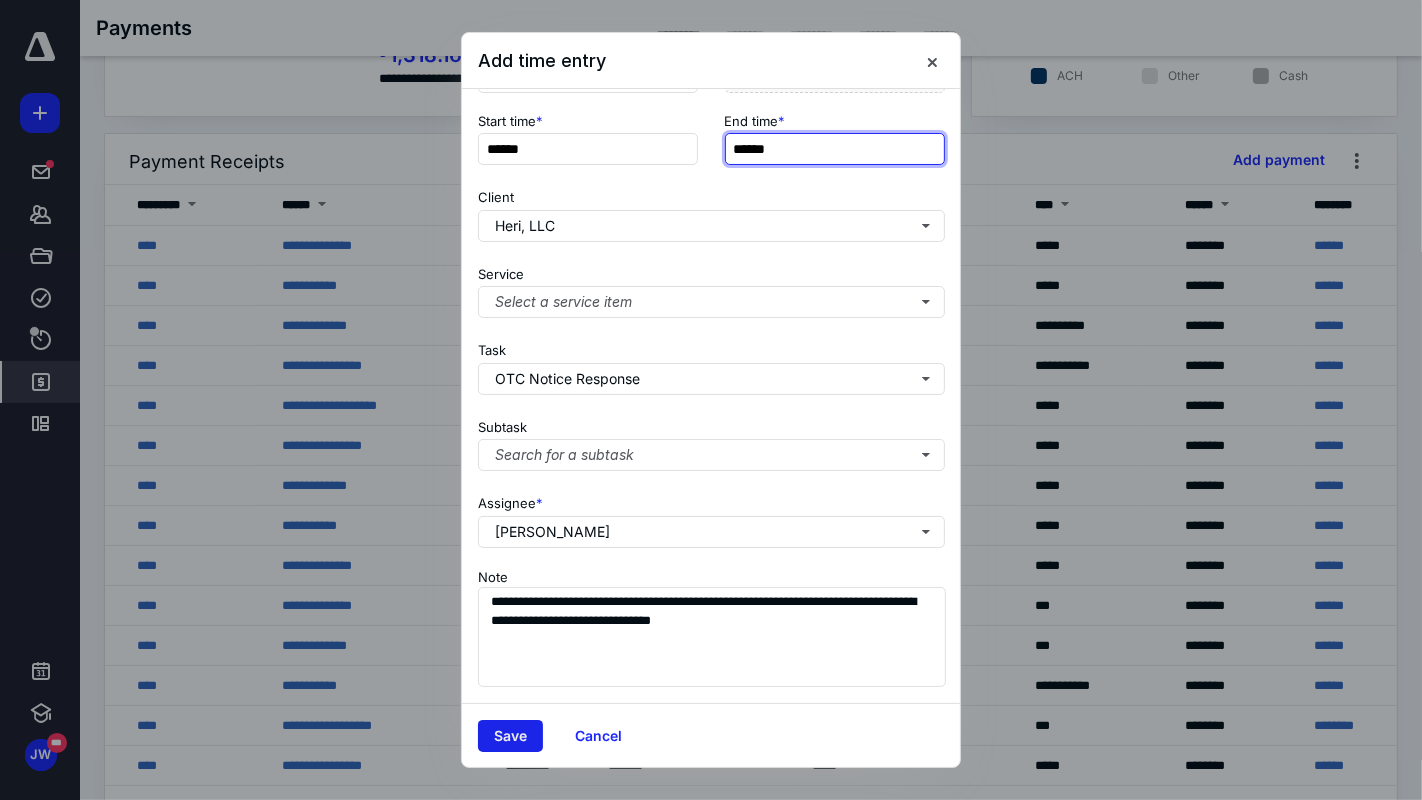 type on "******" 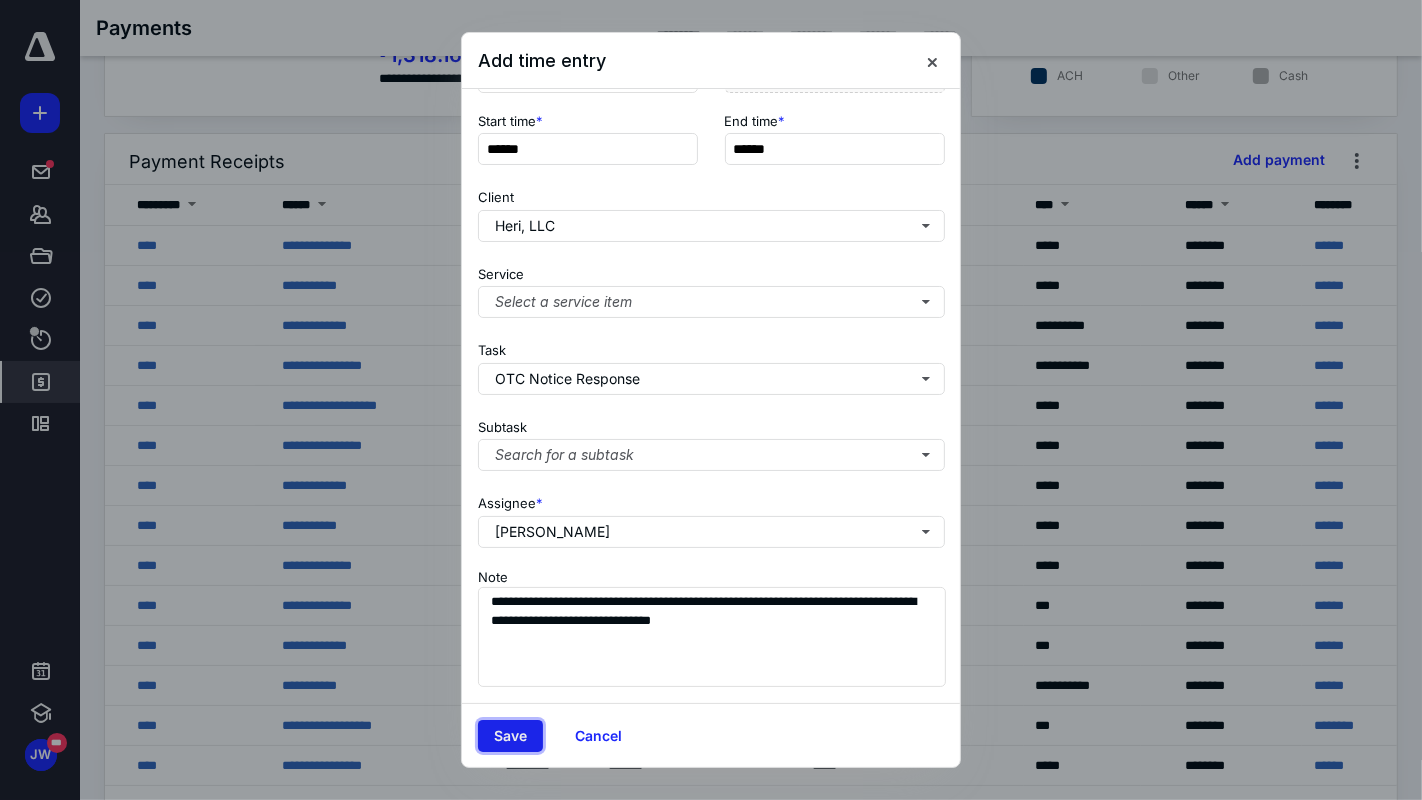type on "**" 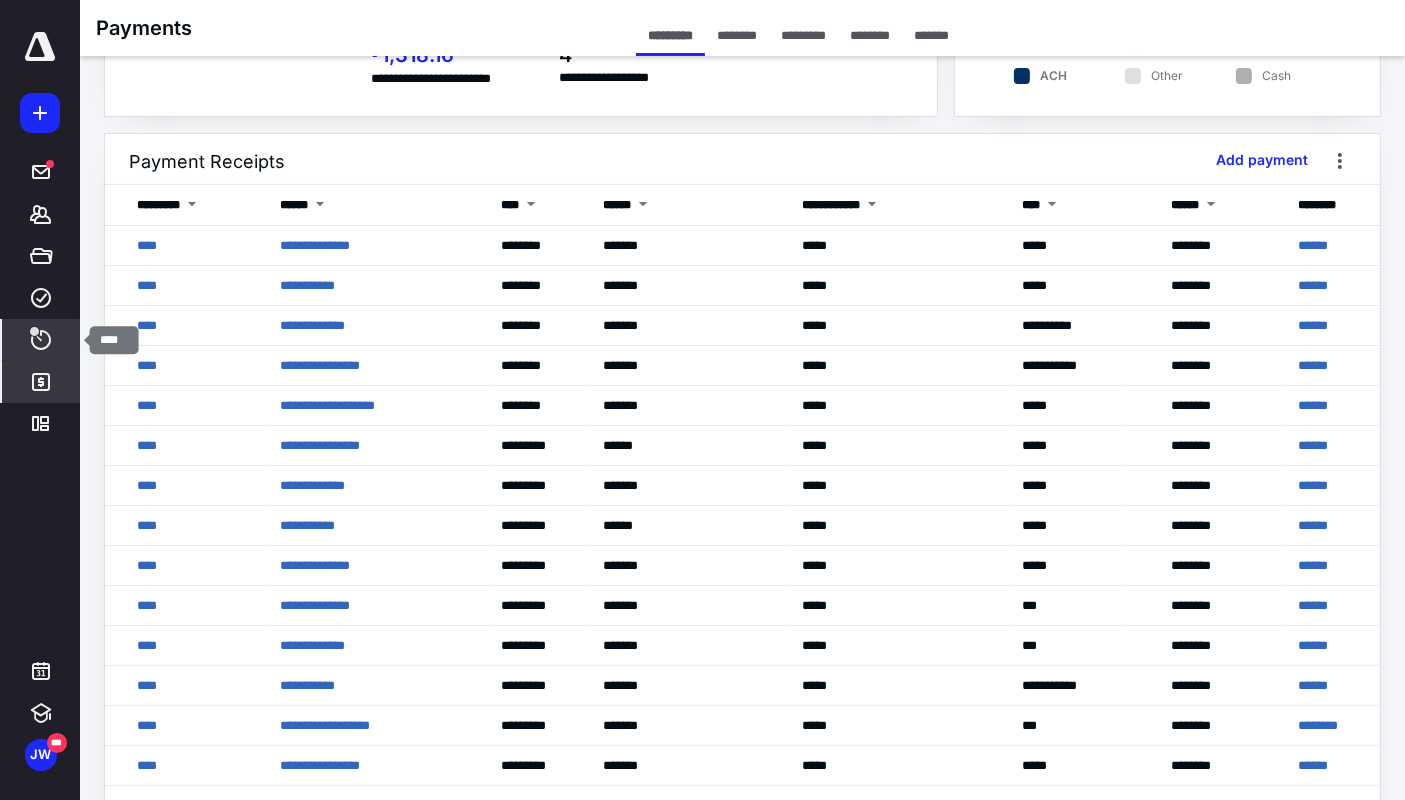click on "****" at bounding box center [41, 340] 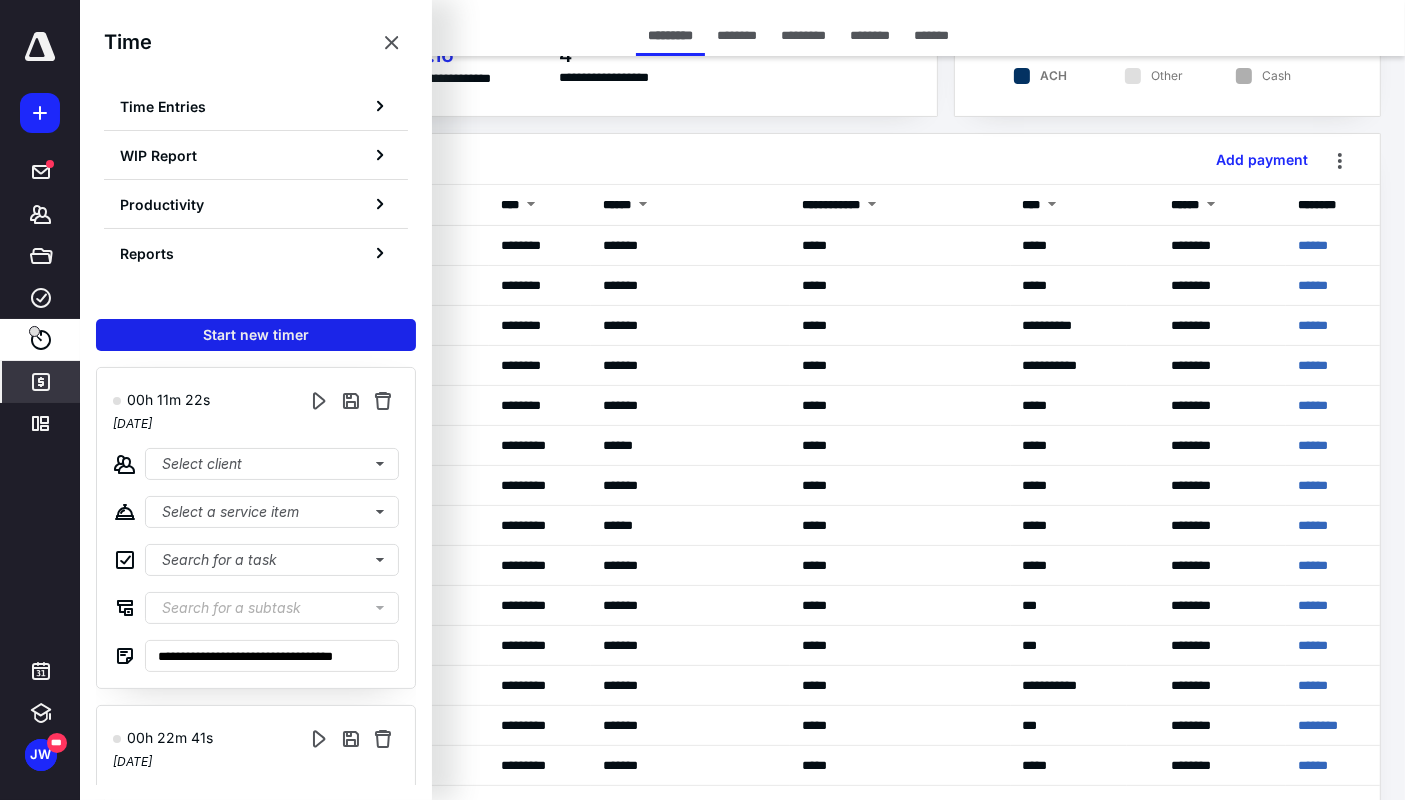 click on "Start new timer" at bounding box center [256, 335] 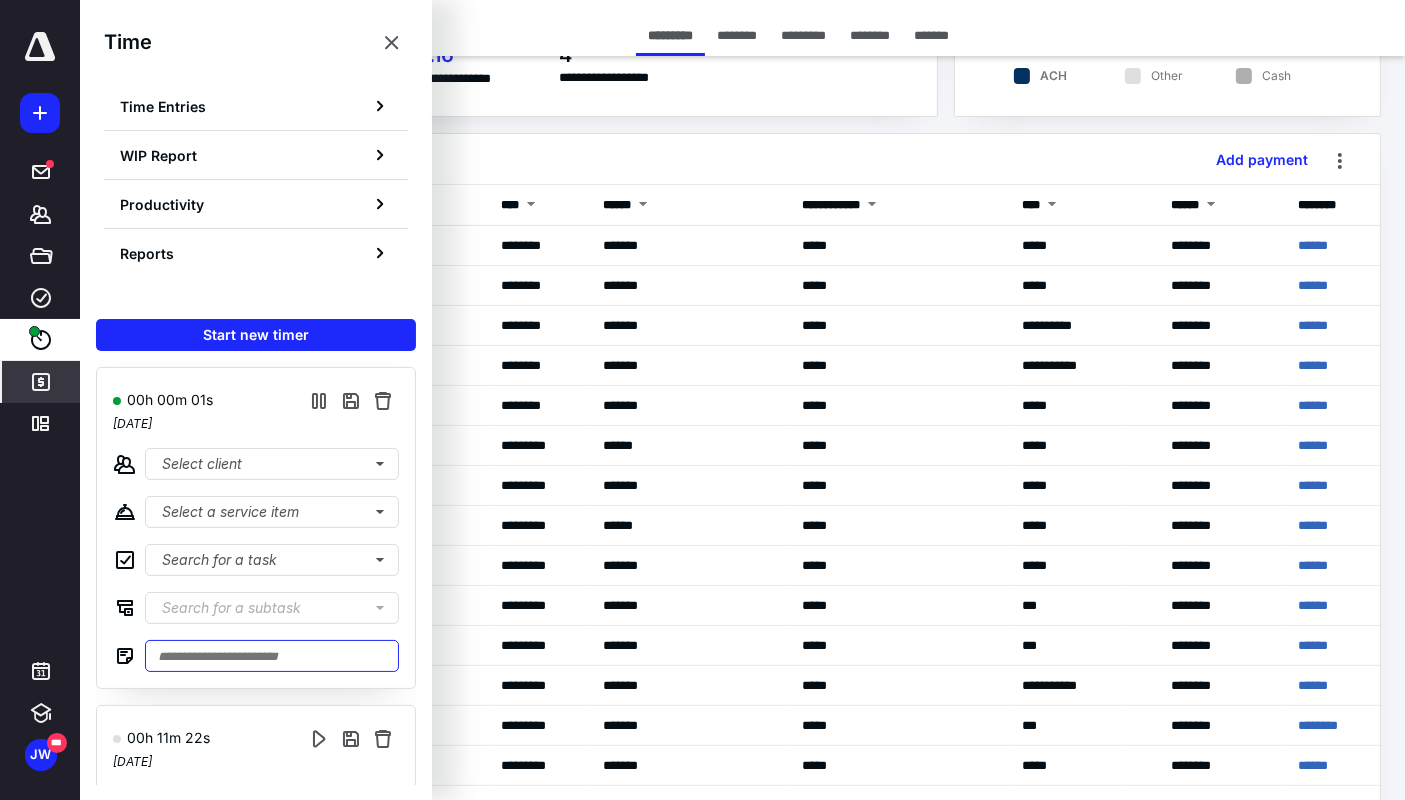 click at bounding box center (272, 656) 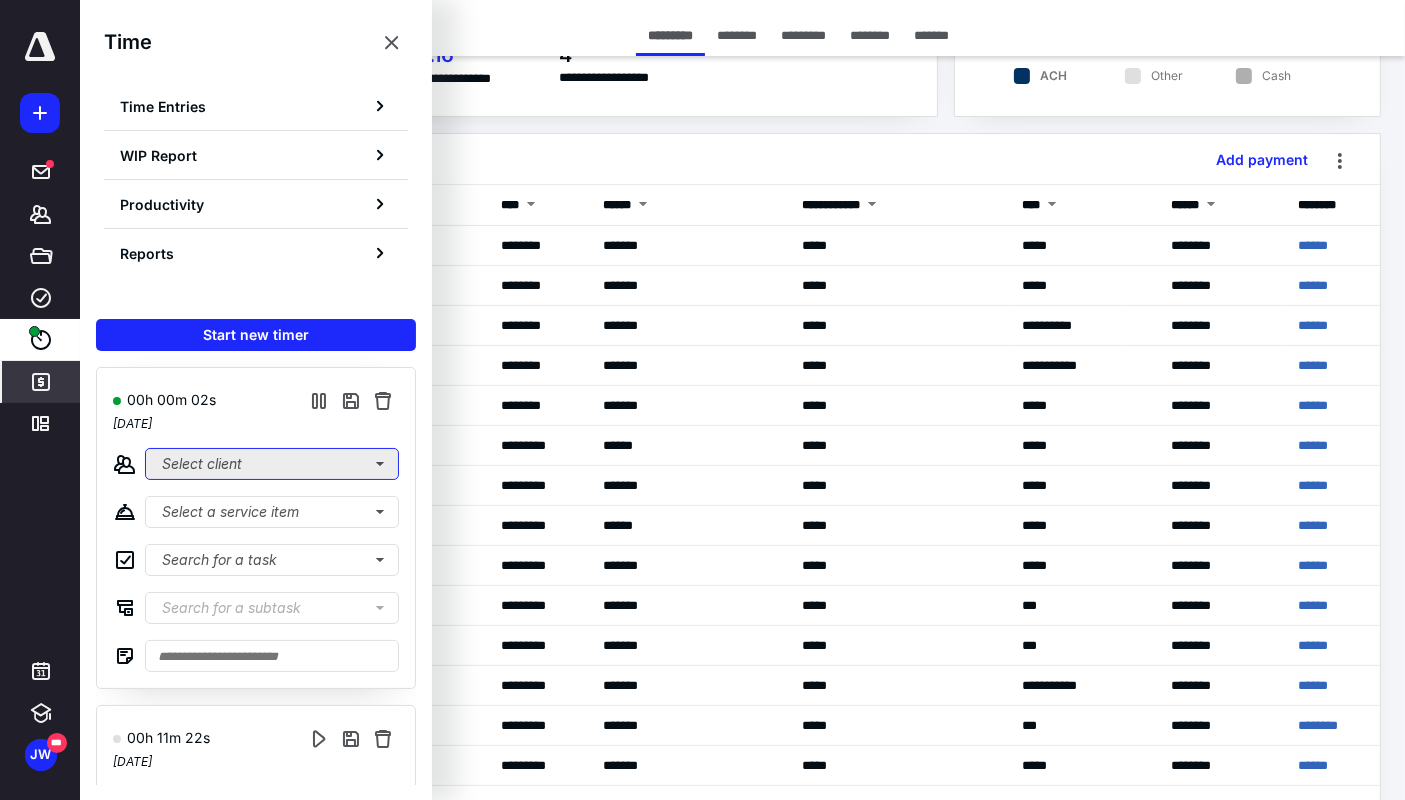 click on "Select client" at bounding box center [272, 464] 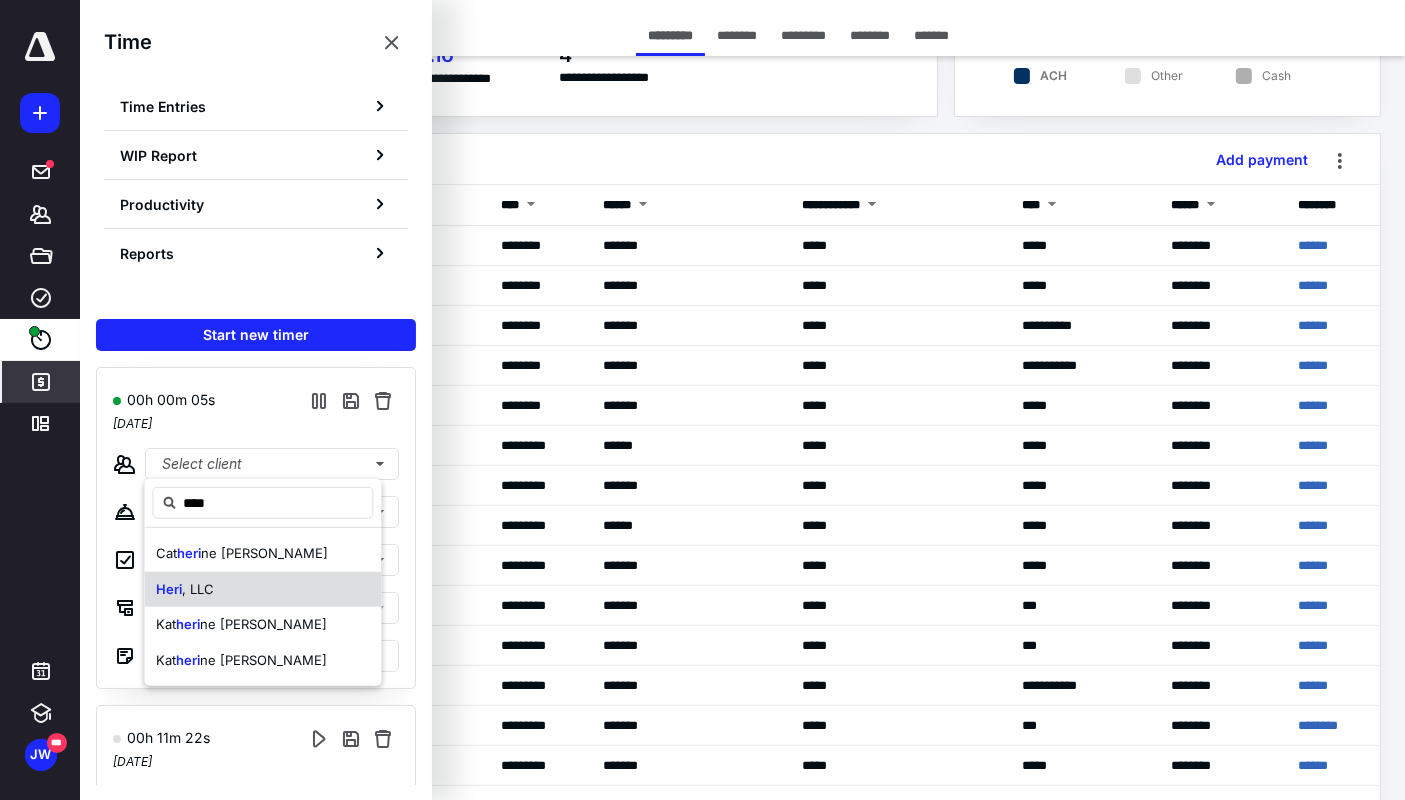 click on "Heri , LLC" at bounding box center [262, 589] 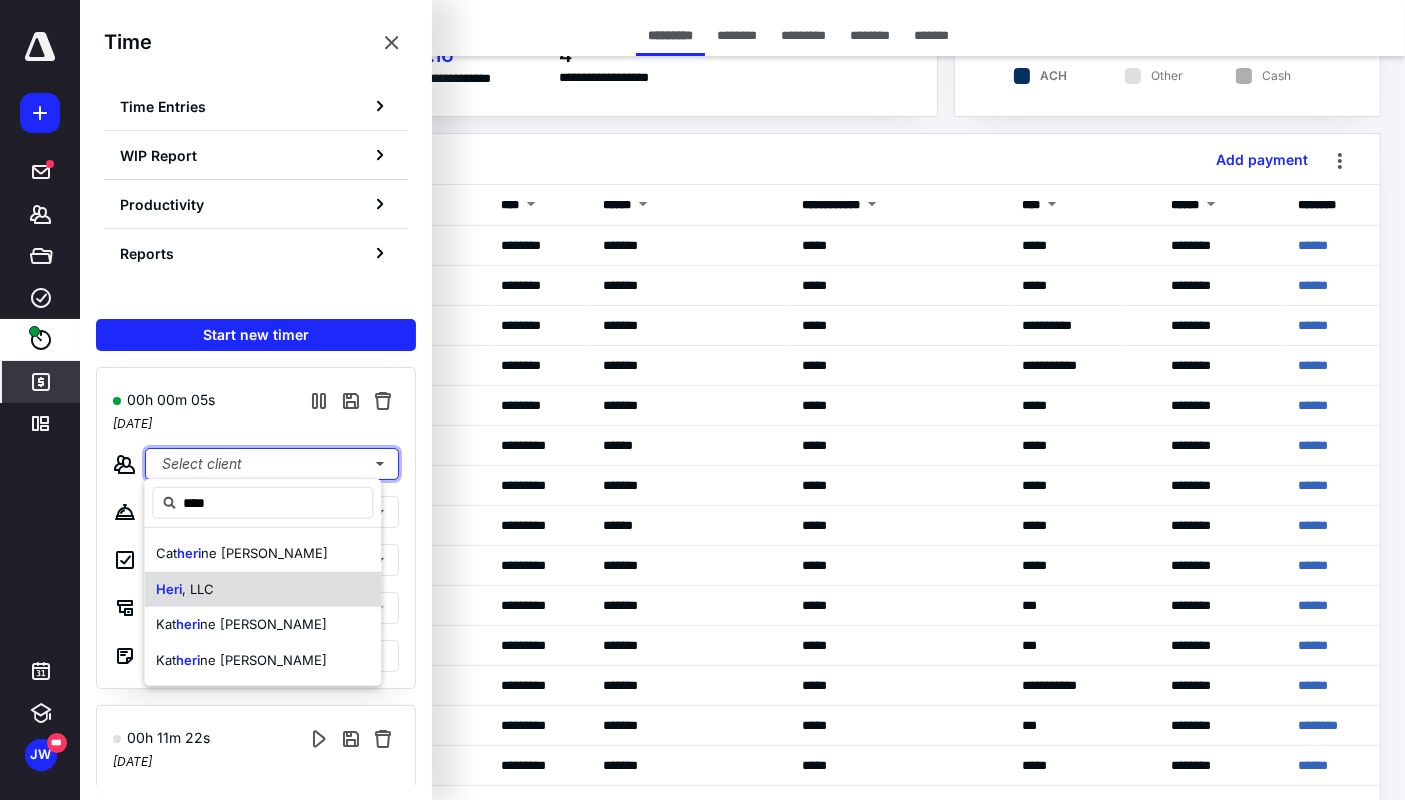 type 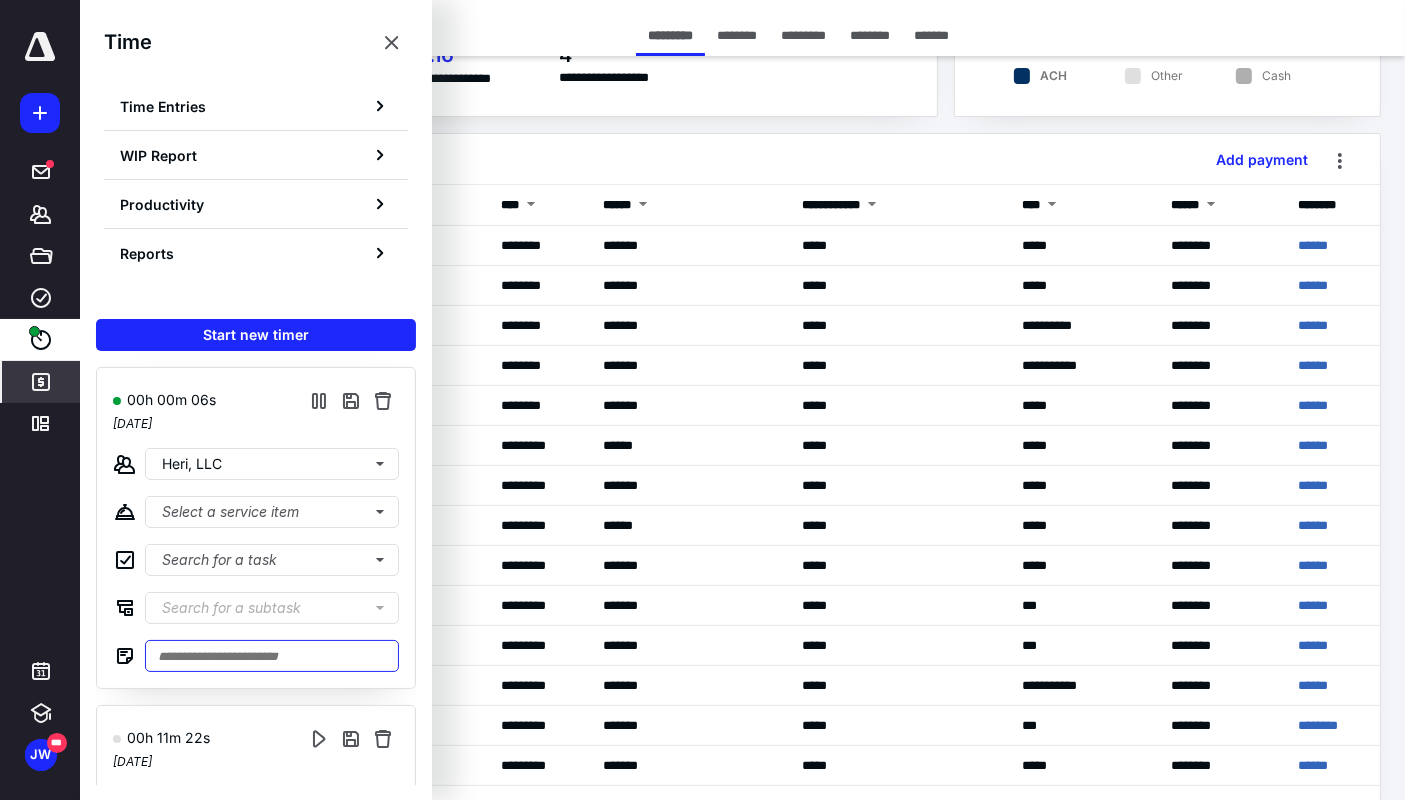 click at bounding box center [272, 656] 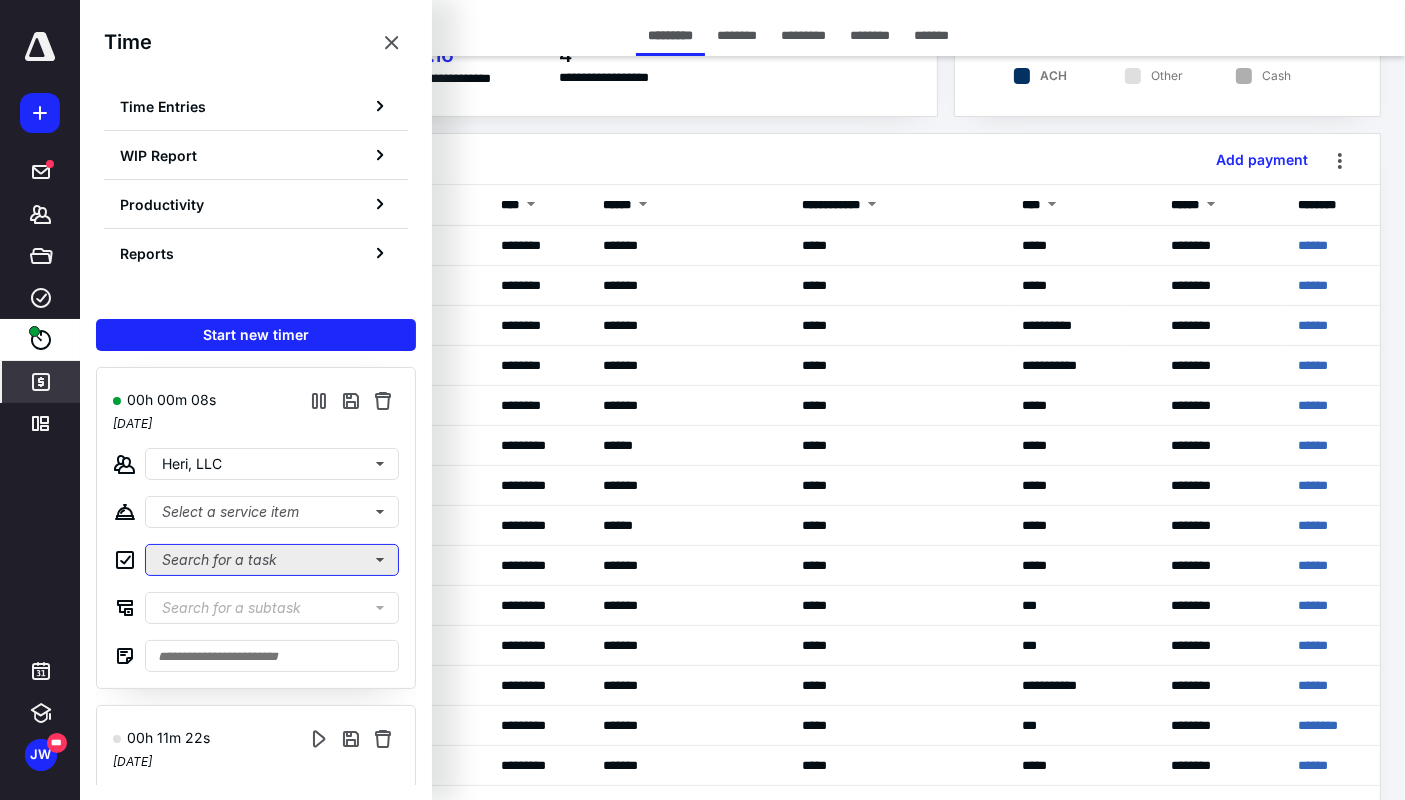 click on "Search for a task" at bounding box center [272, 560] 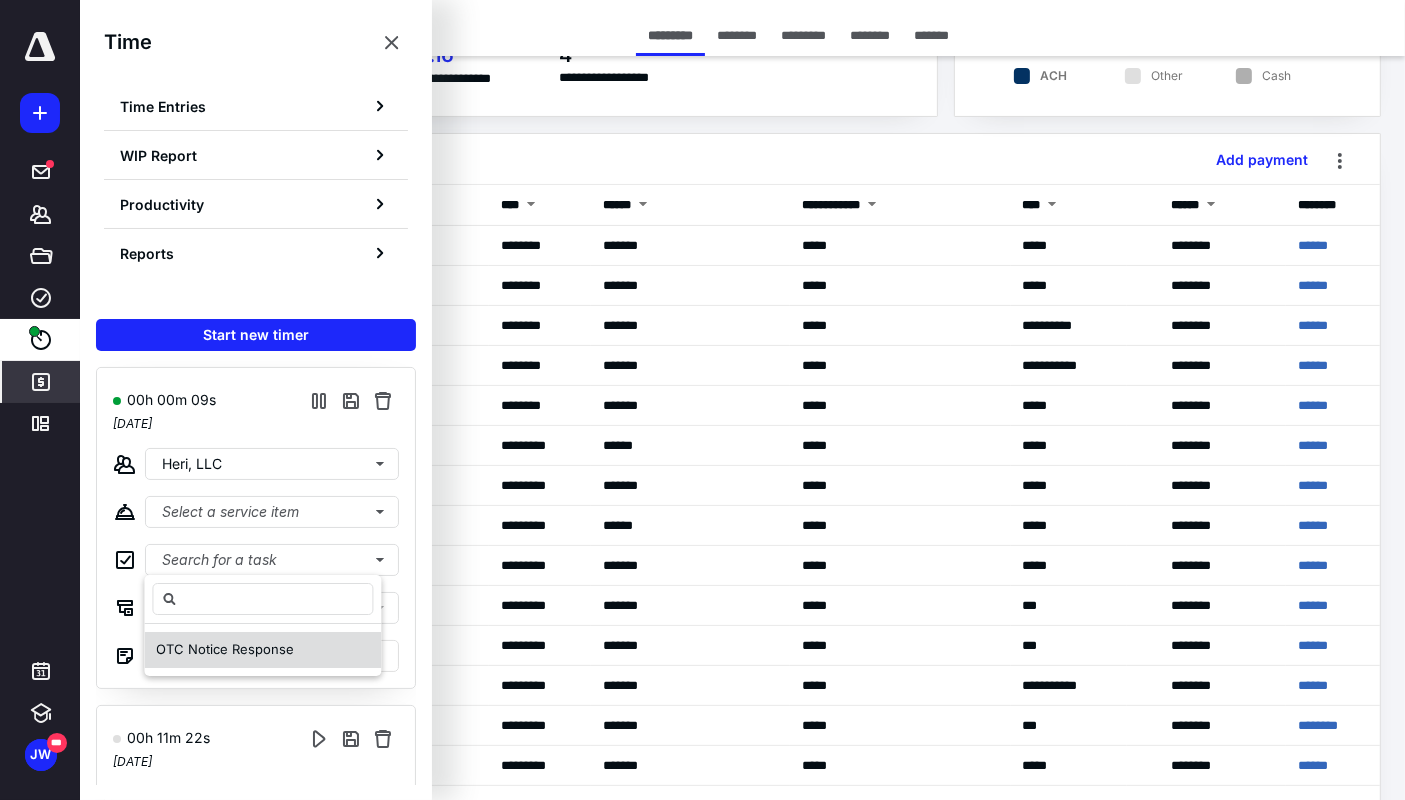 click on "OTC Notice Response" at bounding box center (225, 649) 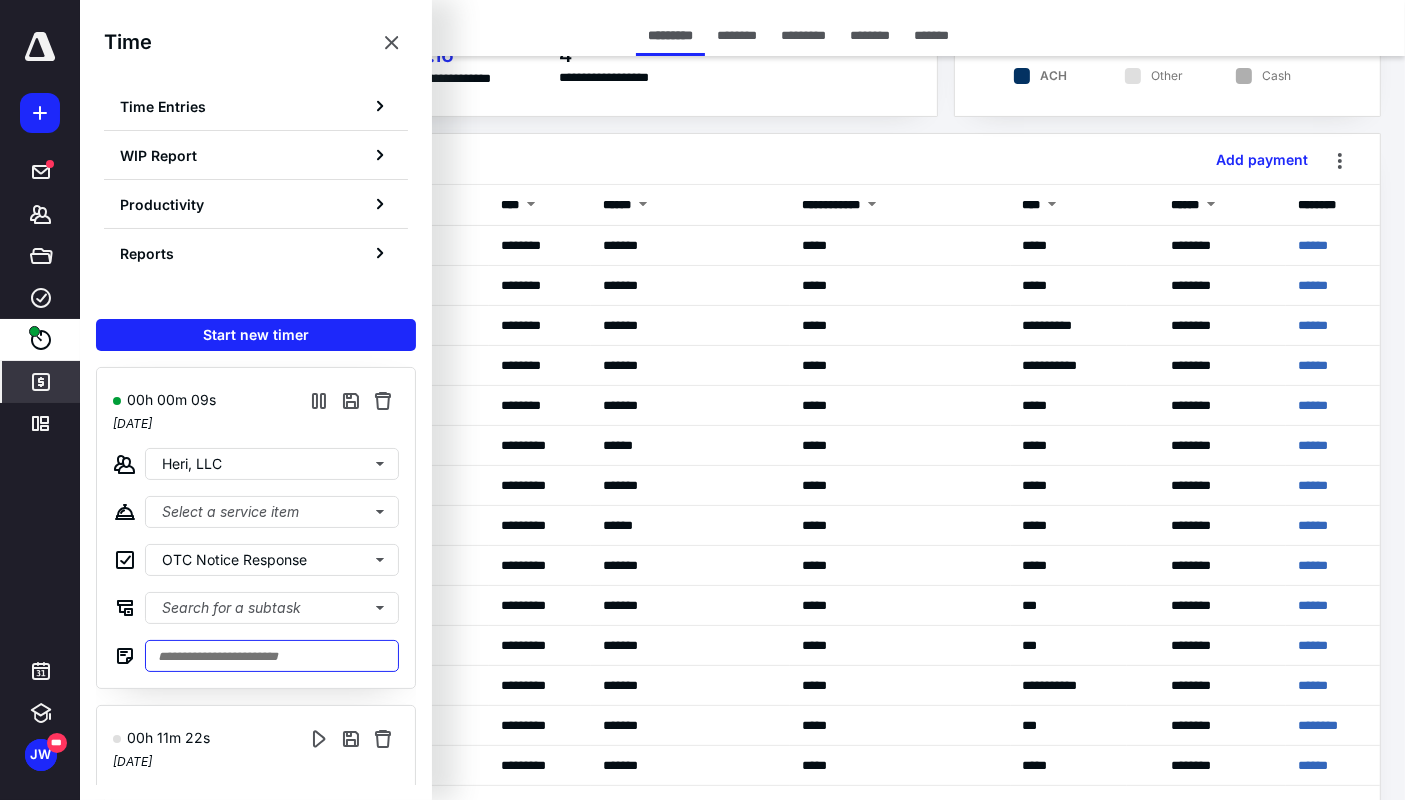 click at bounding box center (272, 656) 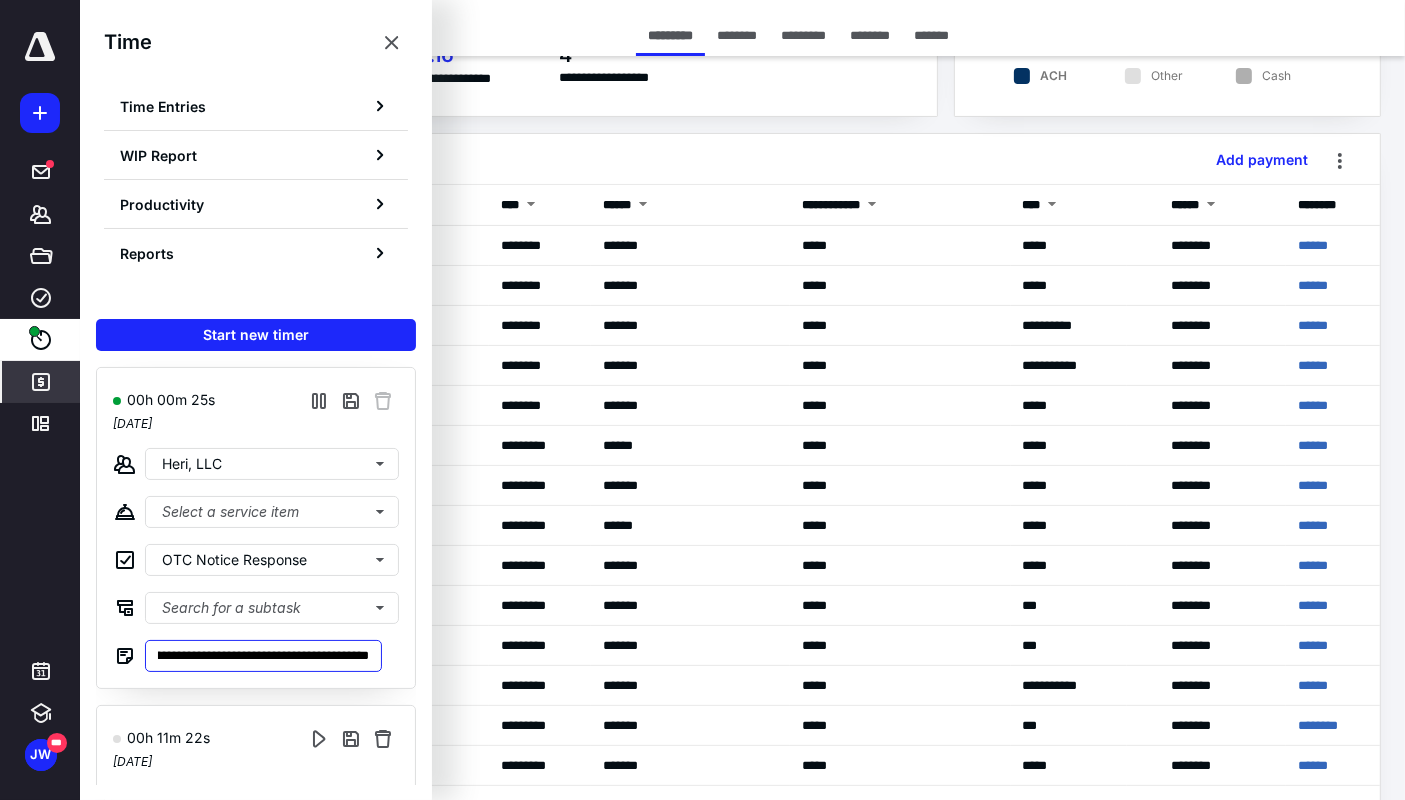 scroll, scrollTop: 0, scrollLeft: 97, axis: horizontal 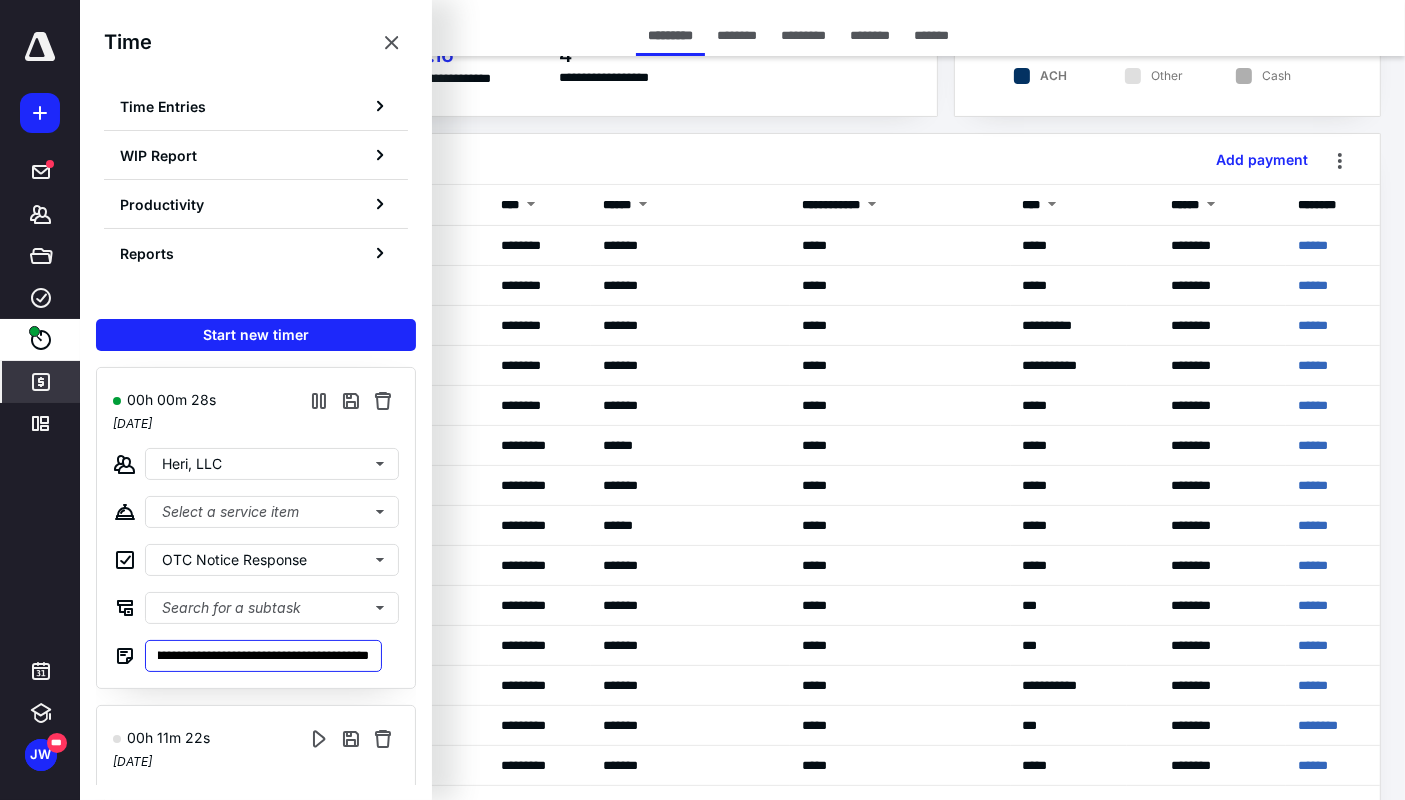 type on "**********" 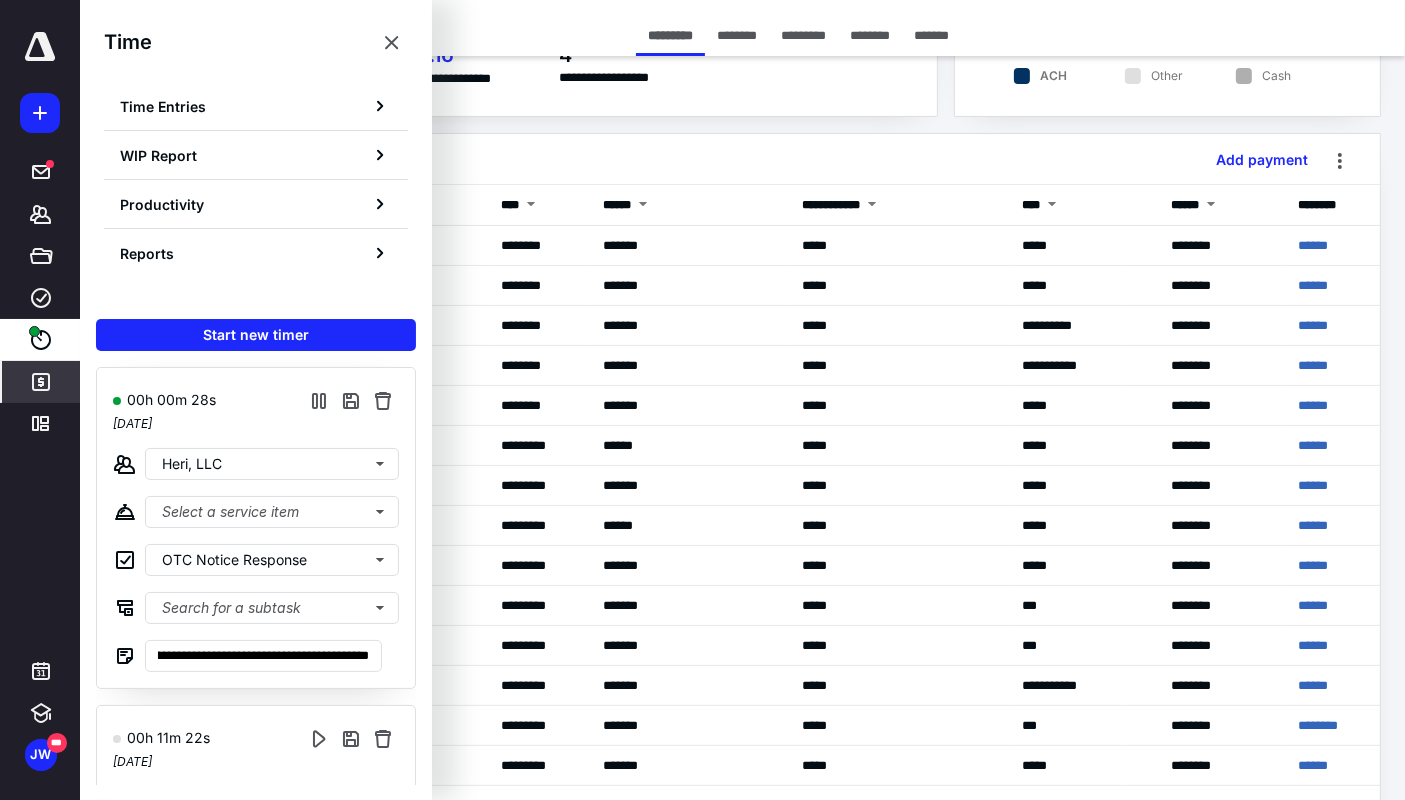 click on "Payment Receipts" at bounding box center (742, 162) 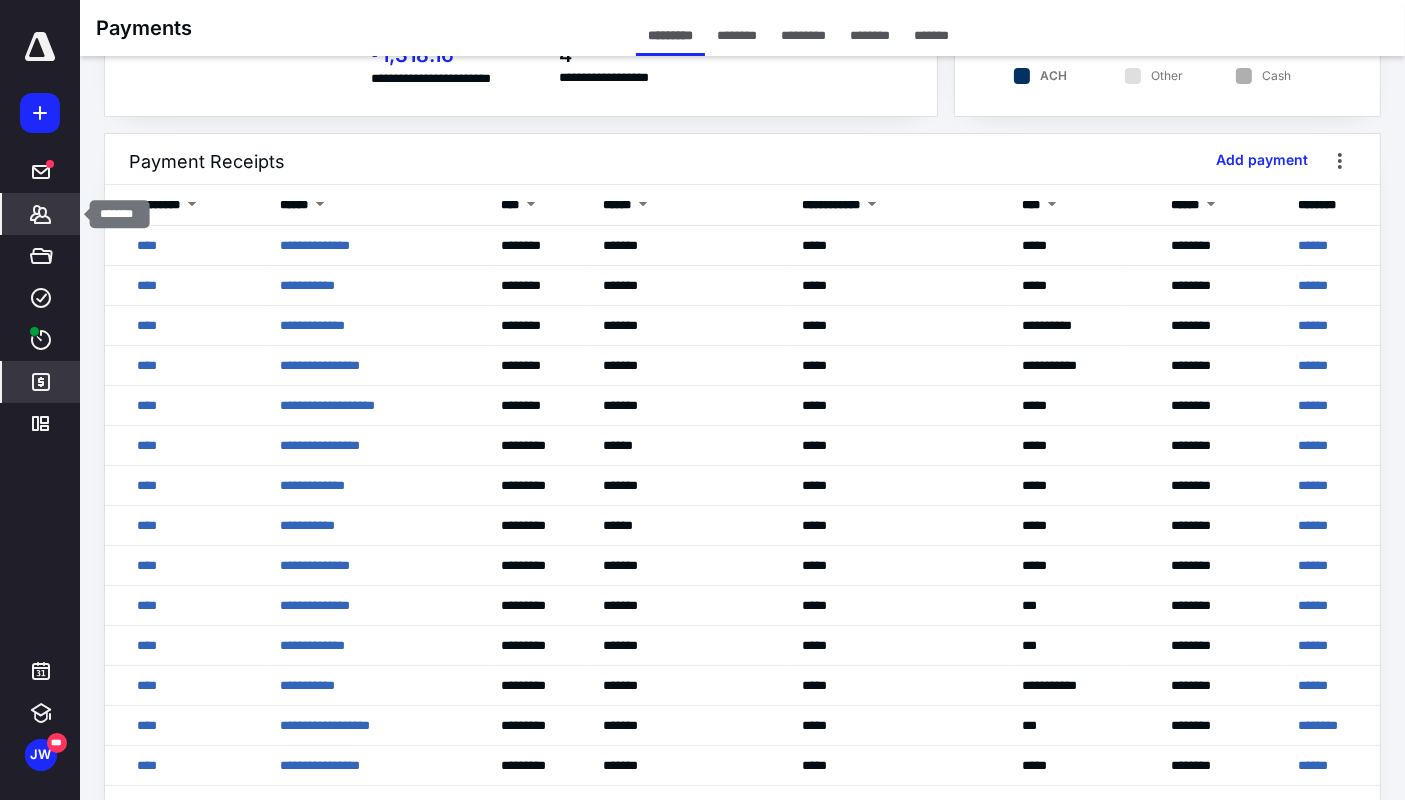 click 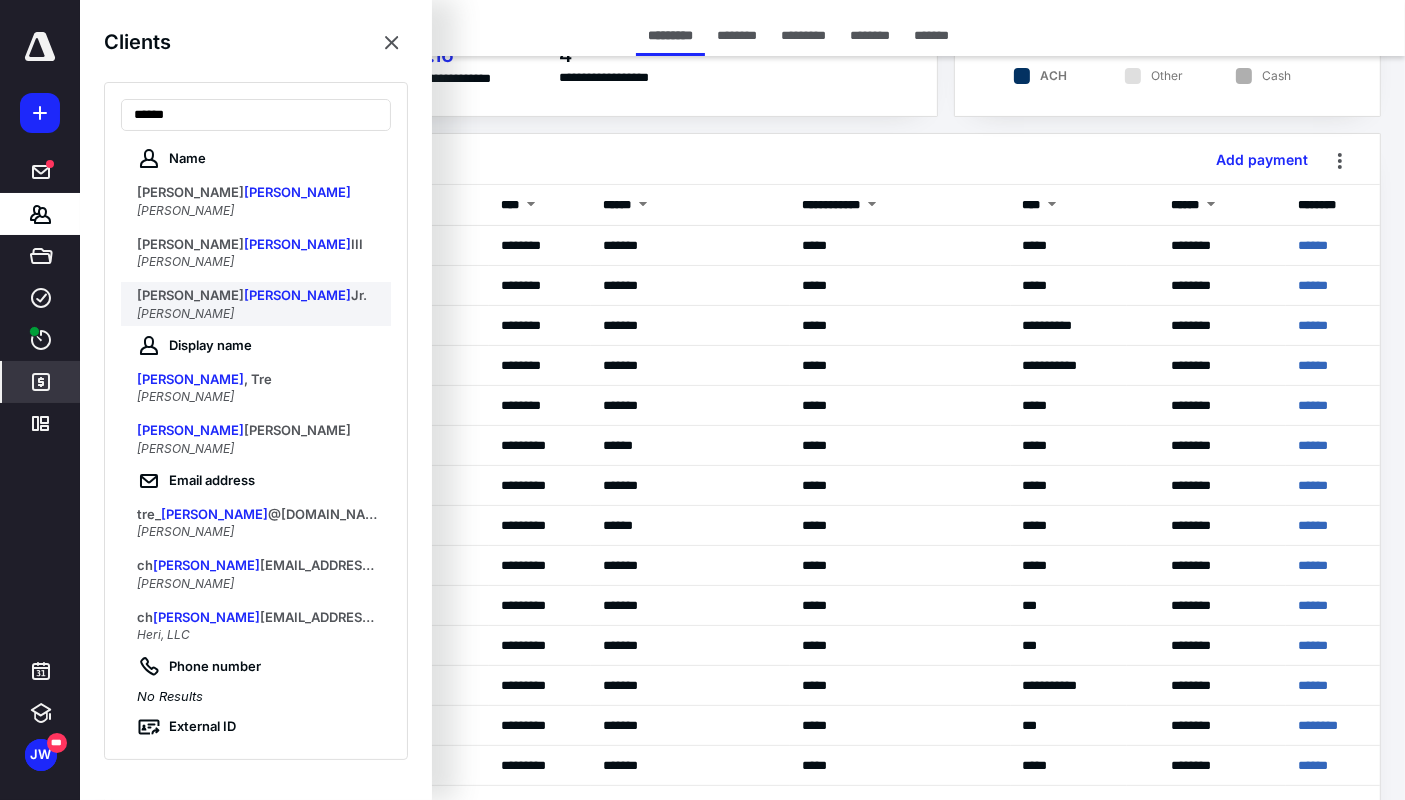 type on "******" 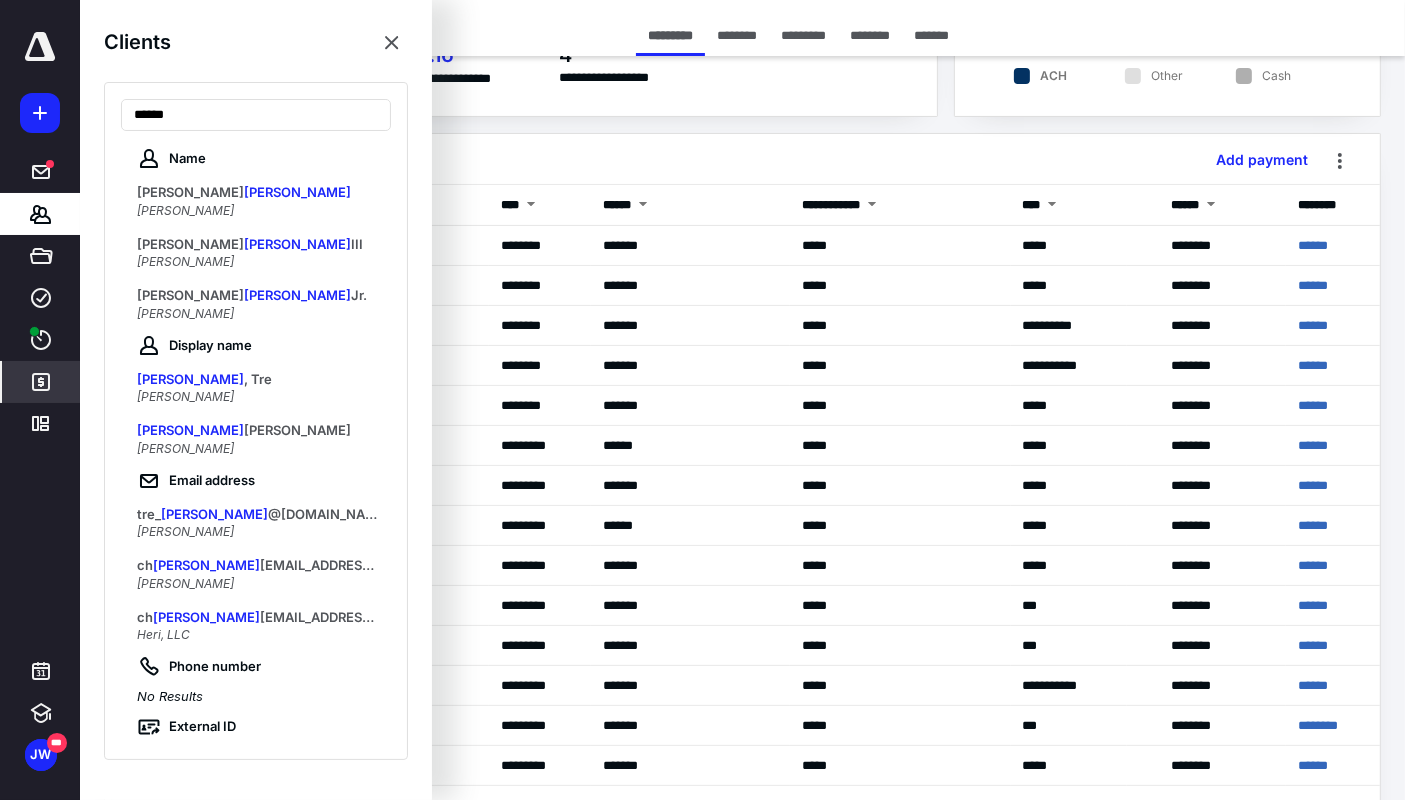 click on "Burton" at bounding box center [297, 295] 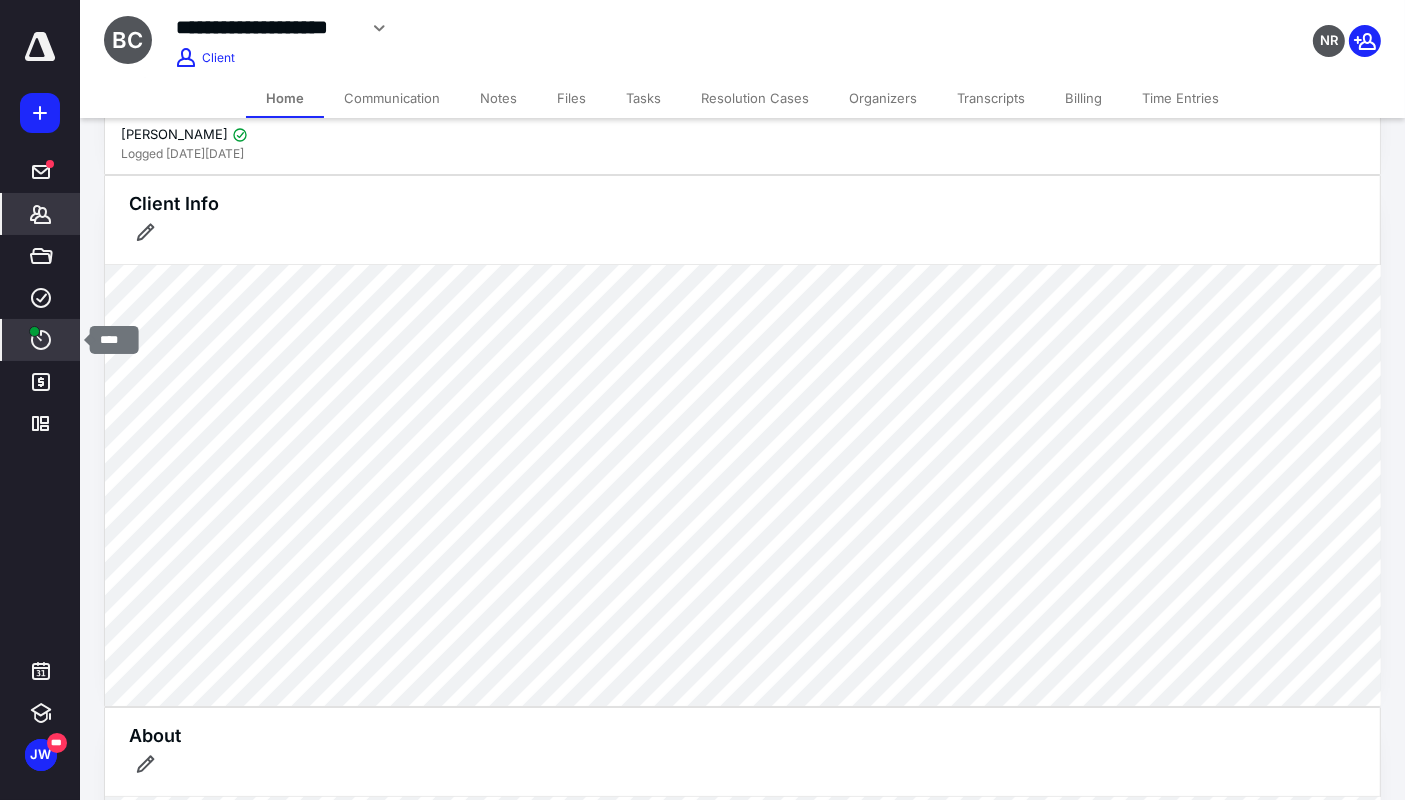 click on "****" at bounding box center [41, 340] 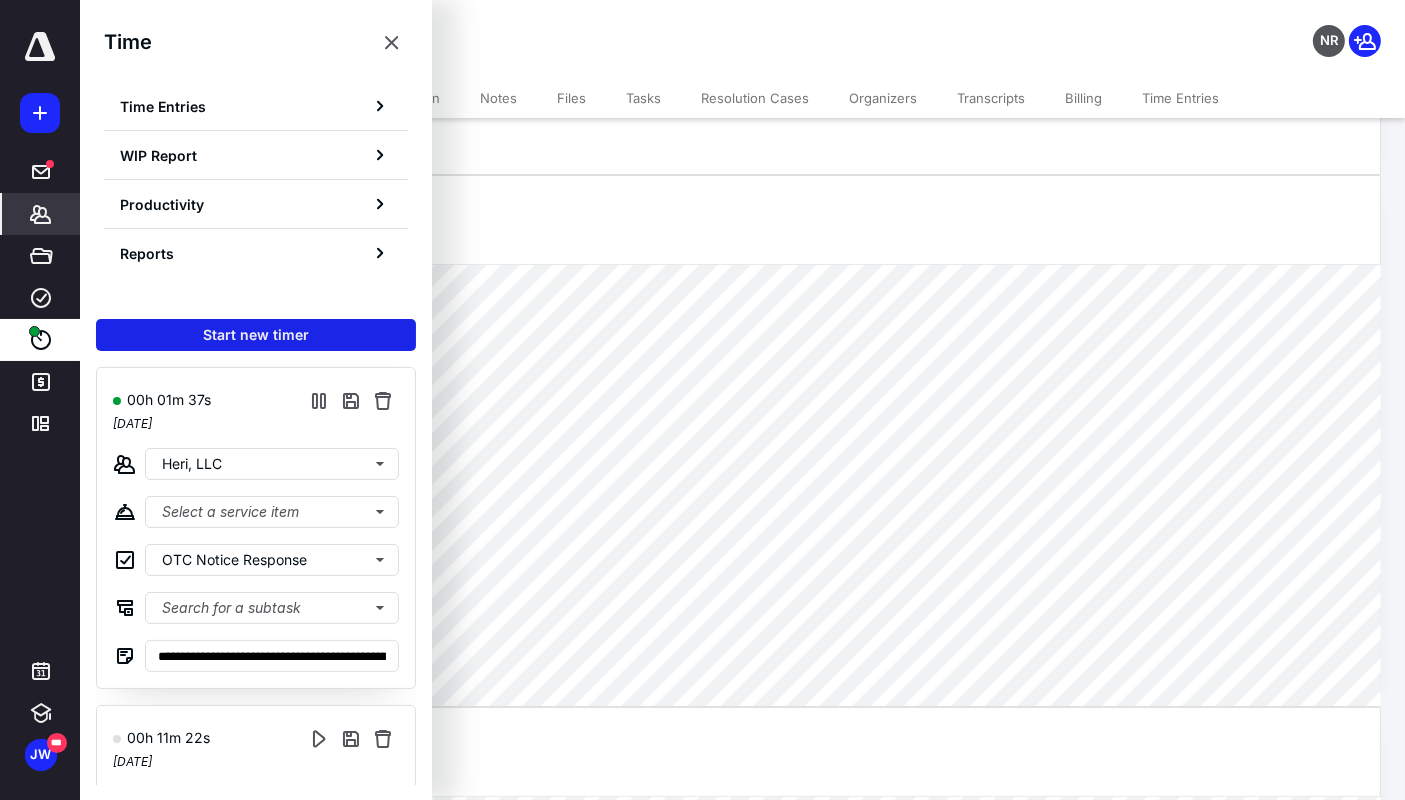 click on "Start new timer" at bounding box center [256, 335] 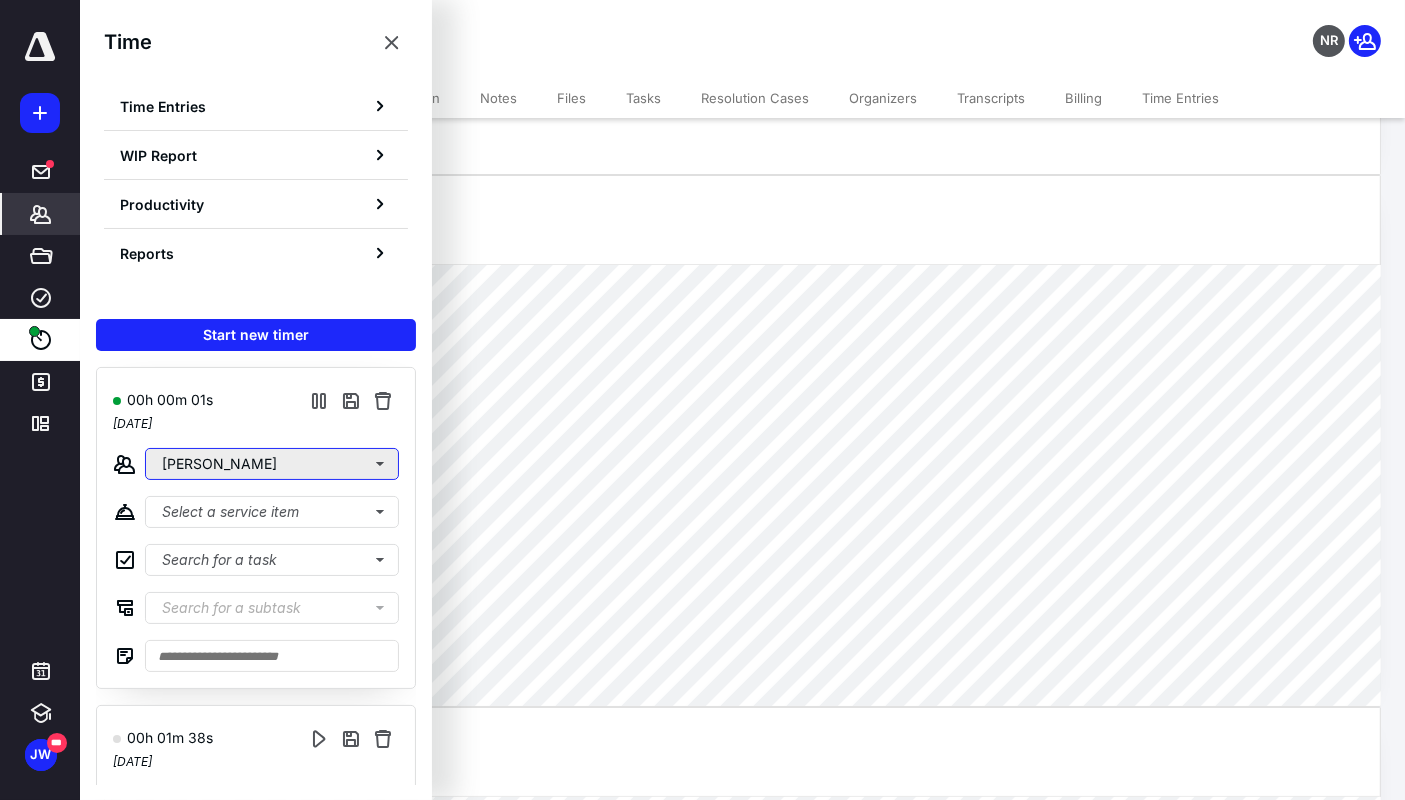 click on "[PERSON_NAME]" at bounding box center (272, 464) 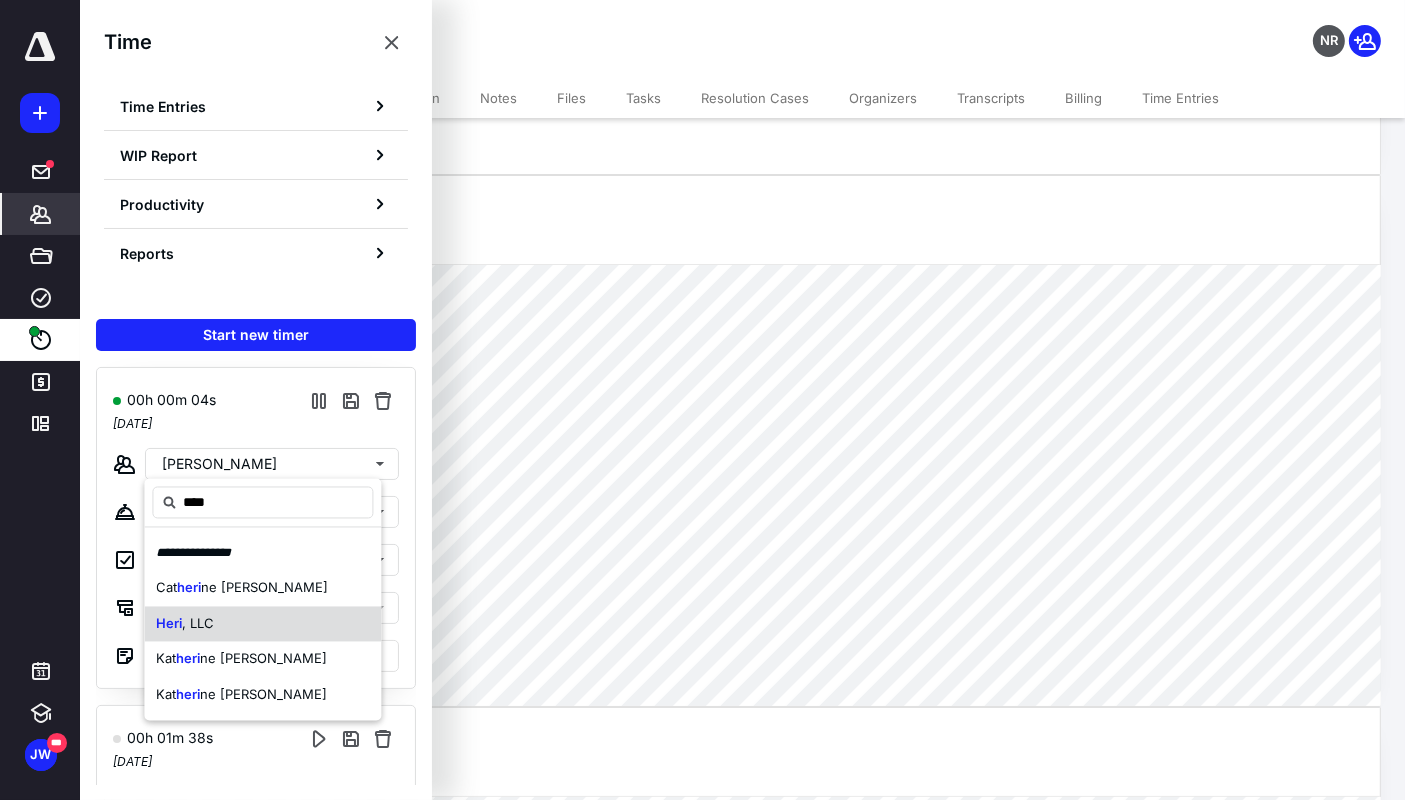 click on "Heri , LLC" at bounding box center [262, 625] 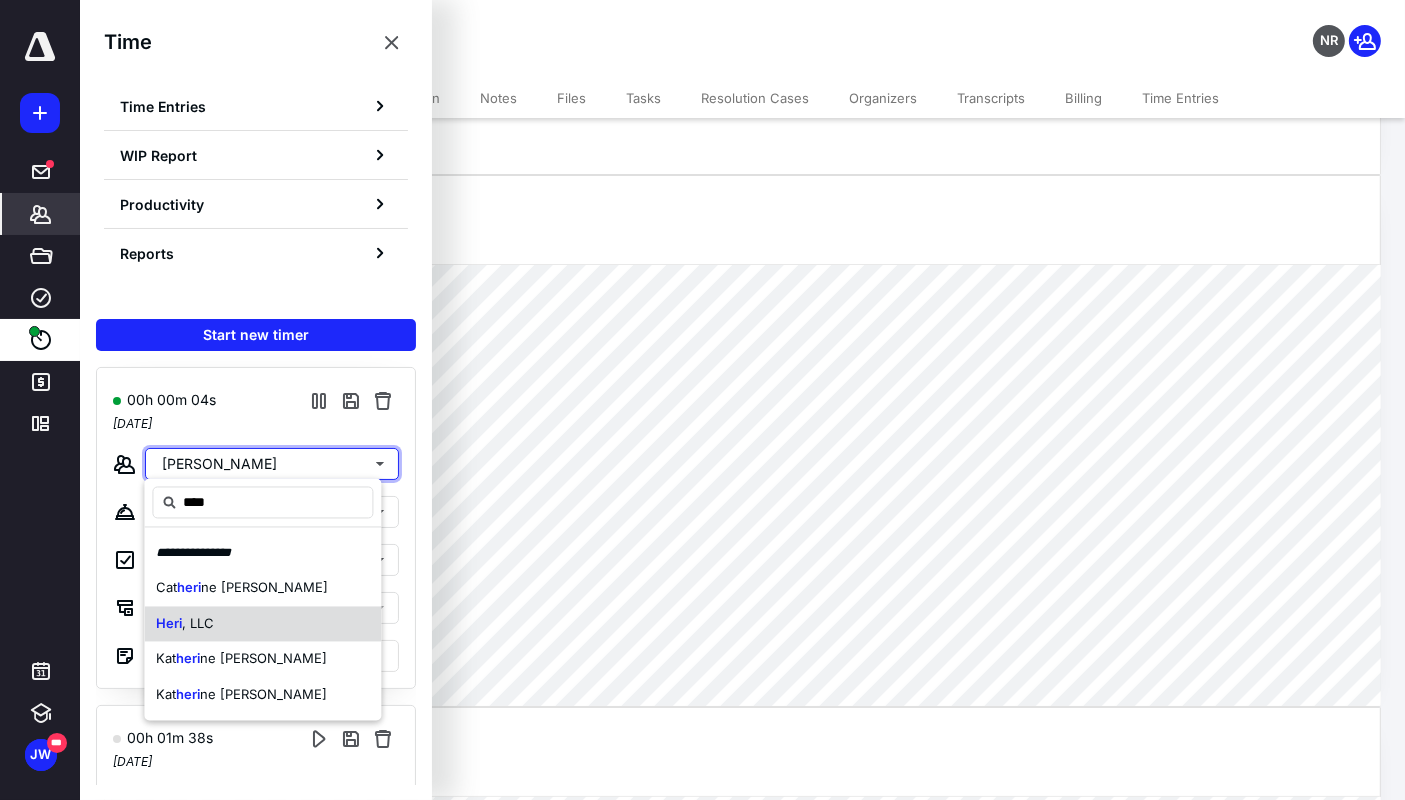 type 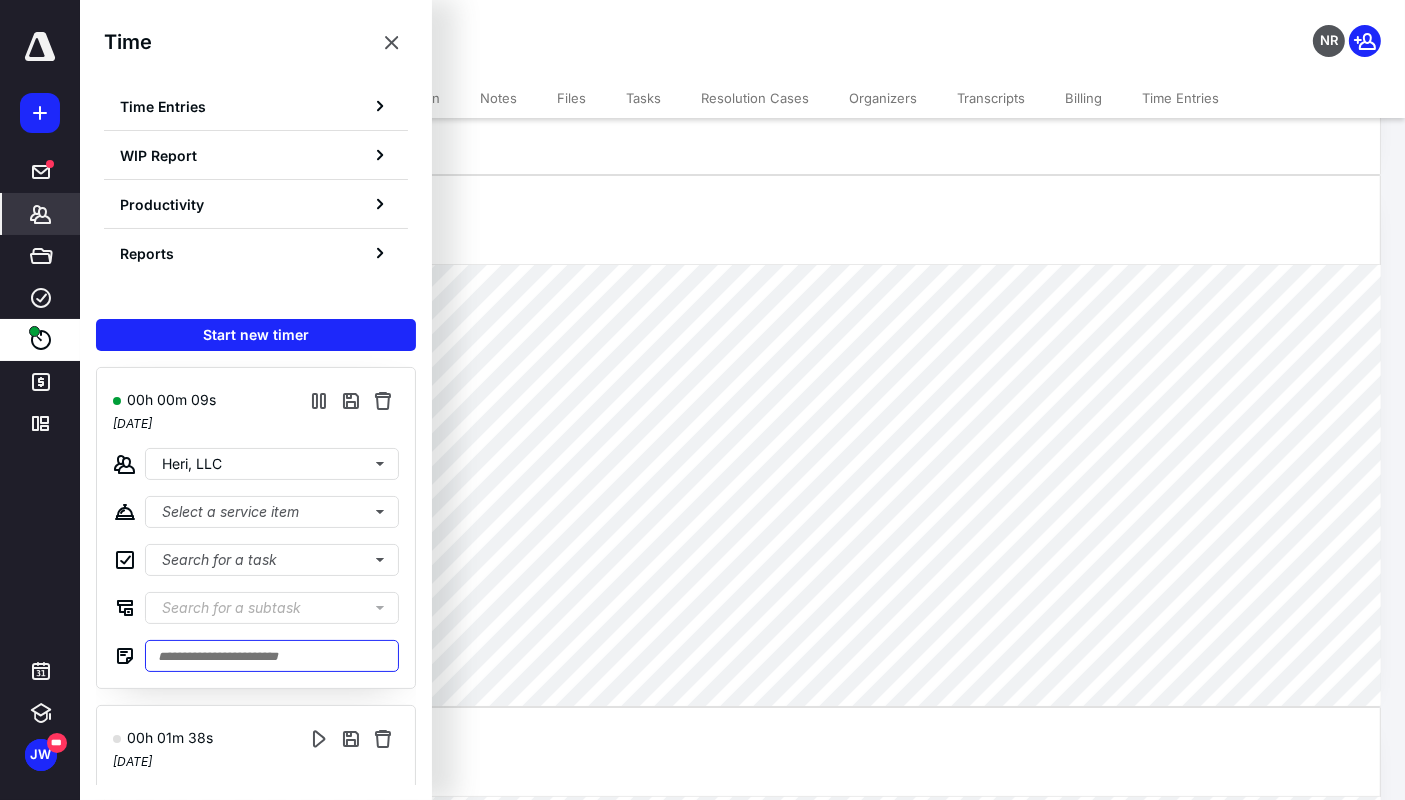 click at bounding box center (272, 656) 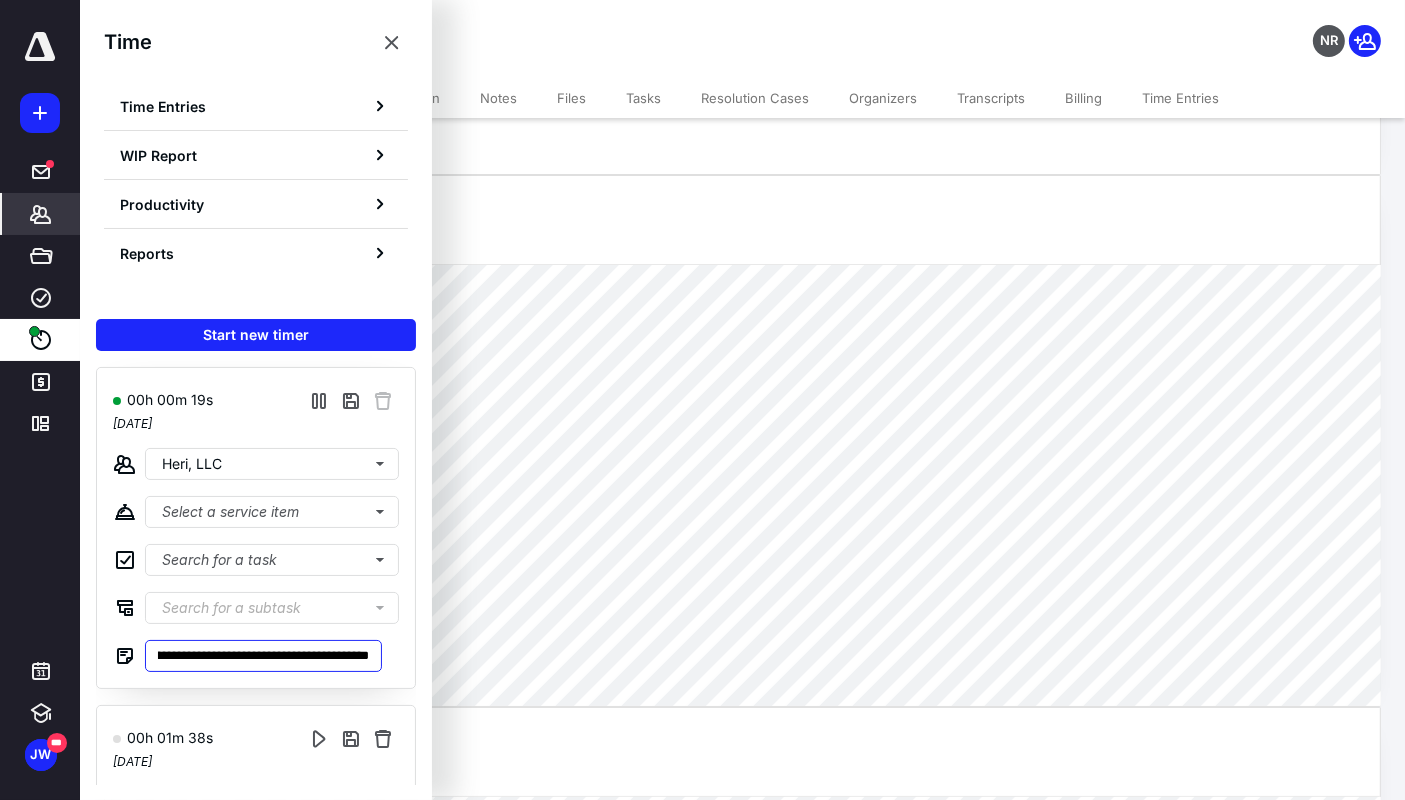 scroll, scrollTop: 0, scrollLeft: 82, axis: horizontal 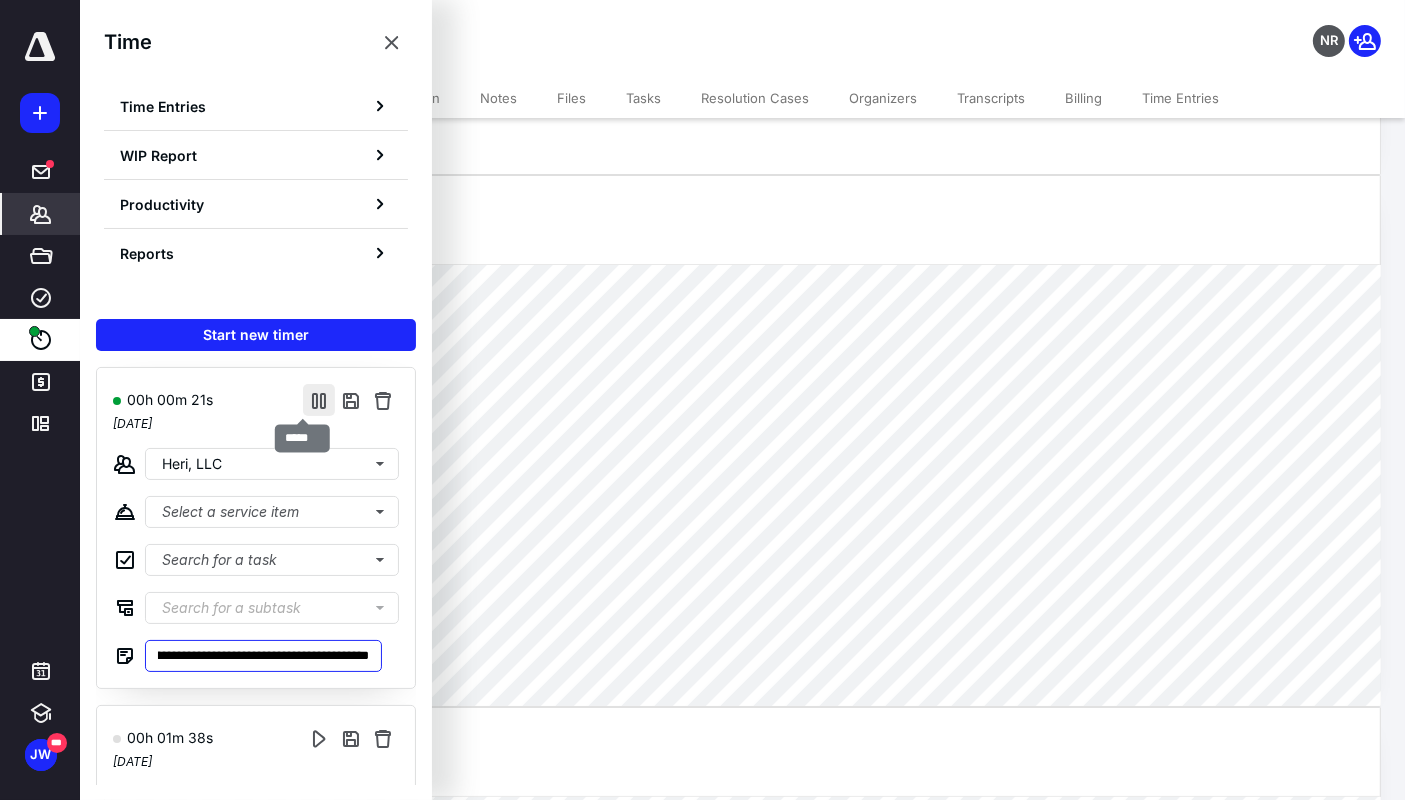 type on "**********" 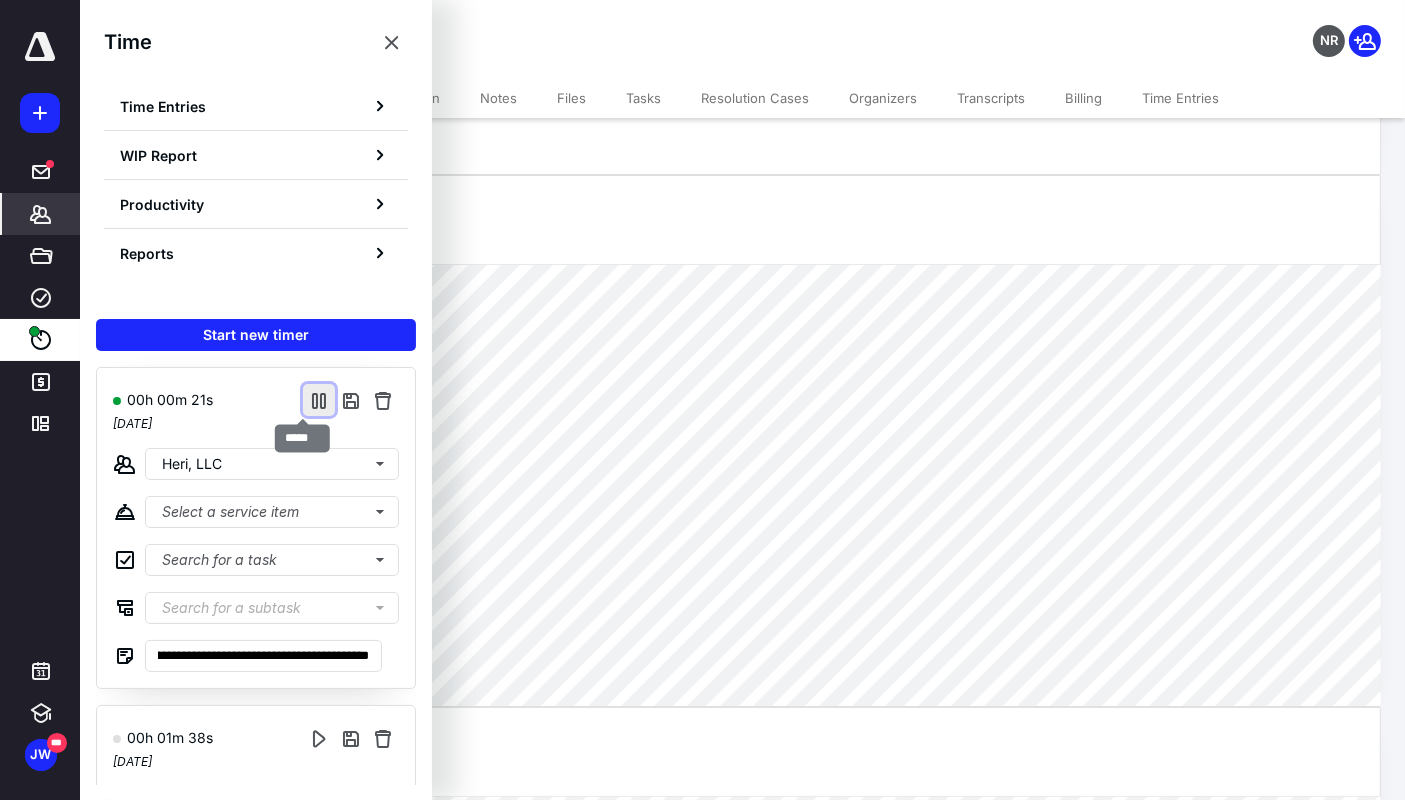 click at bounding box center (319, 400) 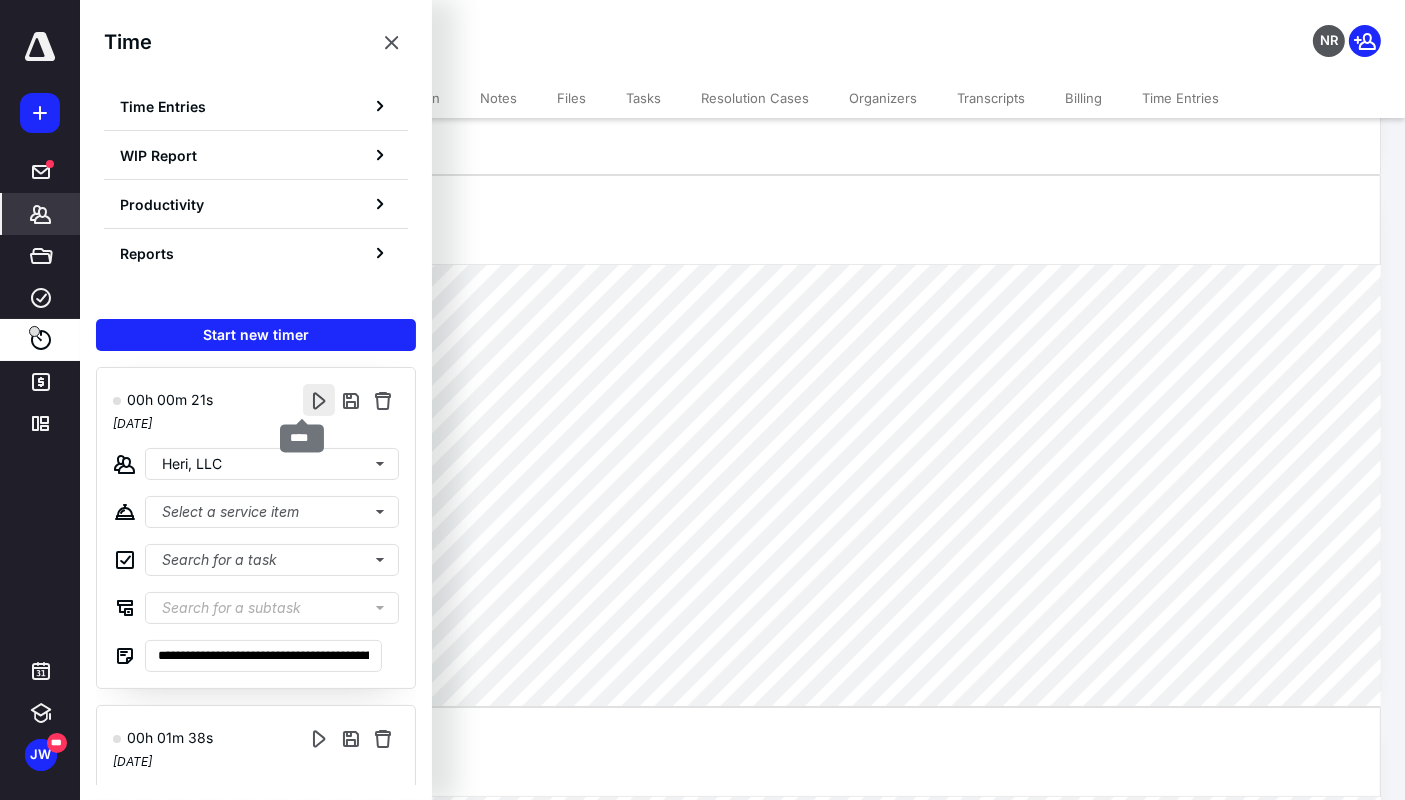 click at bounding box center (319, 400) 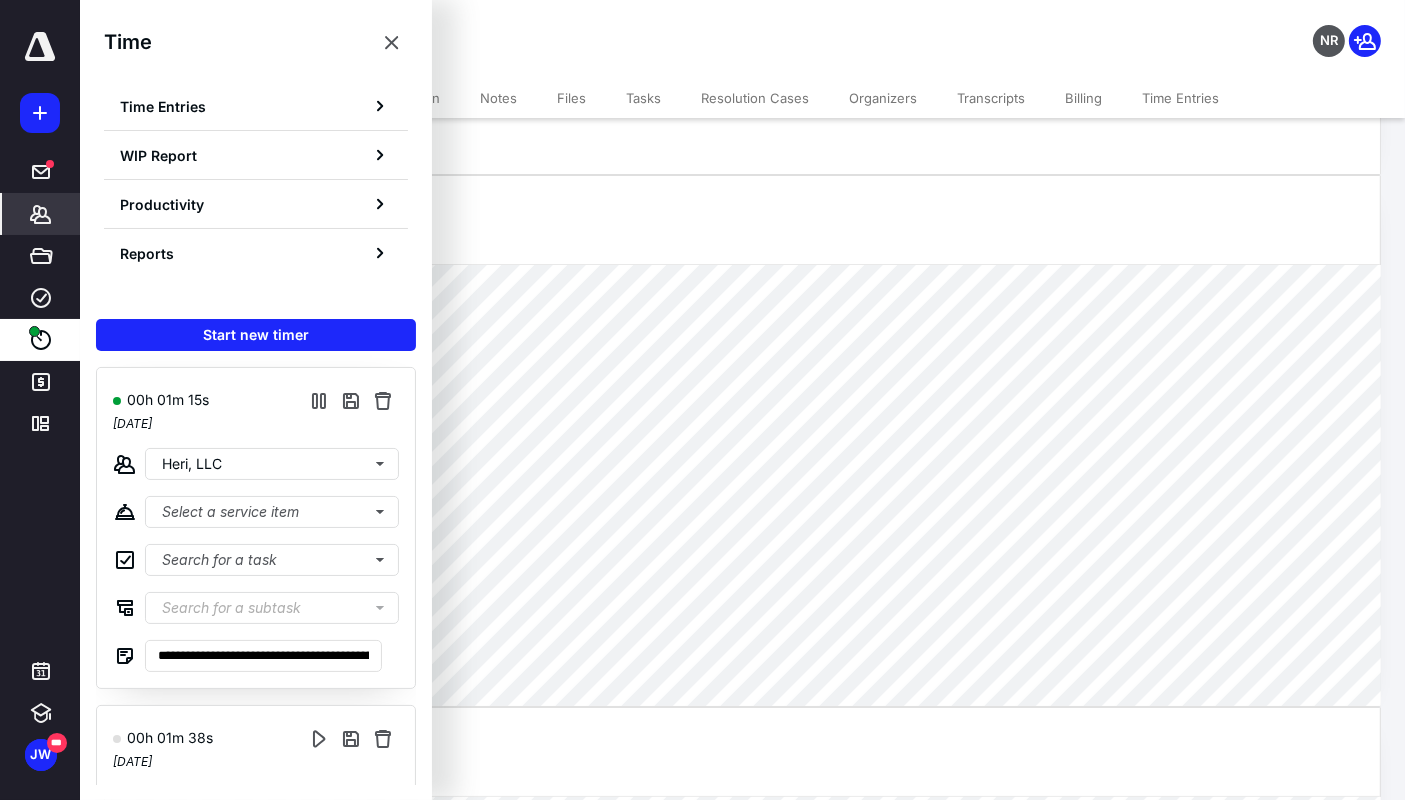 drag, startPoint x: 575, startPoint y: 23, endPoint x: 560, endPoint y: 32, distance: 17.492855 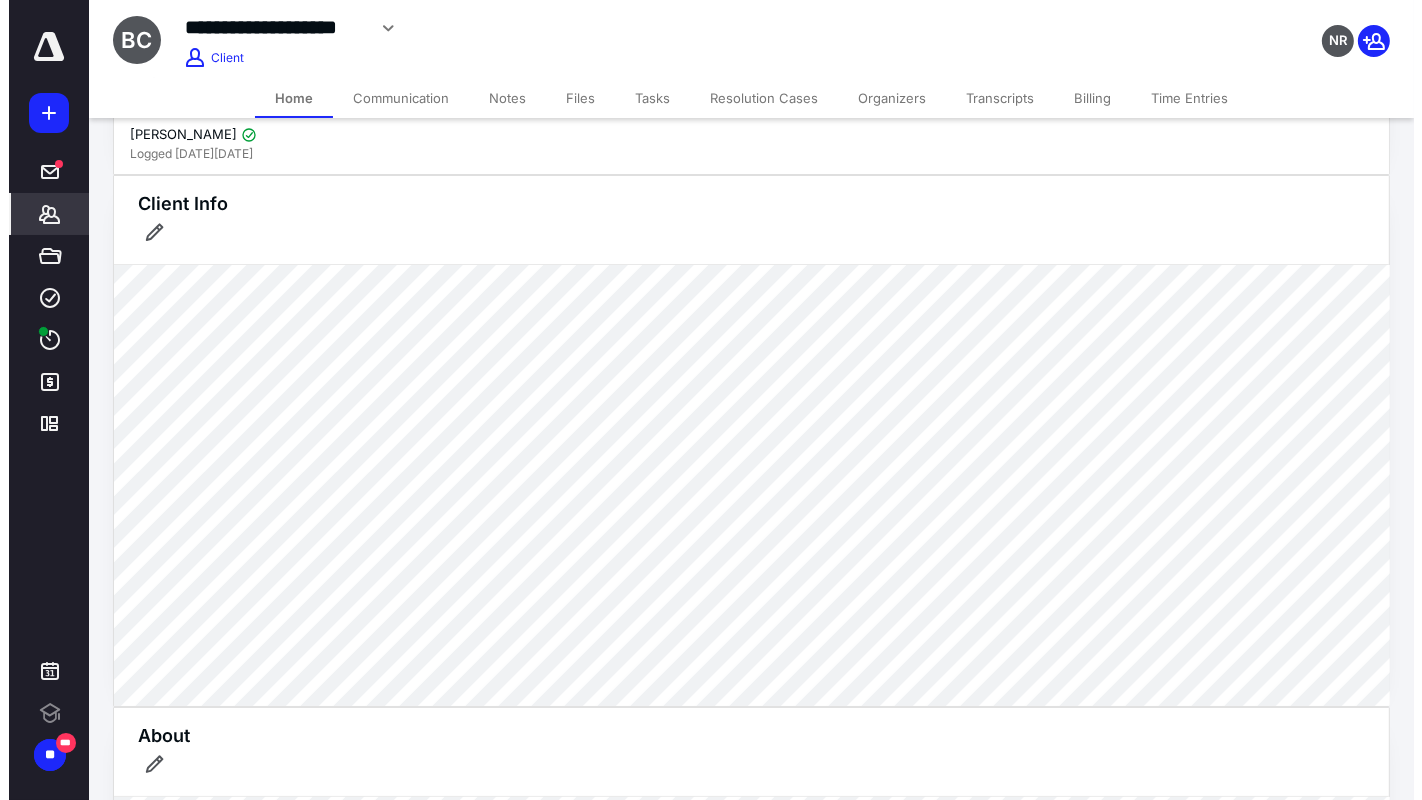 scroll, scrollTop: 0, scrollLeft: 0, axis: both 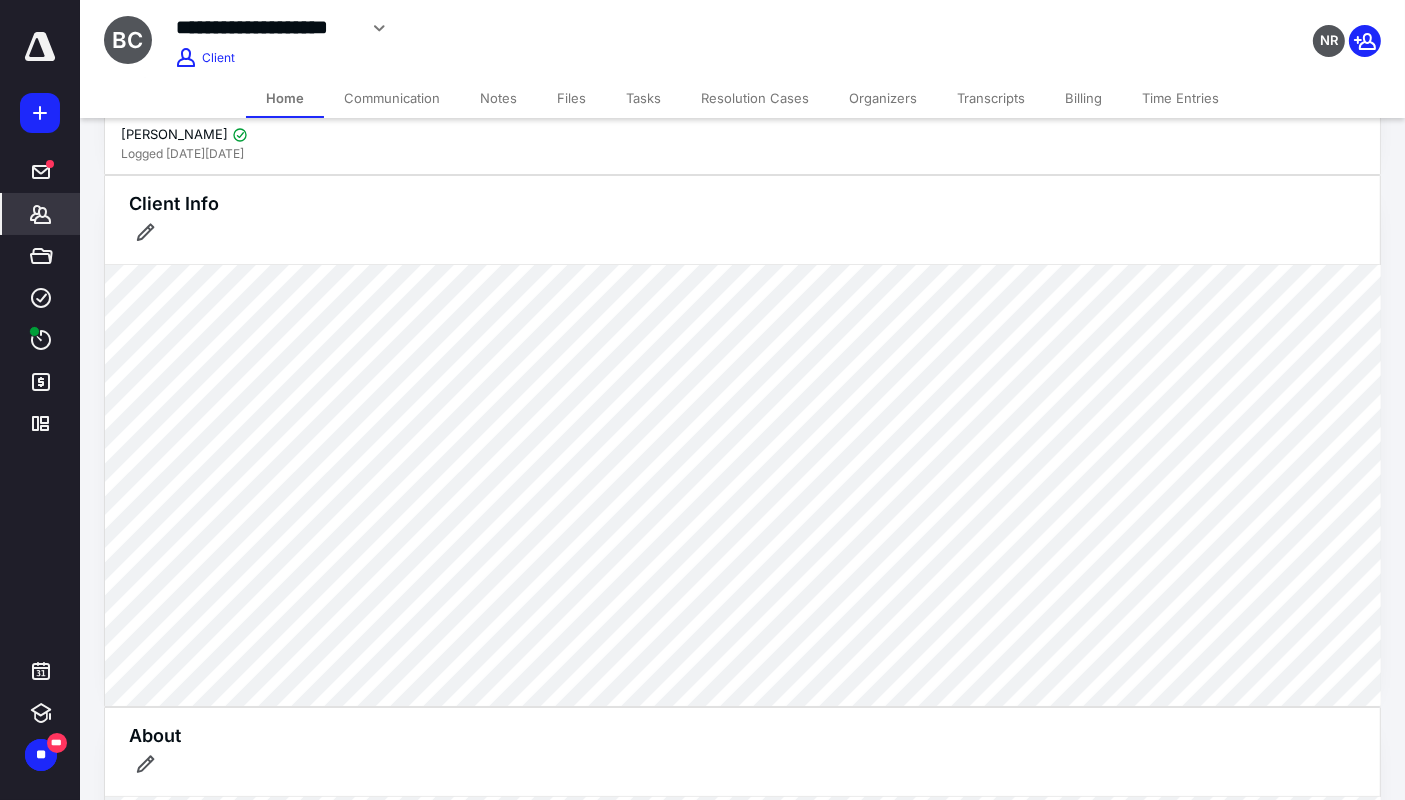 click on "Communication" at bounding box center [392, 98] 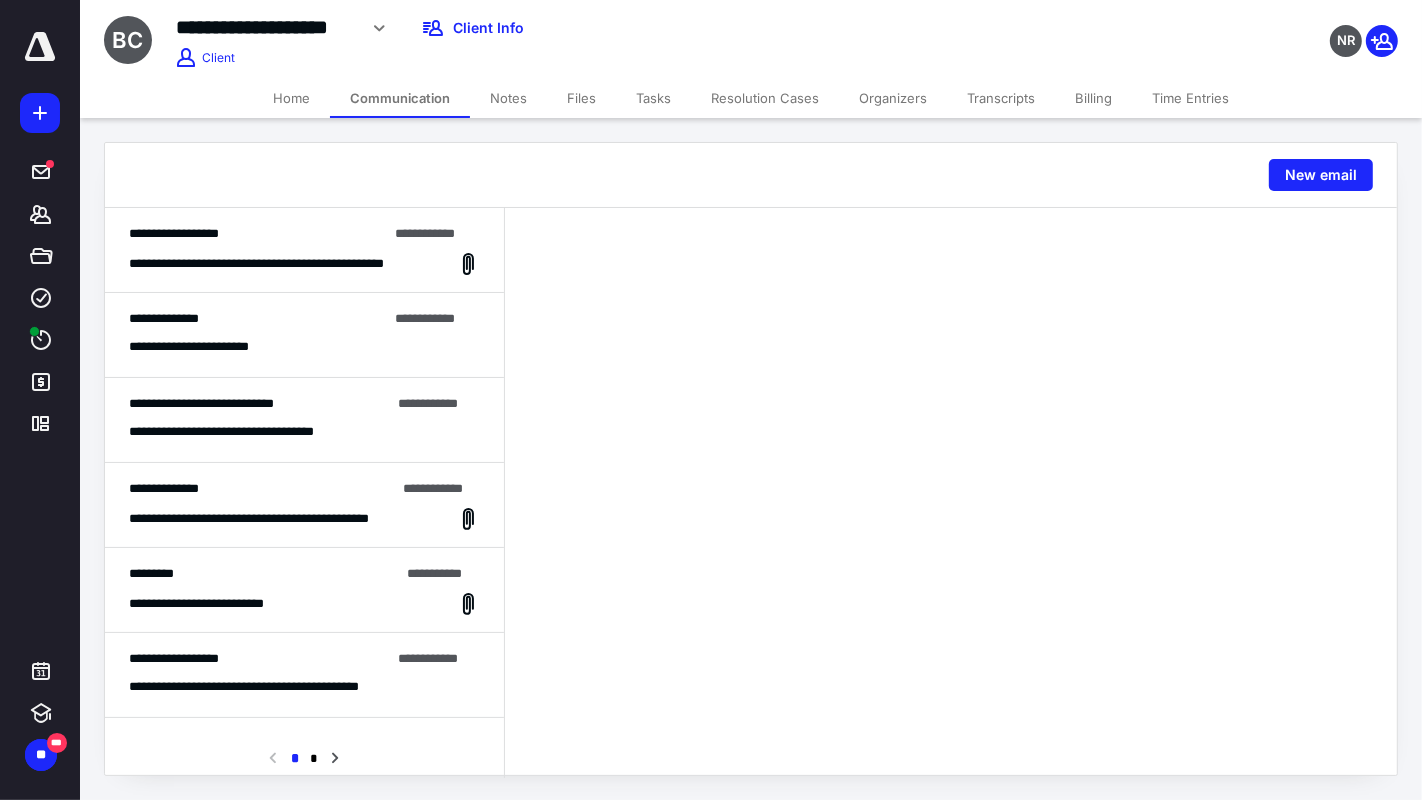 click on "Home" at bounding box center (291, 98) 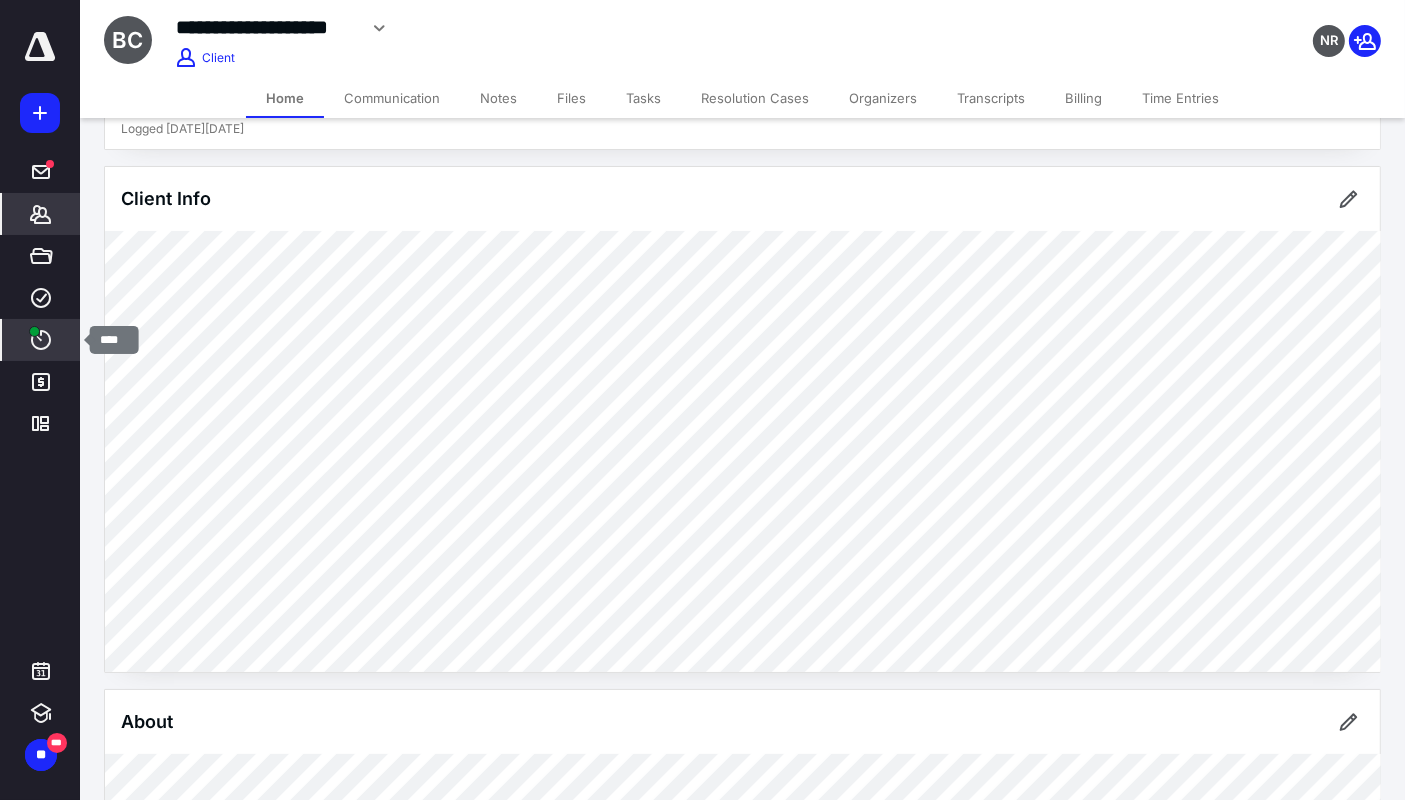 click 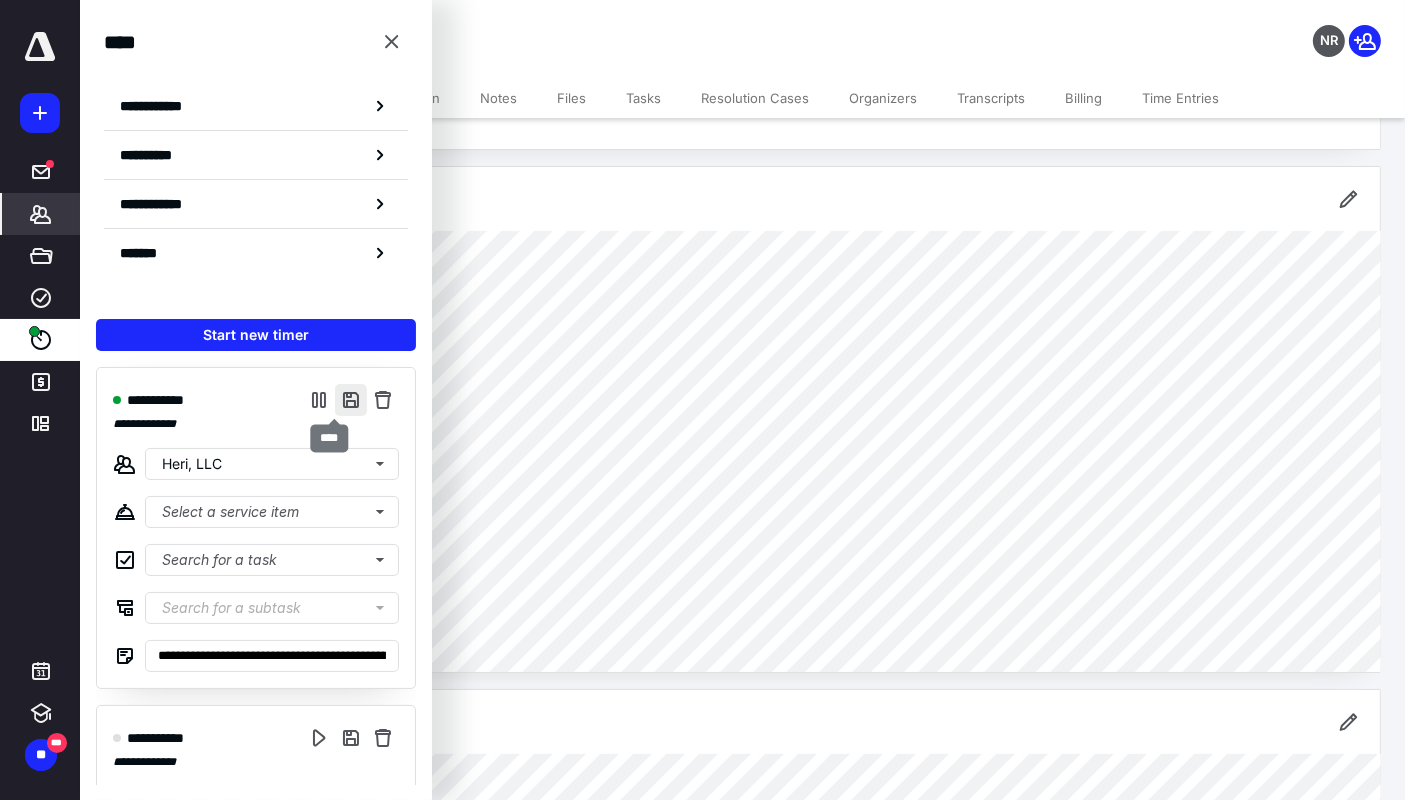 click at bounding box center [351, 400] 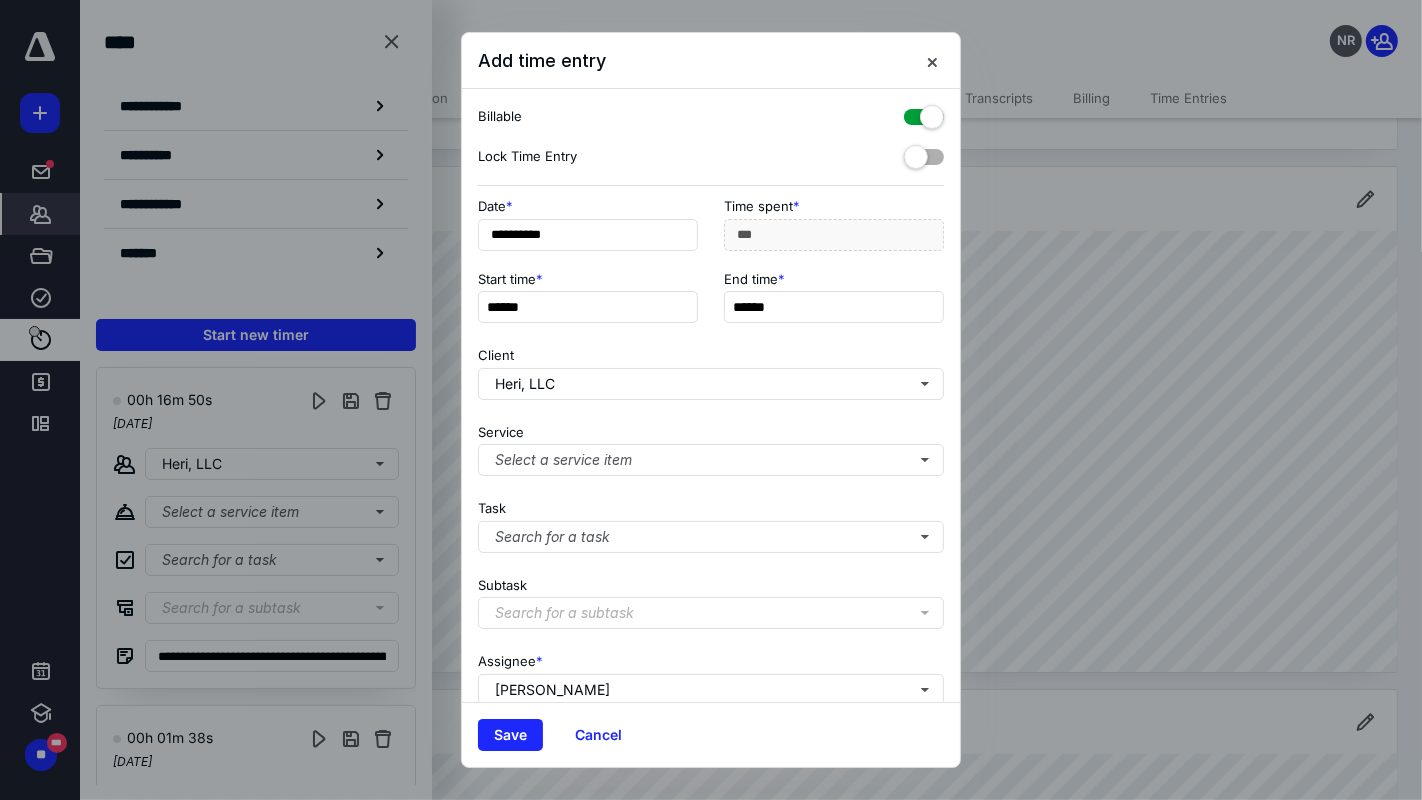 drag, startPoint x: 786, startPoint y: 314, endPoint x: 698, endPoint y: 314, distance: 88 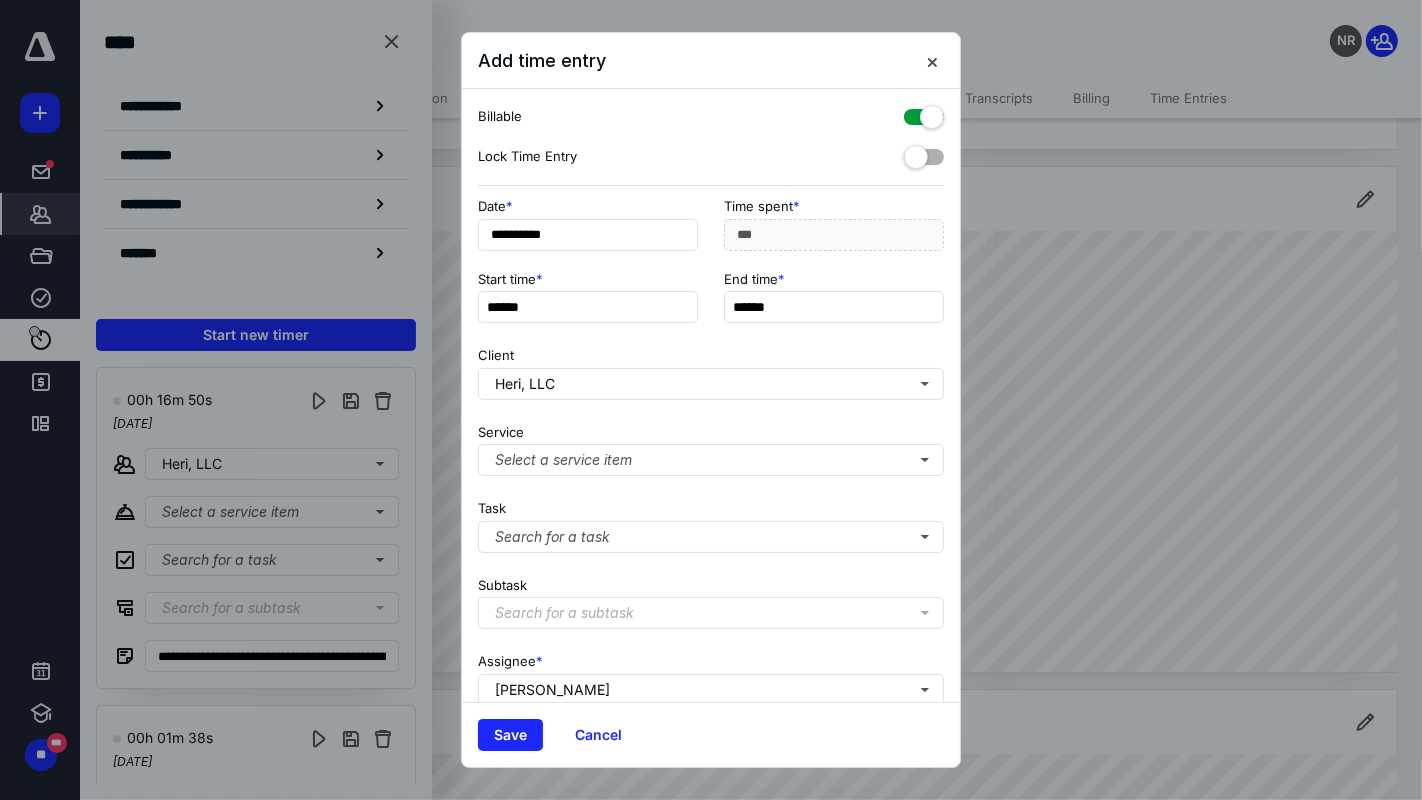 type on "******" 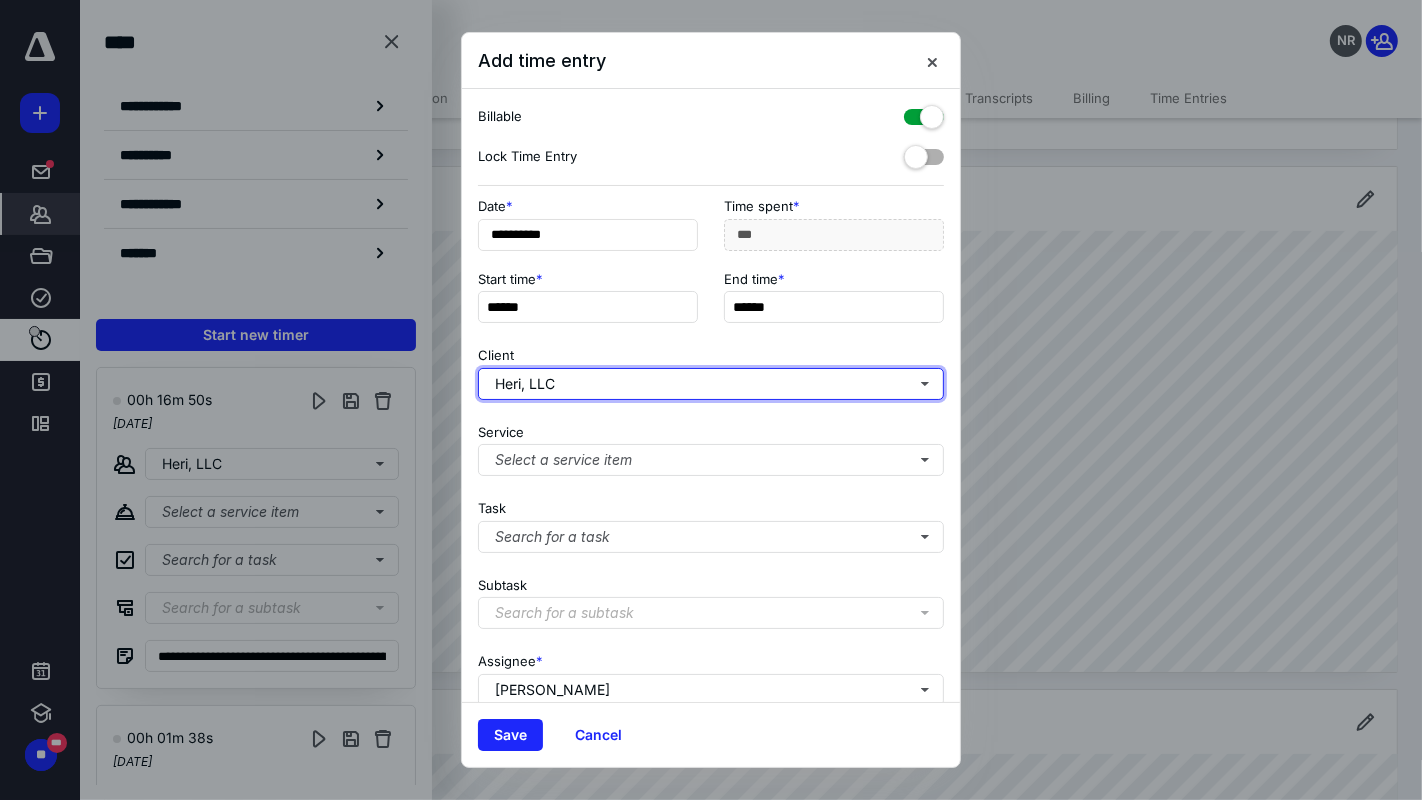 type on "**" 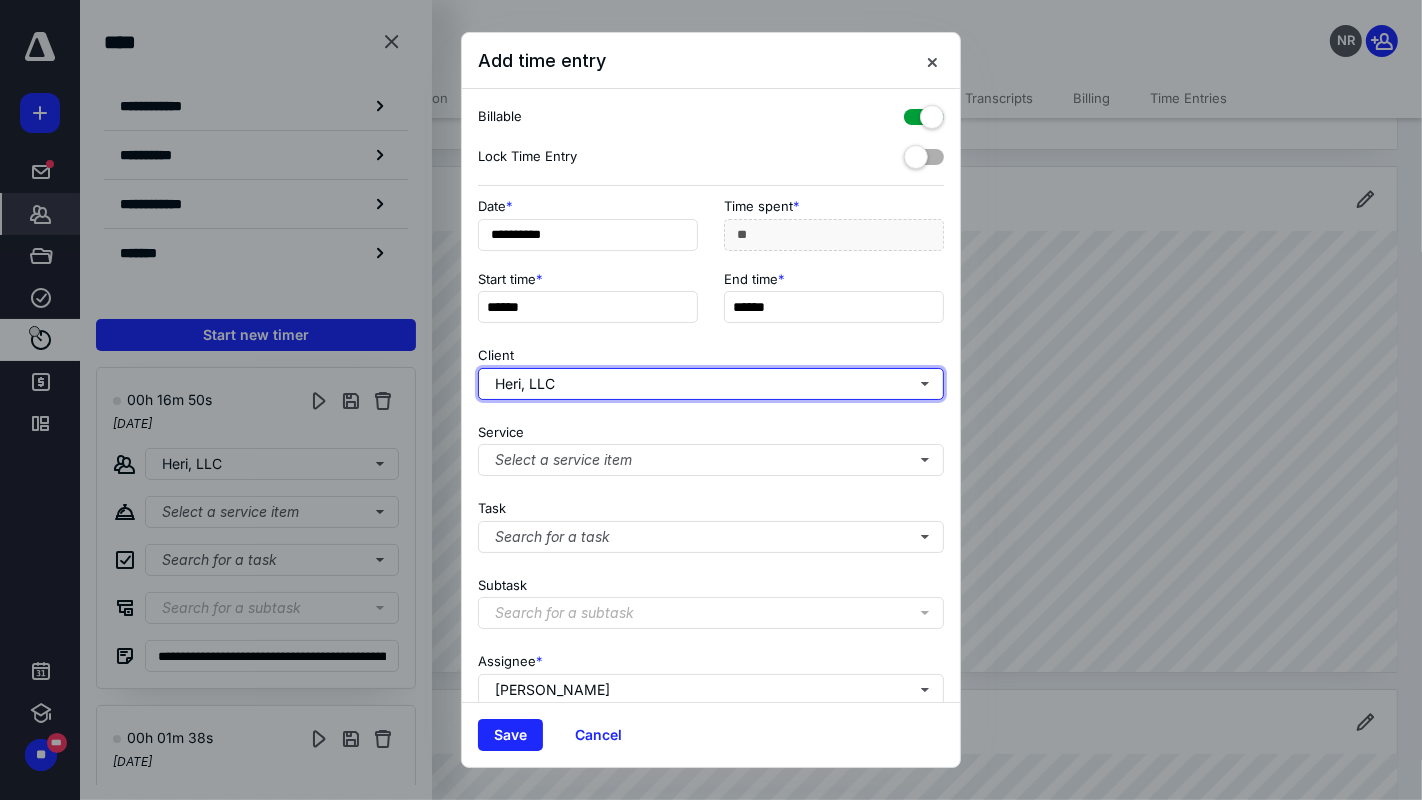 type 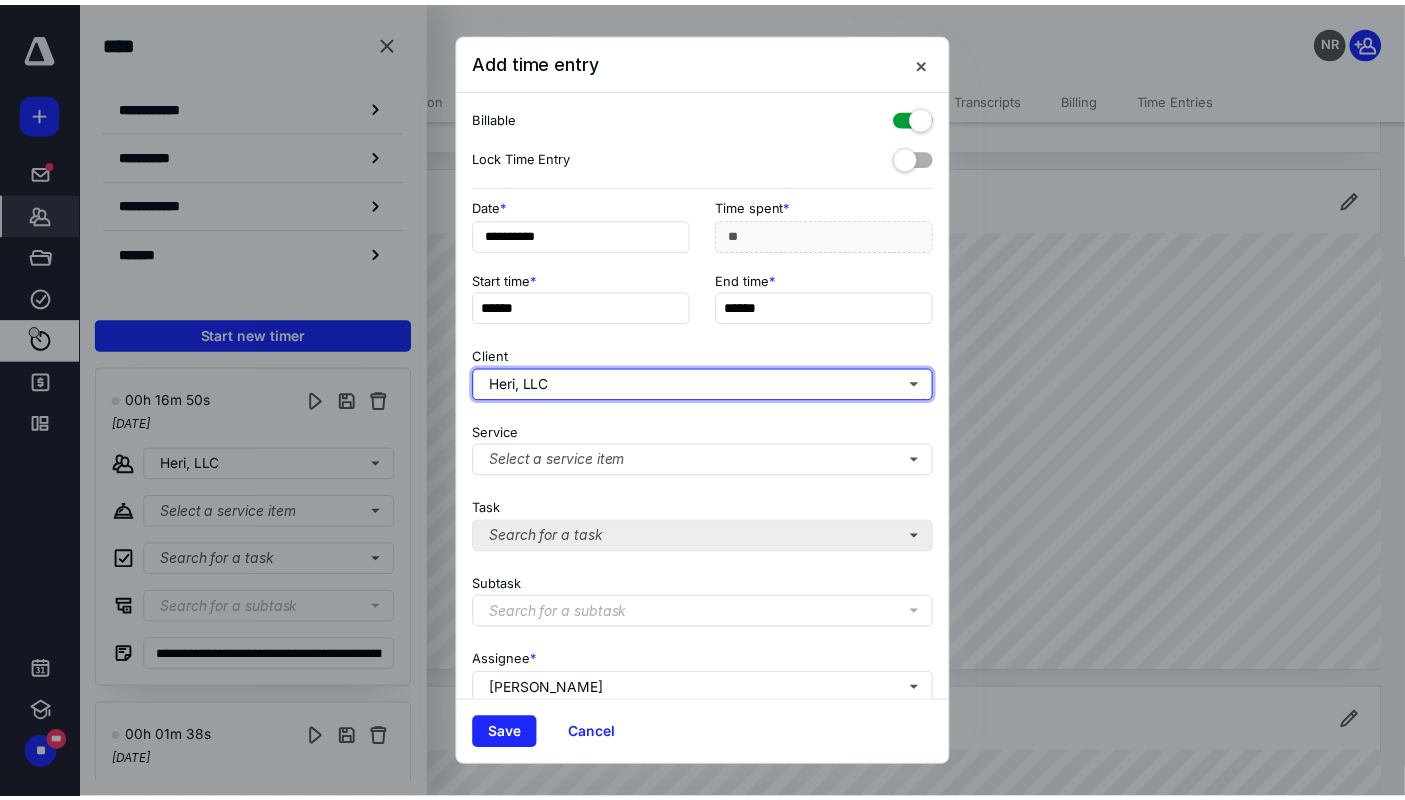 scroll, scrollTop: 174, scrollLeft: 0, axis: vertical 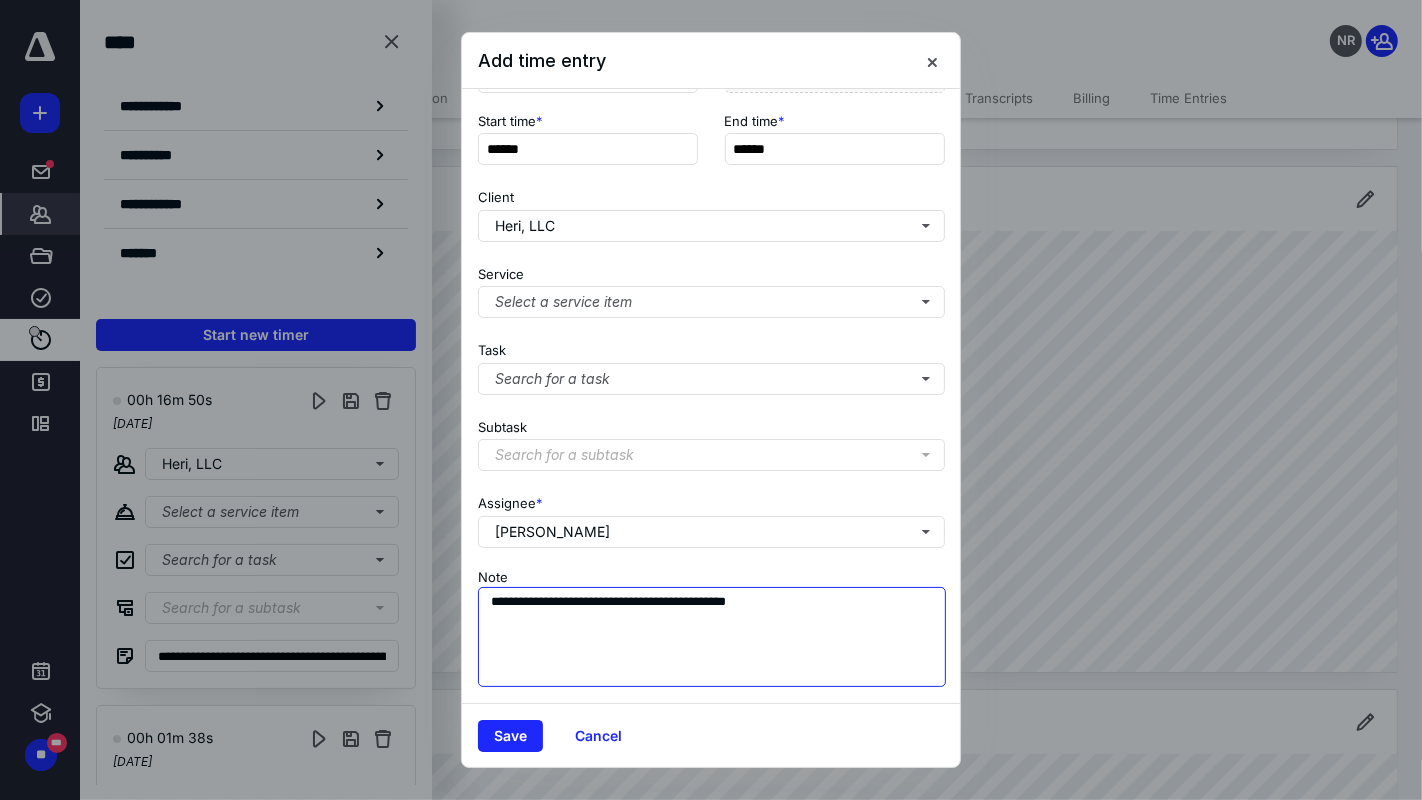 click on "**********" at bounding box center [712, 637] 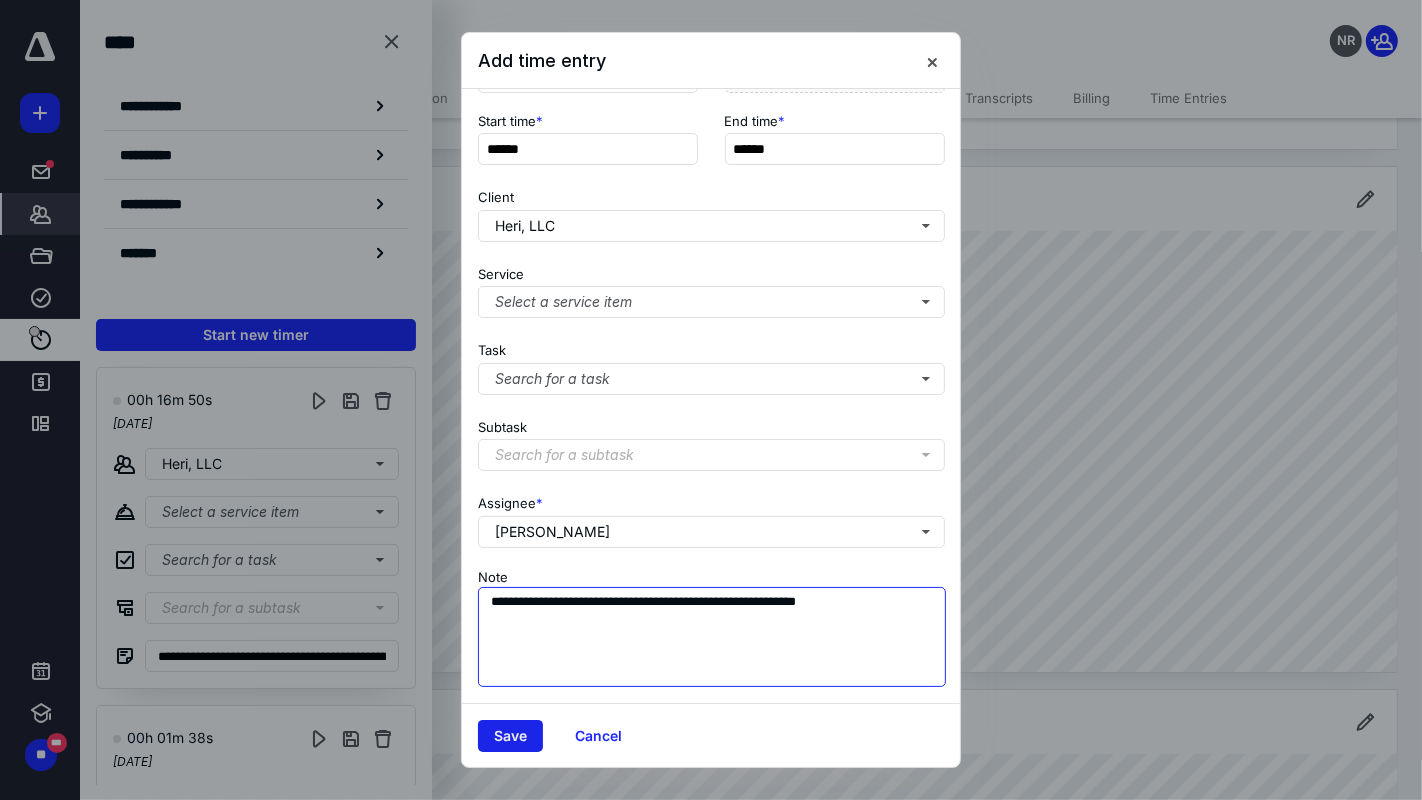 type on "**********" 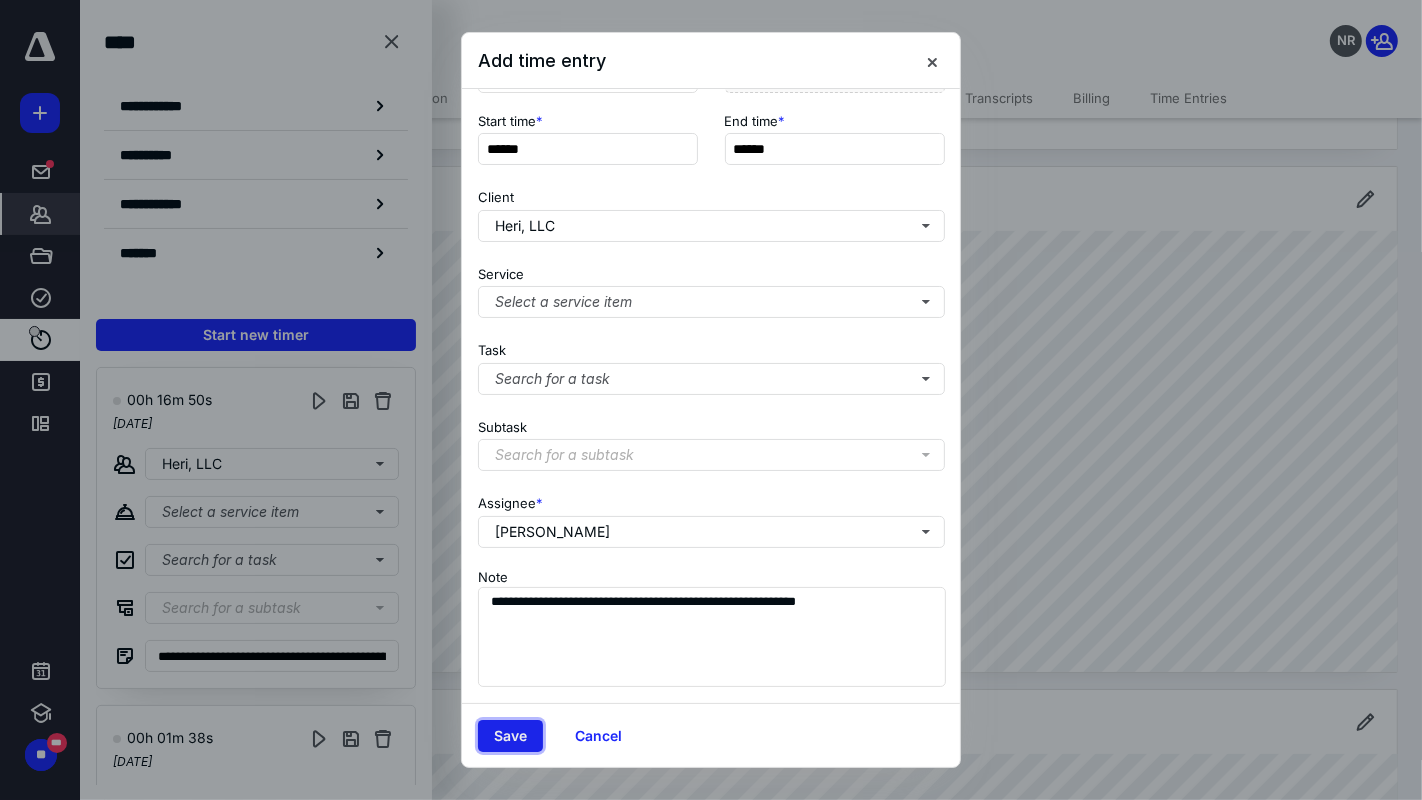 click on "Save" at bounding box center [510, 736] 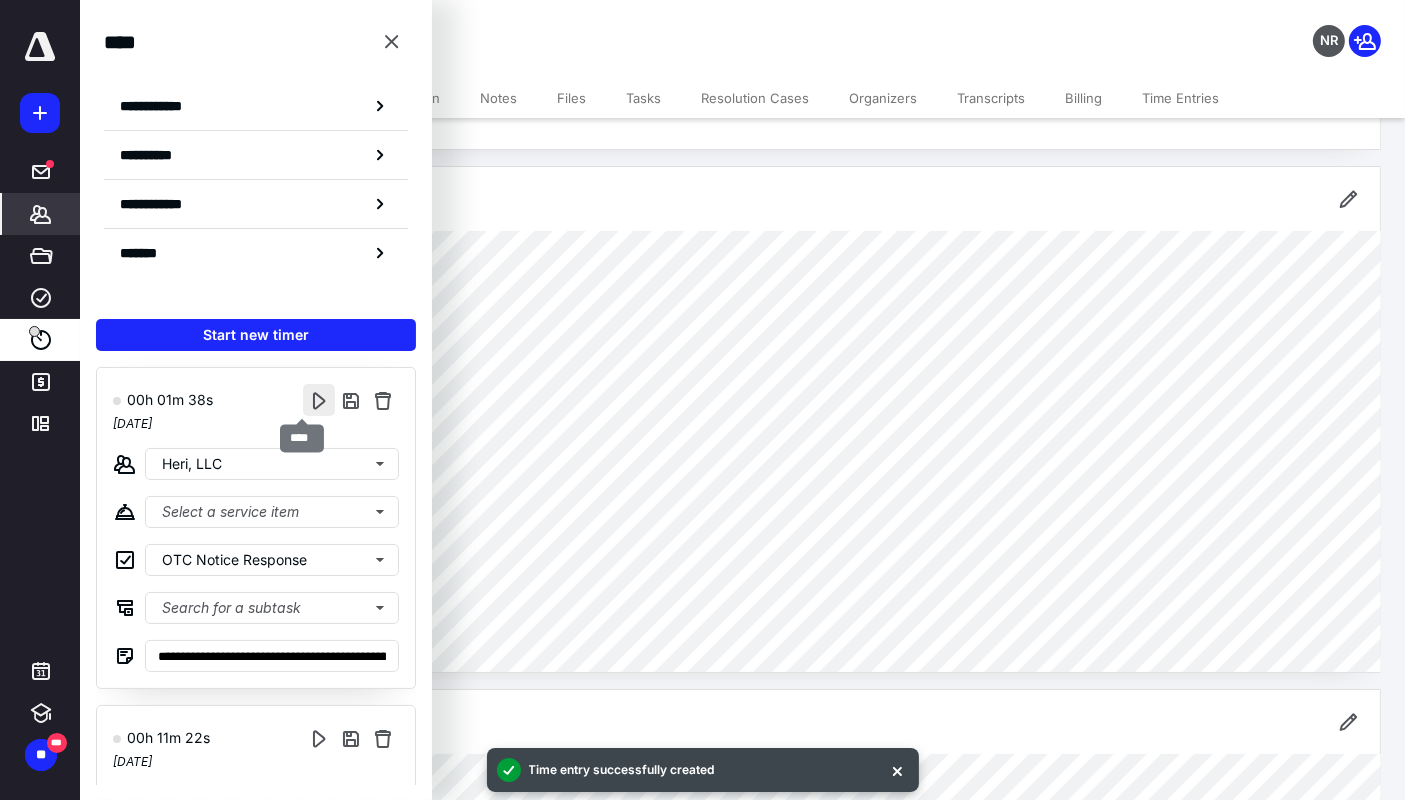 click at bounding box center [319, 400] 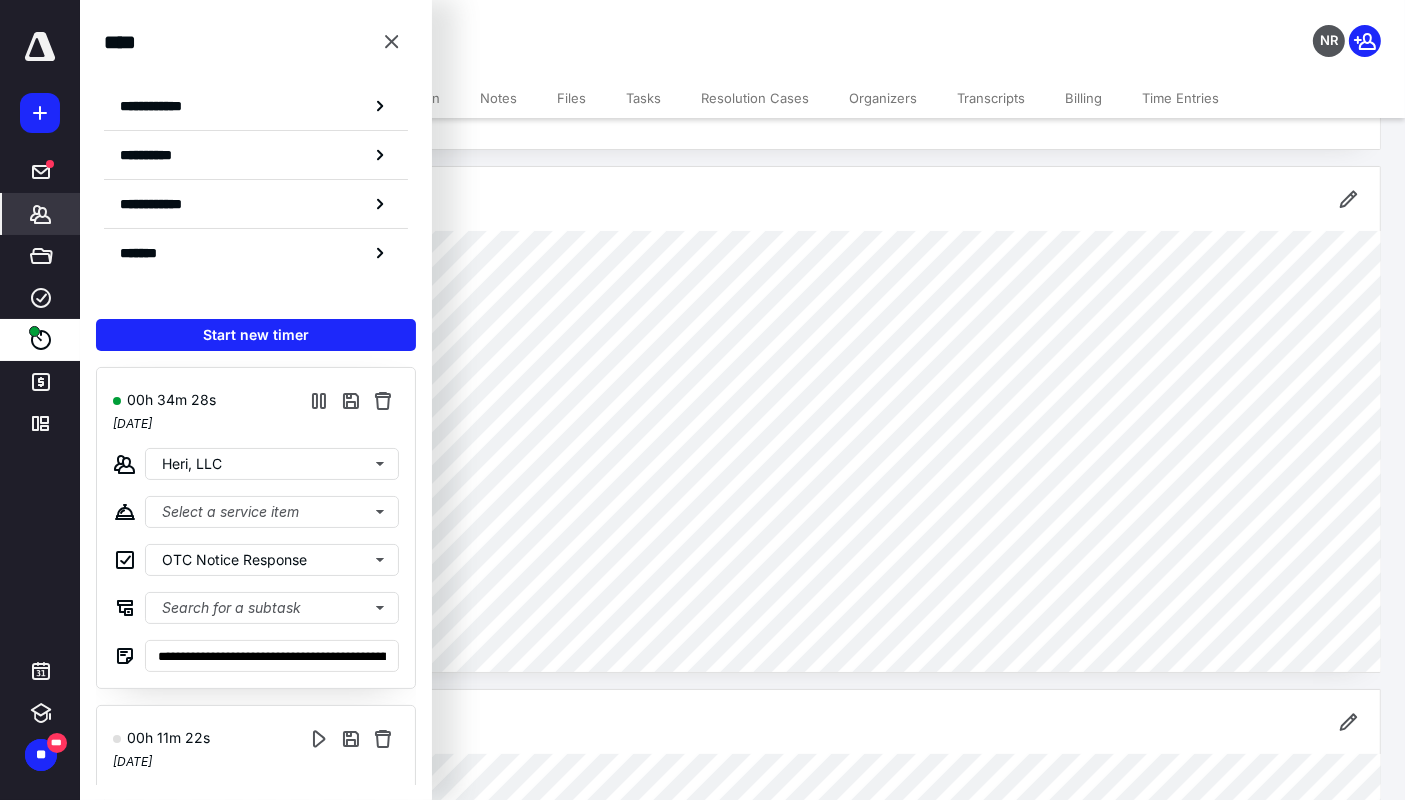 click on "**********" at bounding box center (562, 28) 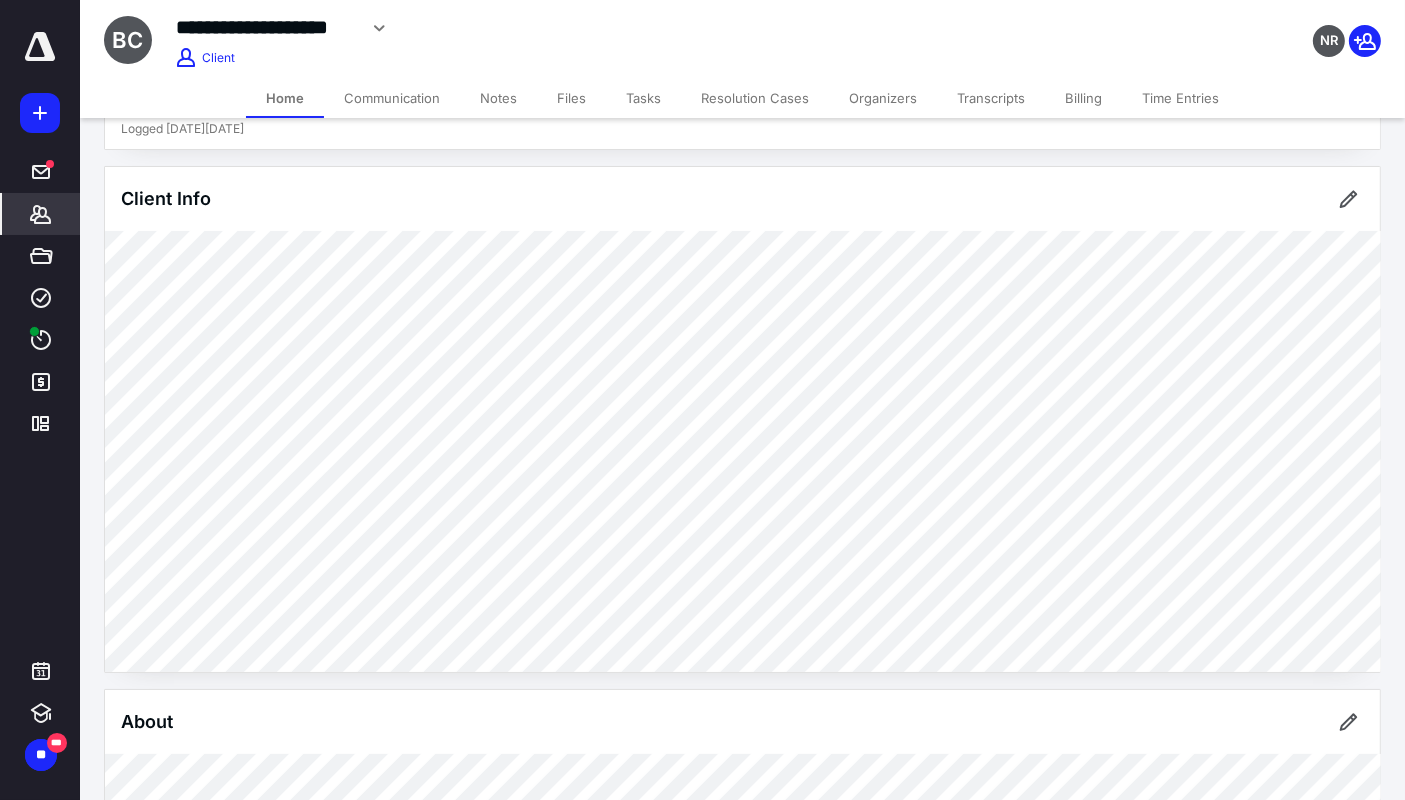 click 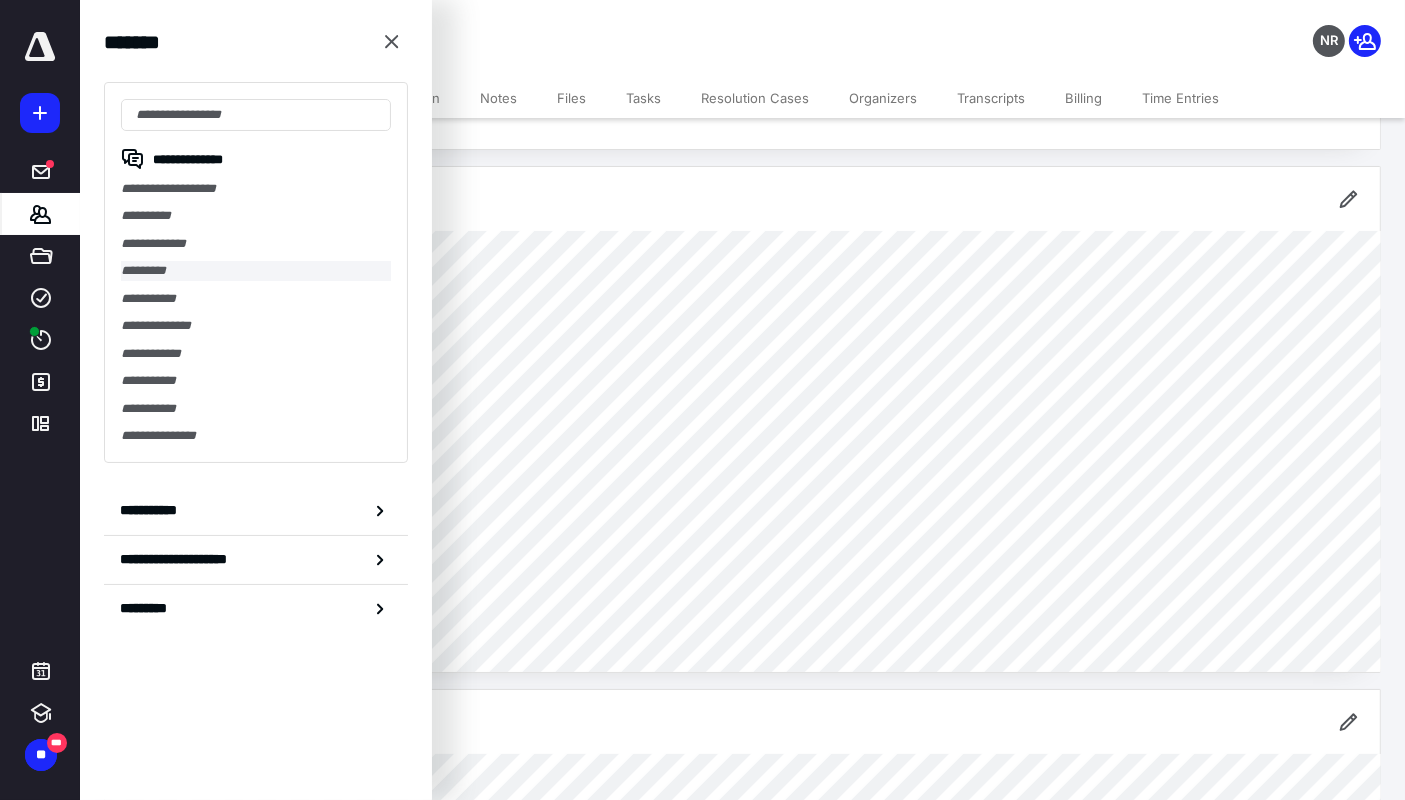 click on "*********" at bounding box center (256, 270) 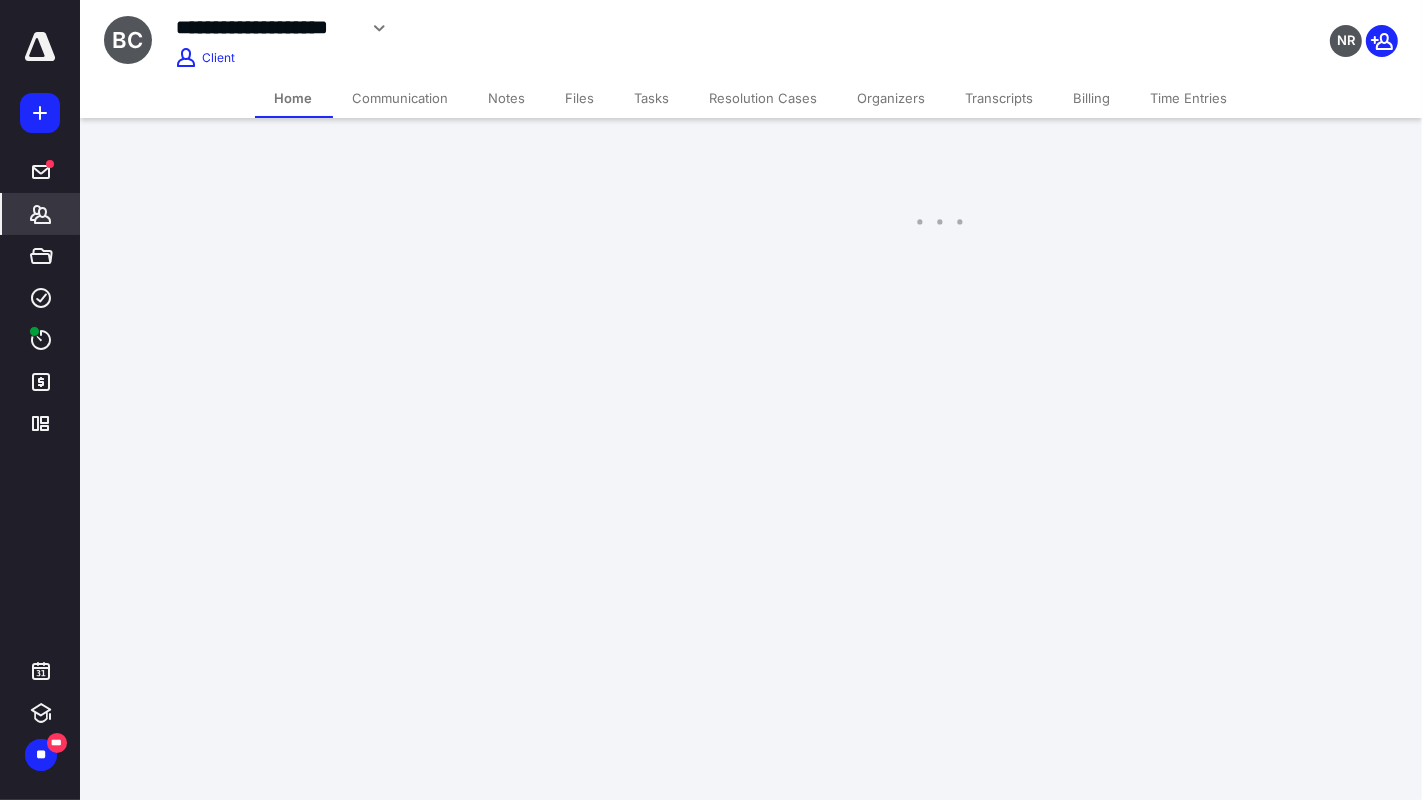click on "**********" at bounding box center (711, 400) 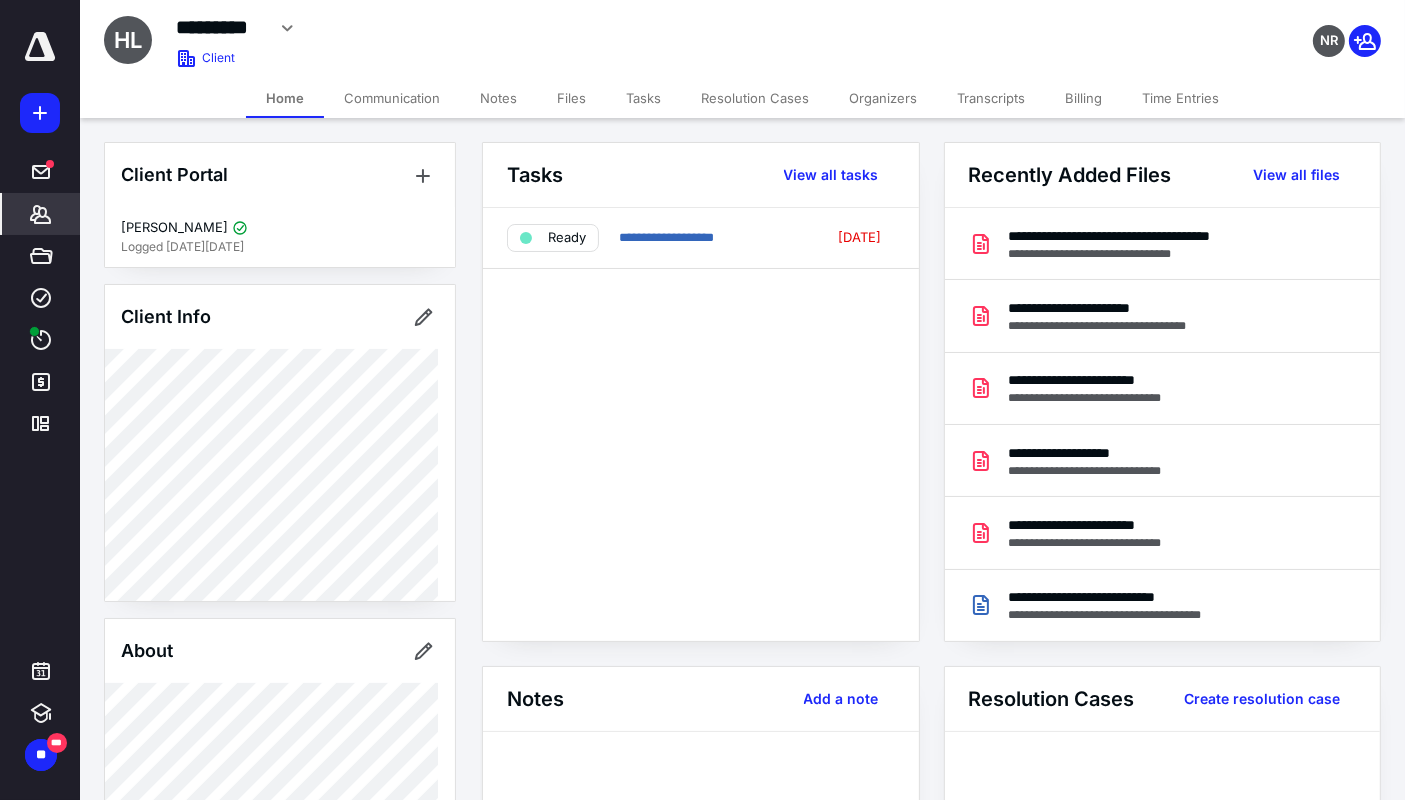 click on "Billing" at bounding box center (1083, 98) 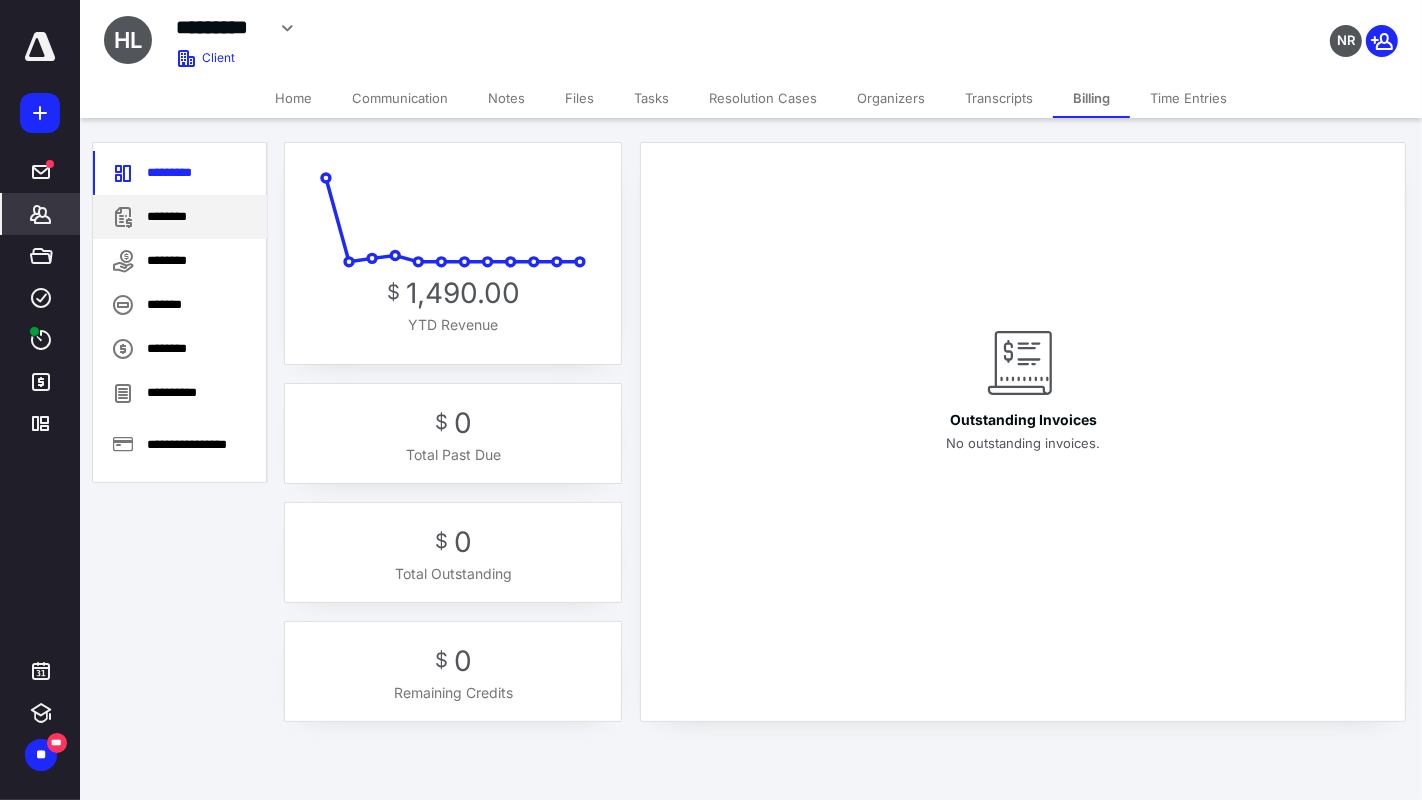 click on "********" at bounding box center (180, 217) 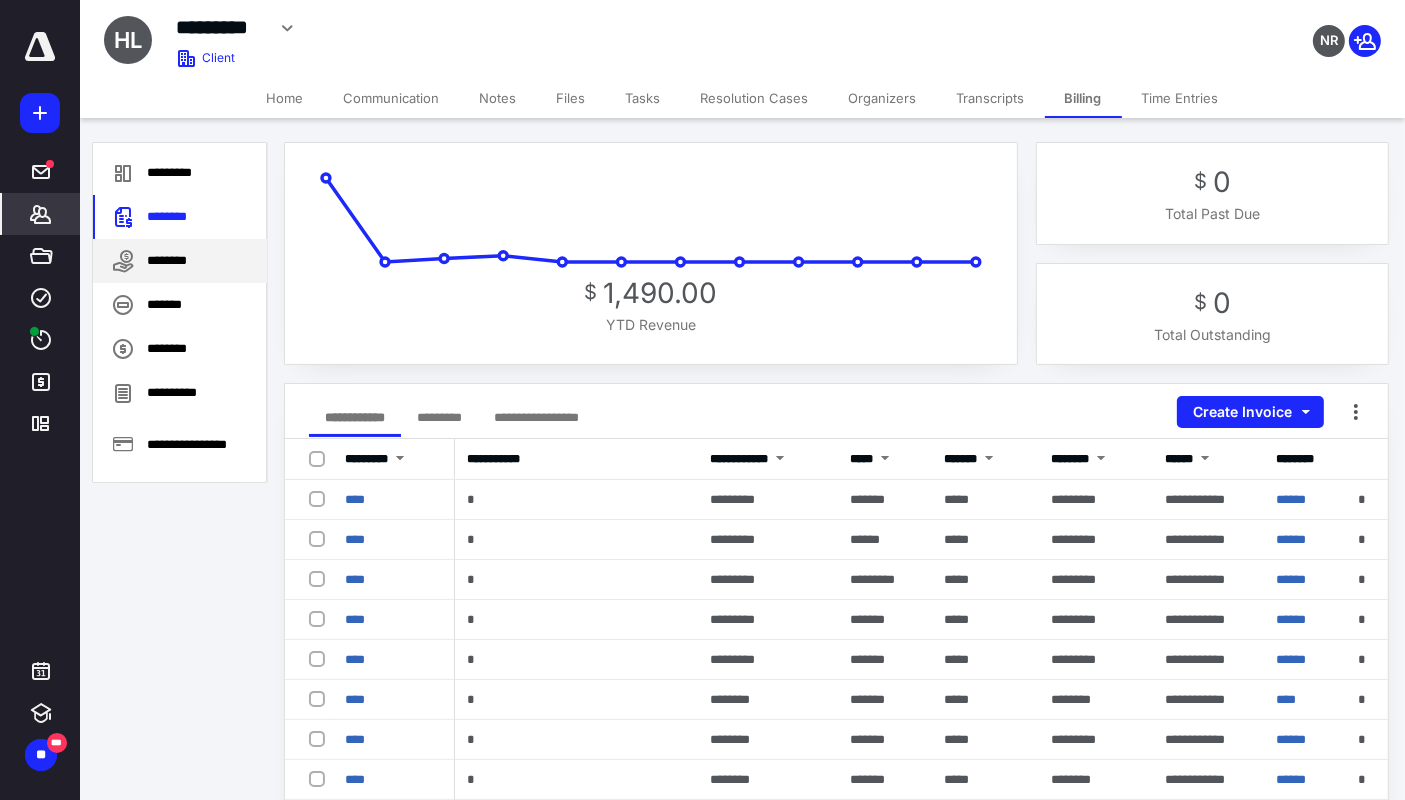 drag, startPoint x: 183, startPoint y: 255, endPoint x: 219, endPoint y: 259, distance: 36.221542 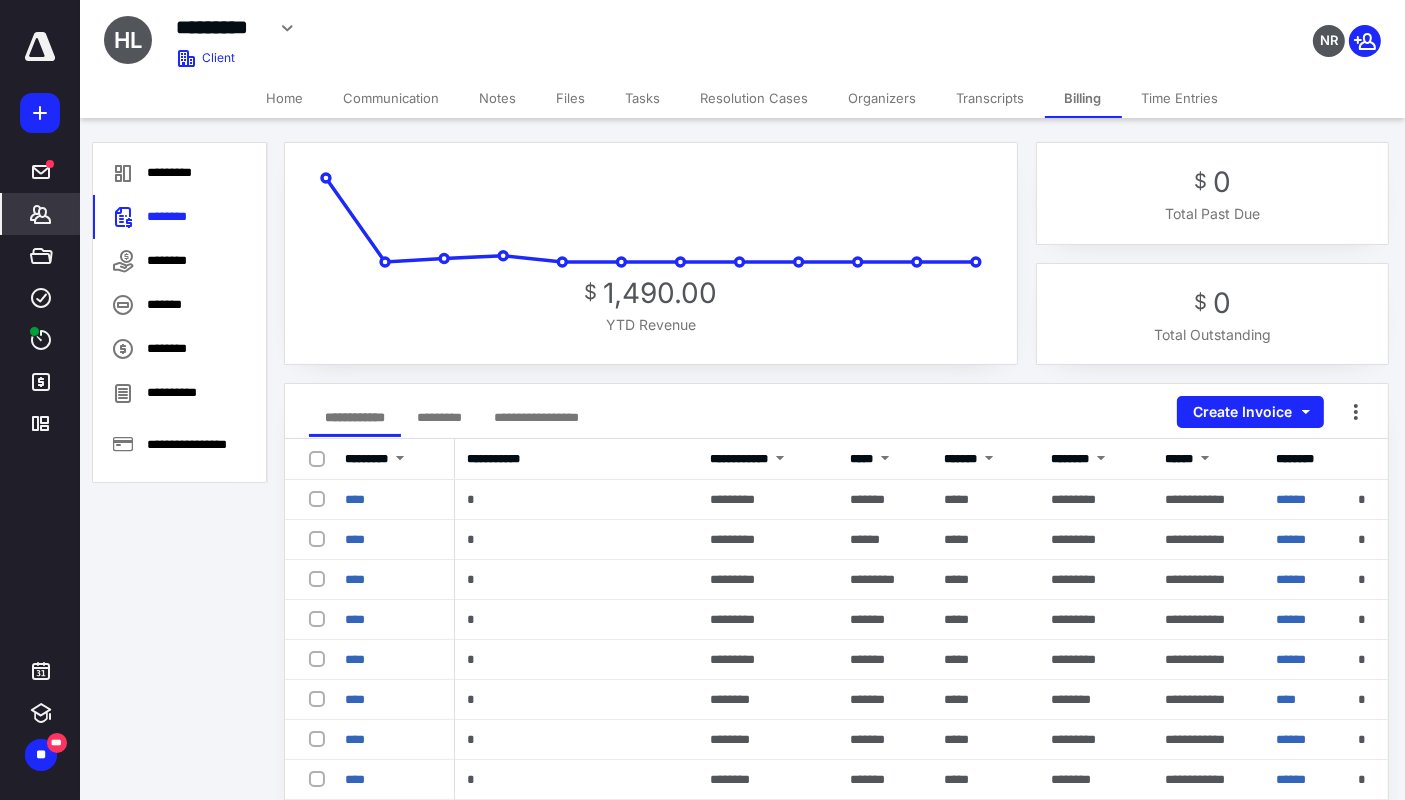 click on "********" at bounding box center [180, 261] 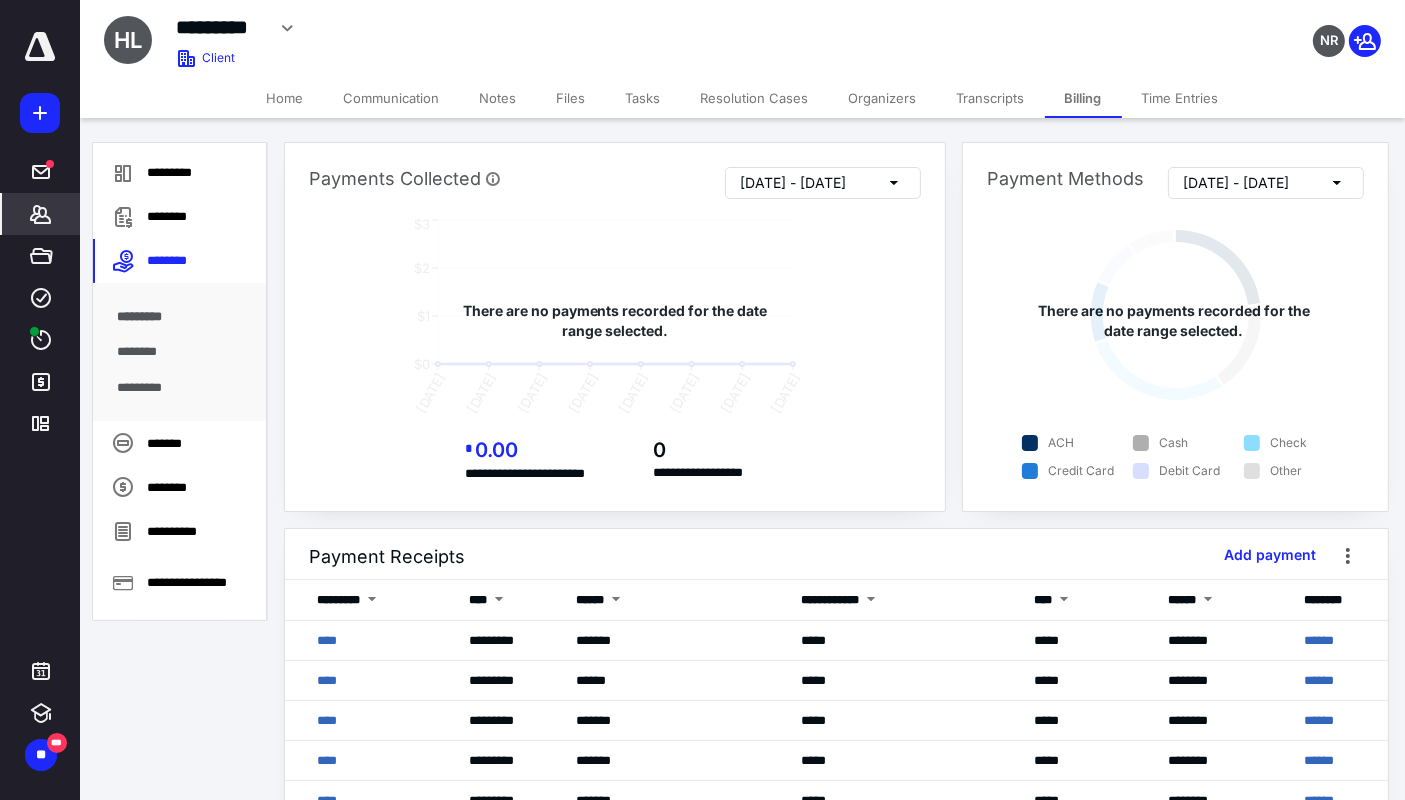 click on "Time Entries" at bounding box center (1180, 98) 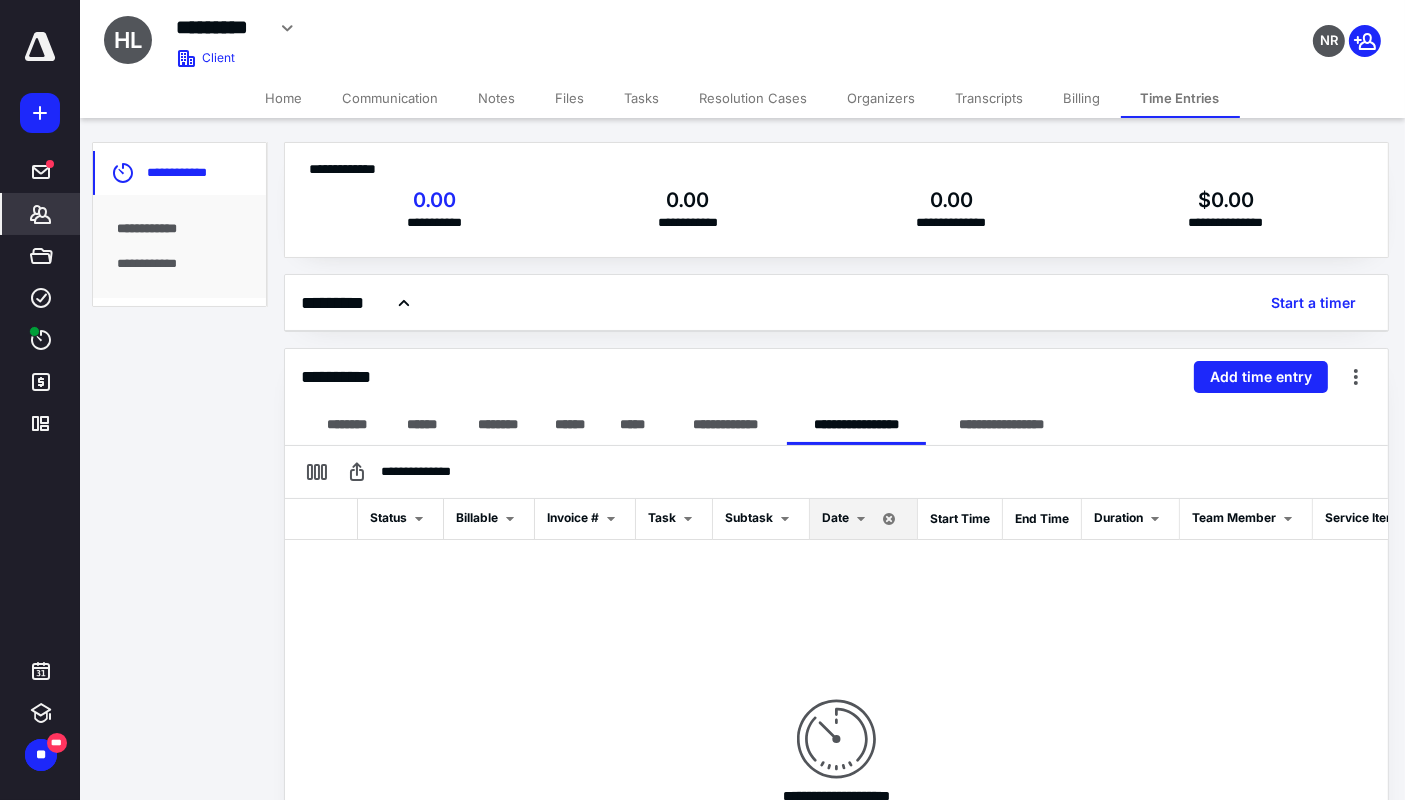 click on "**********" at bounding box center (180, 263) 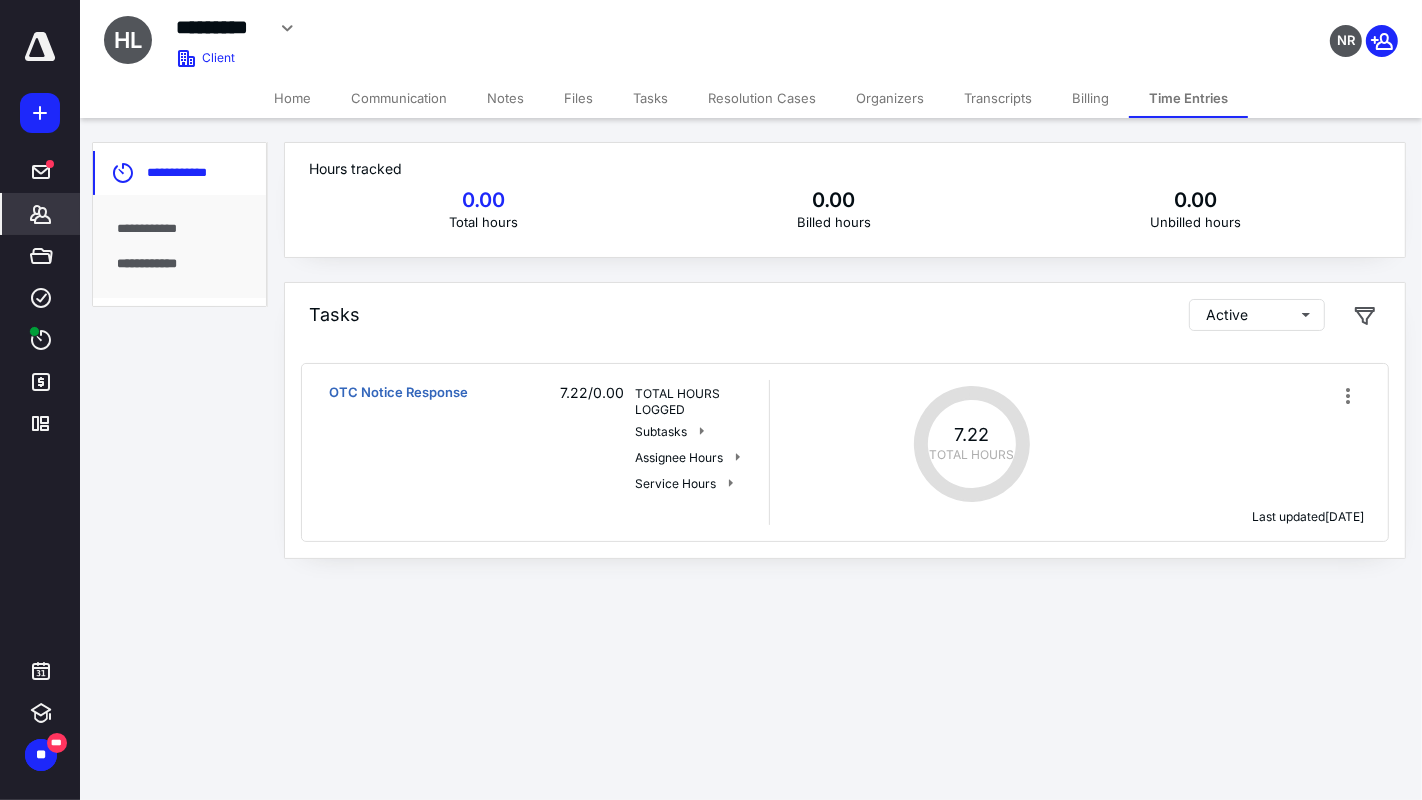click 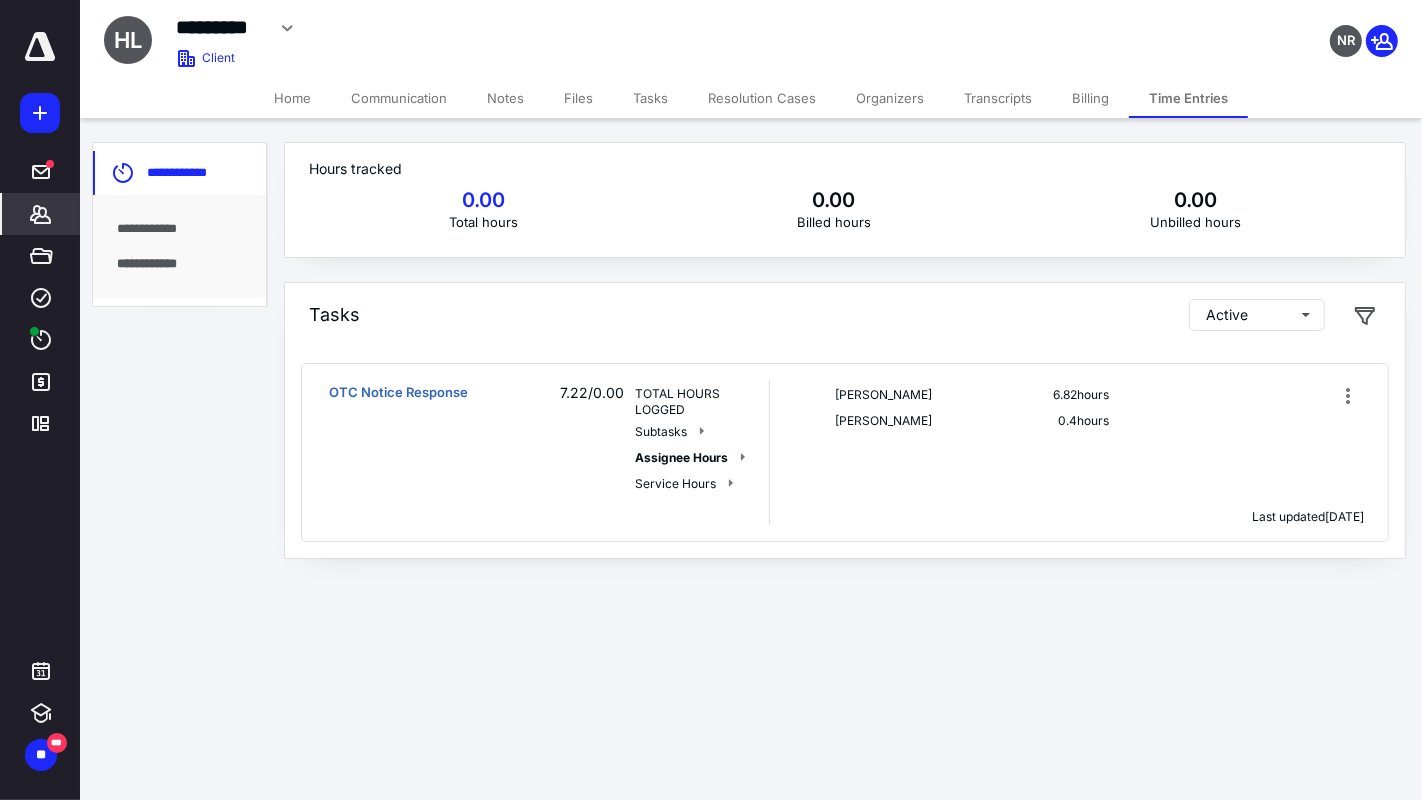 click on "Billing" at bounding box center (1090, 98) 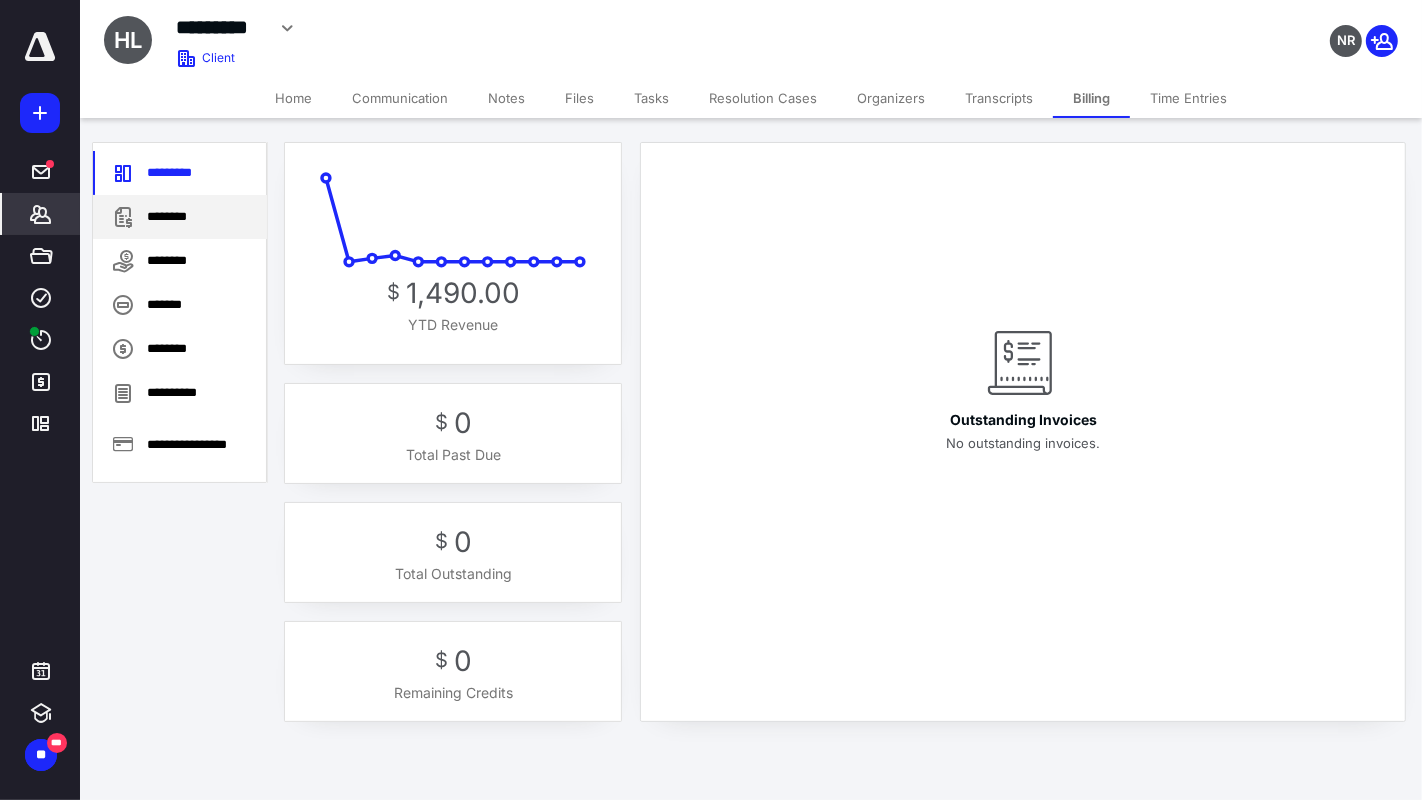click on "********" at bounding box center [180, 217] 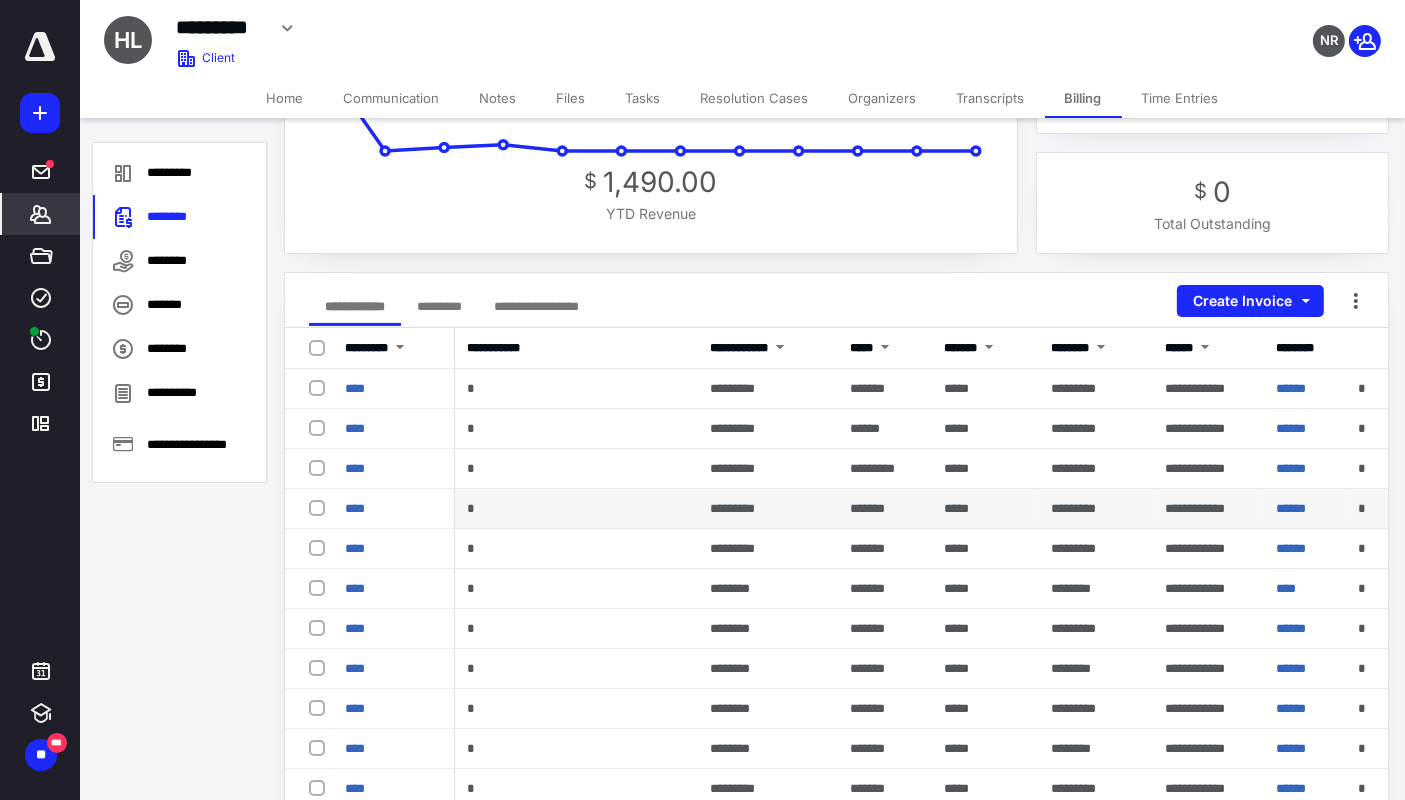 scroll, scrollTop: 0, scrollLeft: 0, axis: both 